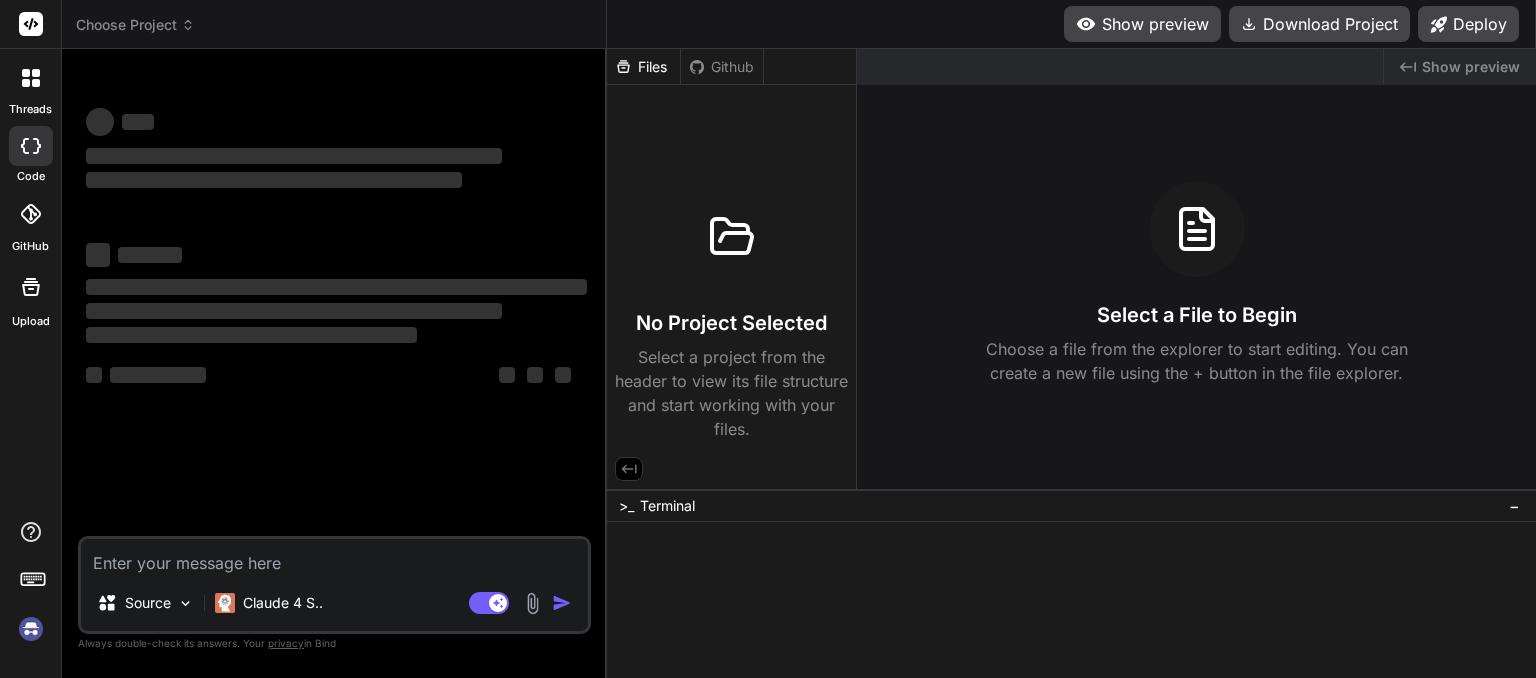 scroll, scrollTop: 0, scrollLeft: 0, axis: both 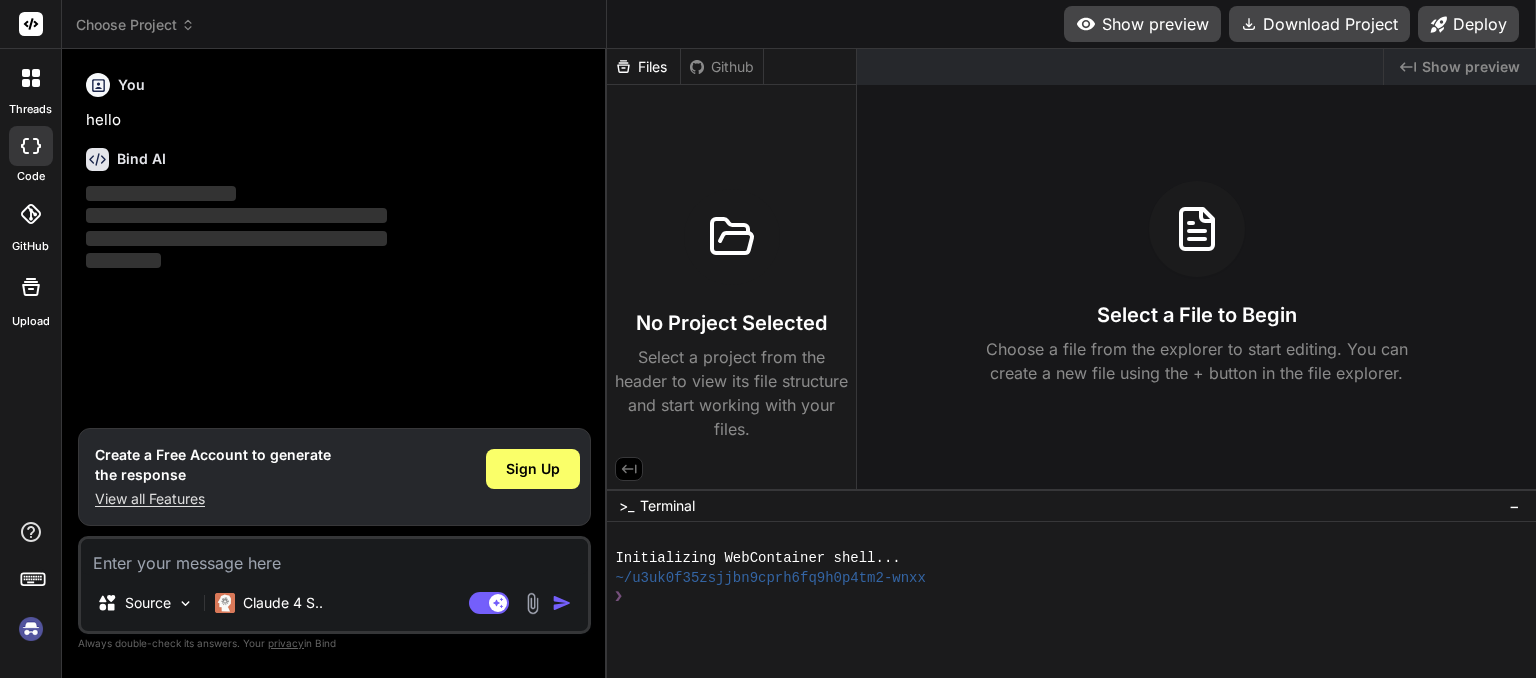 click 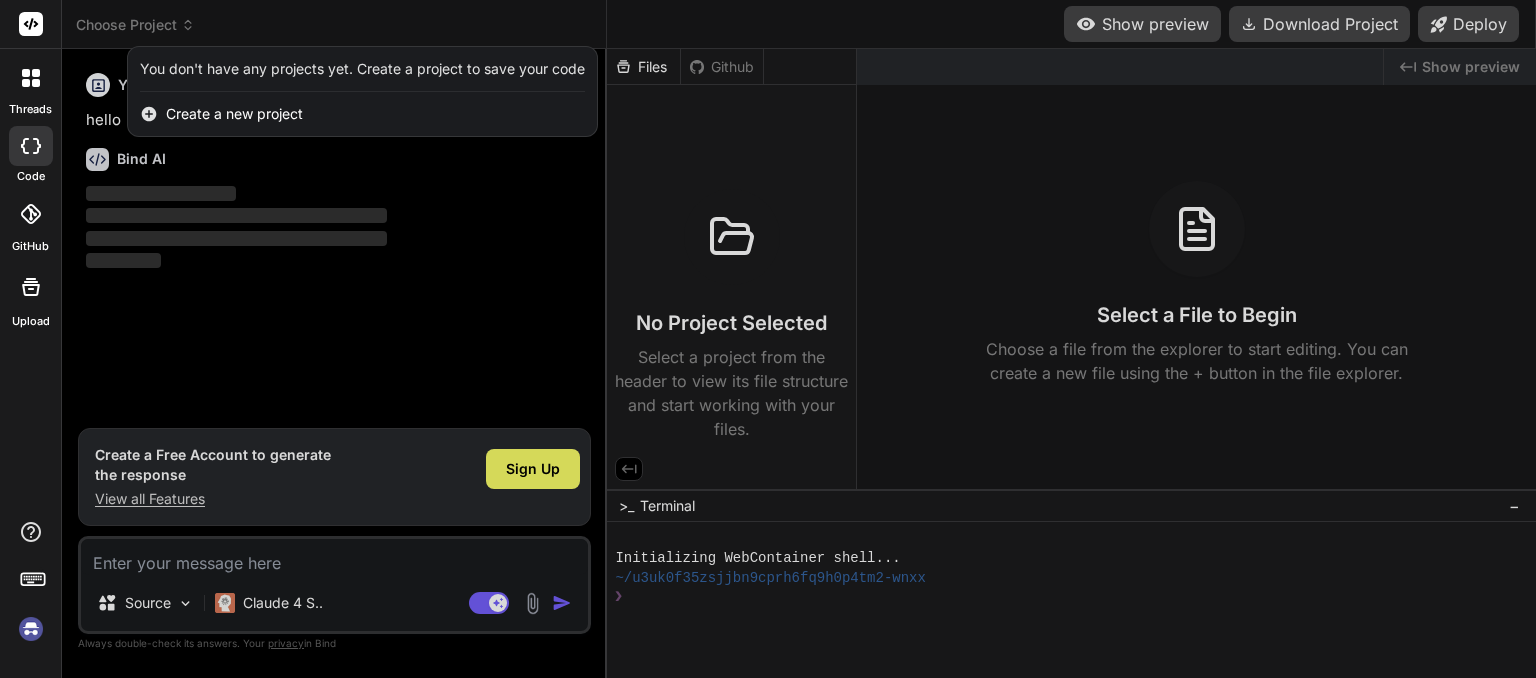 click at bounding box center (31, 629) 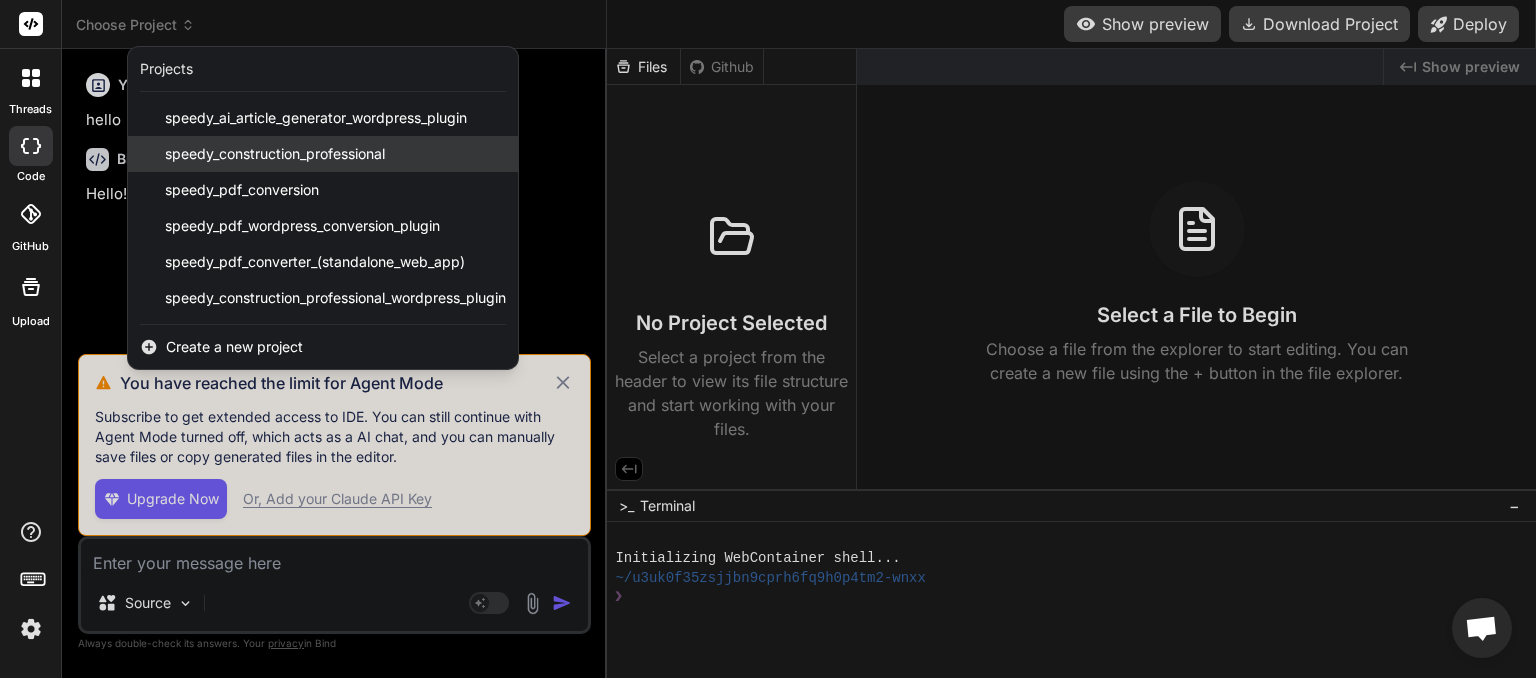 click on "speedy_construction_professional" at bounding box center [275, 154] 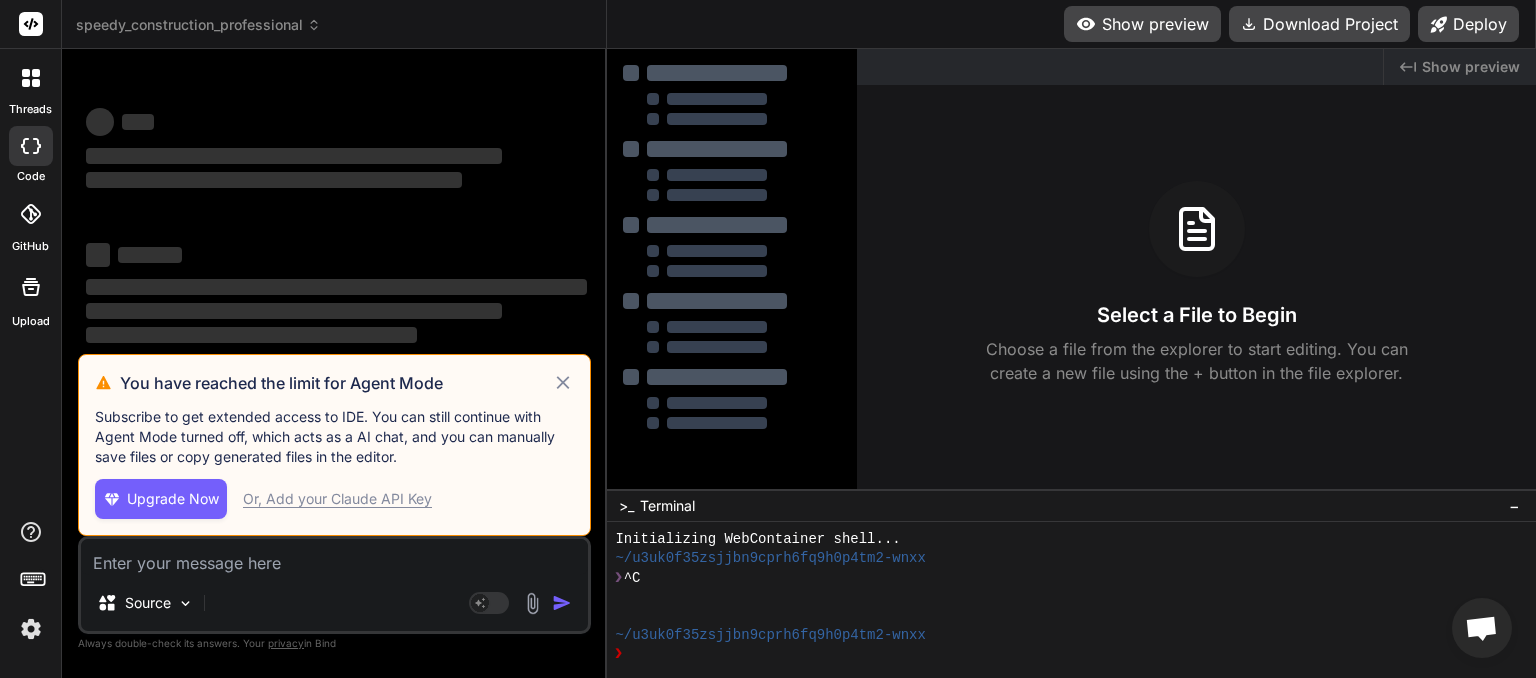 scroll, scrollTop: 19, scrollLeft: 0, axis: vertical 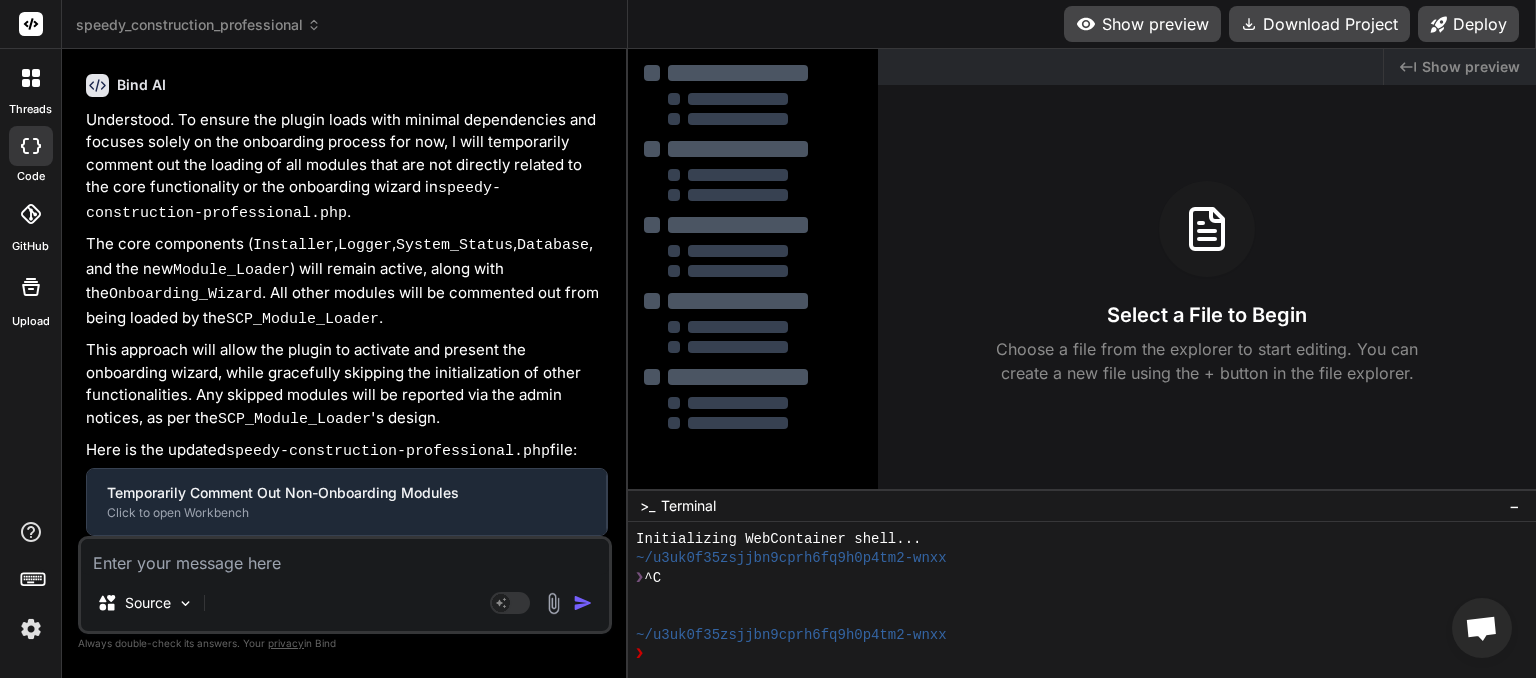 type on "x" 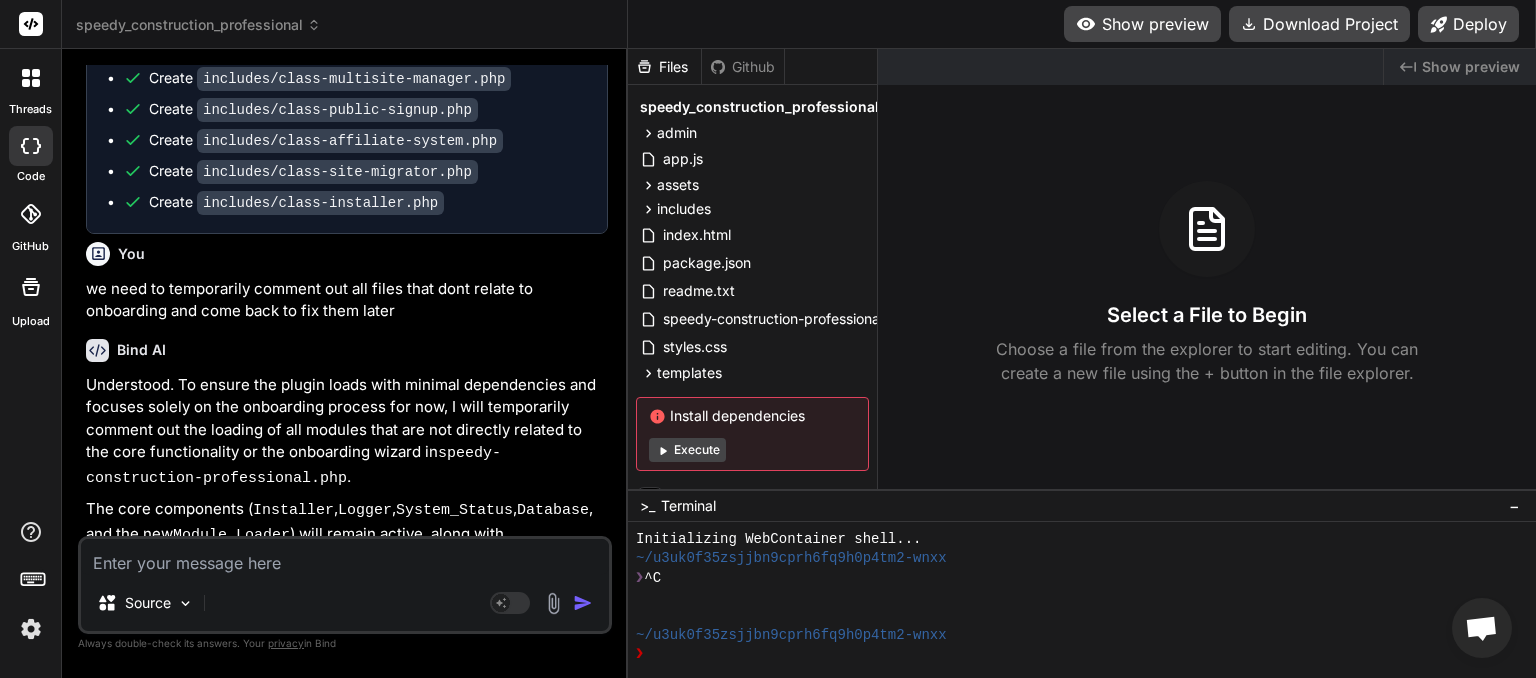 scroll, scrollTop: 4578, scrollLeft: 0, axis: vertical 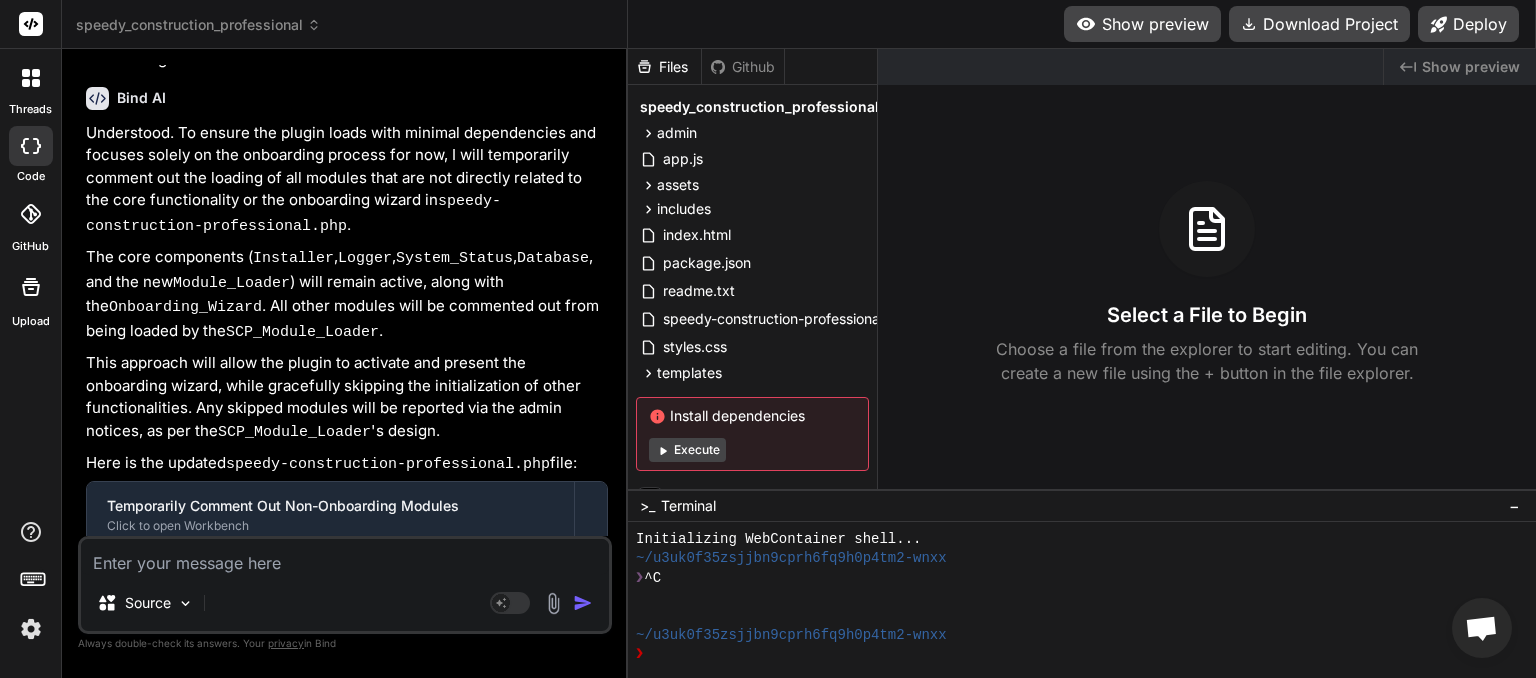 click at bounding box center (345, 557) 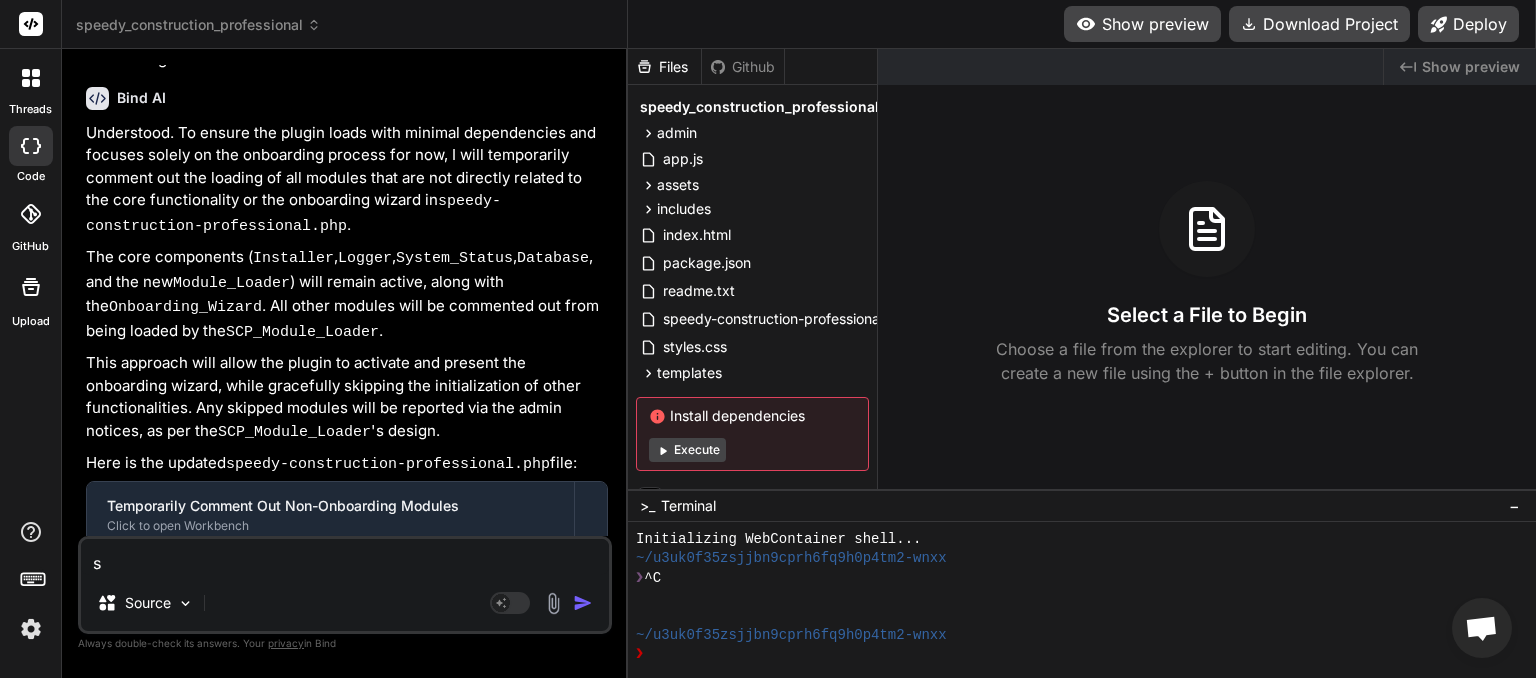 type on "st" 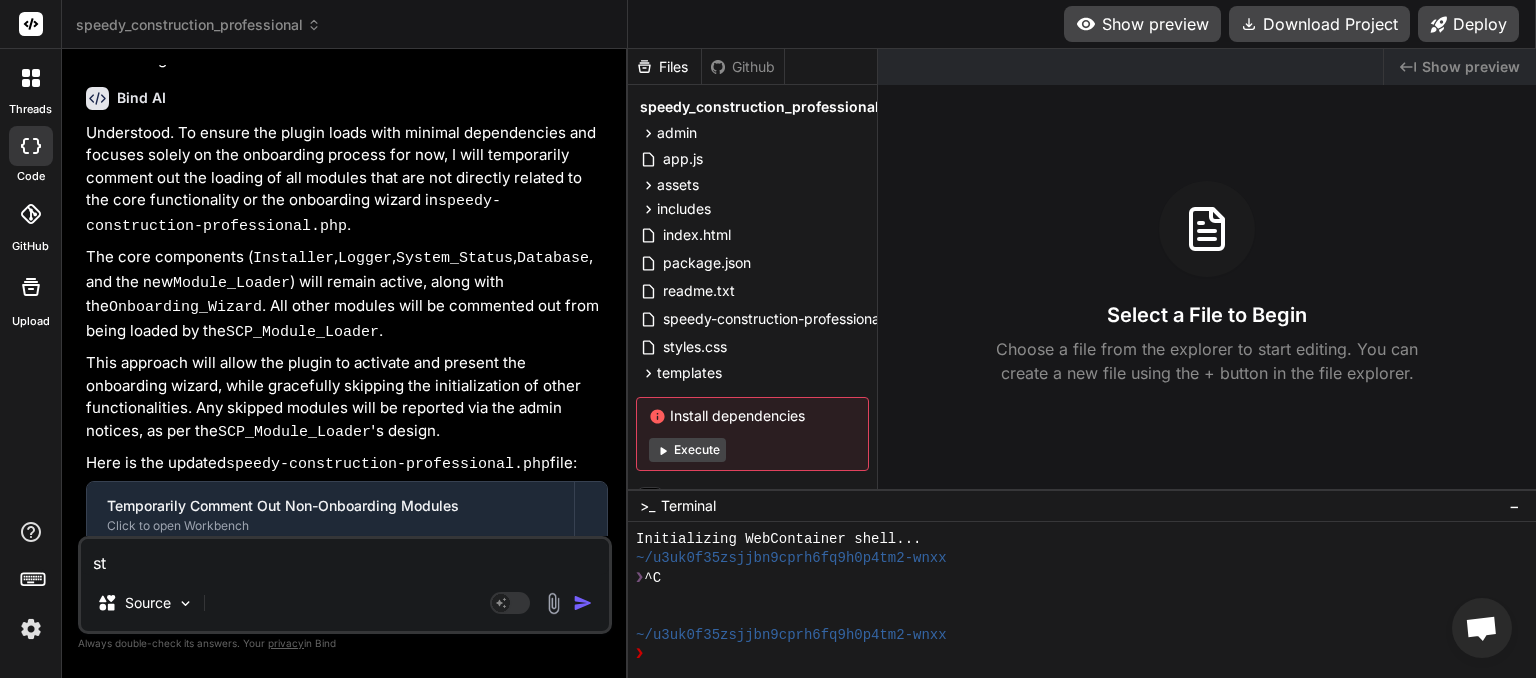 type on "sti" 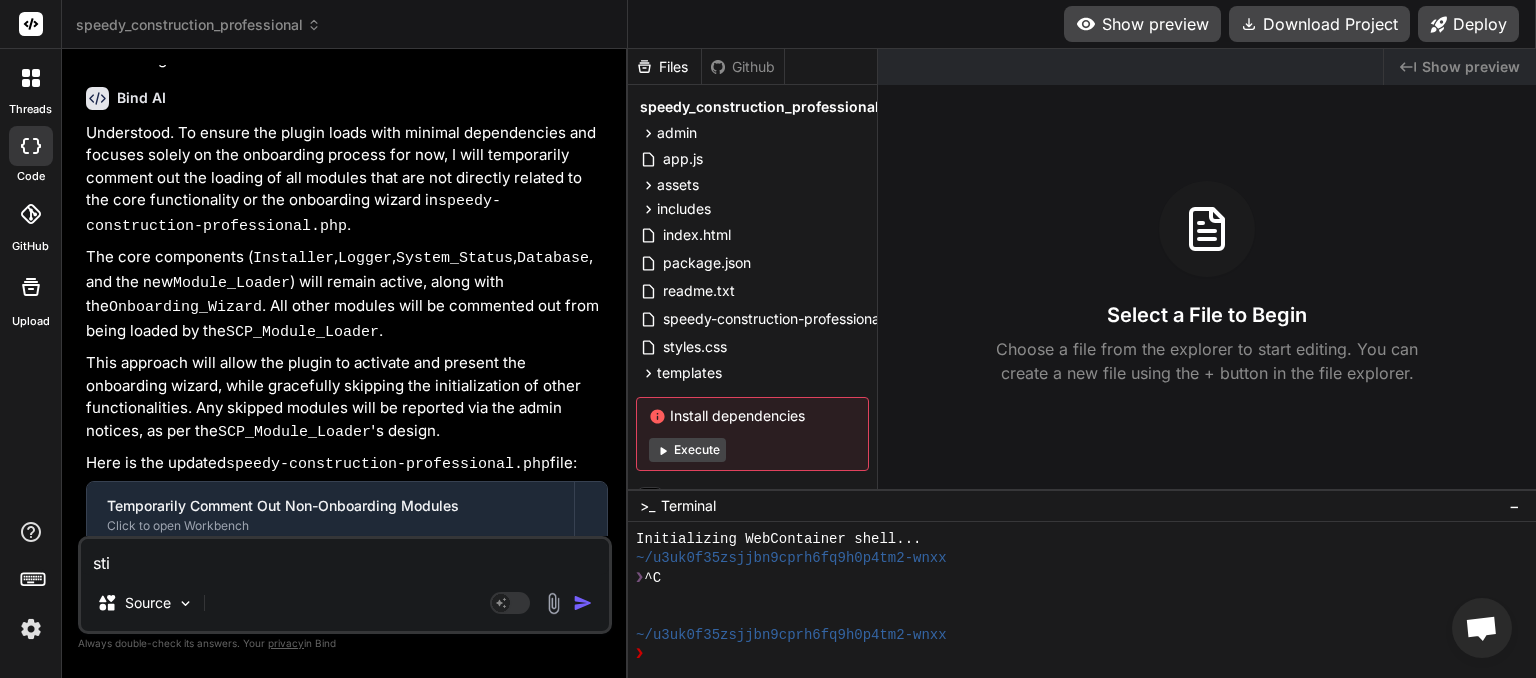 type on "stil" 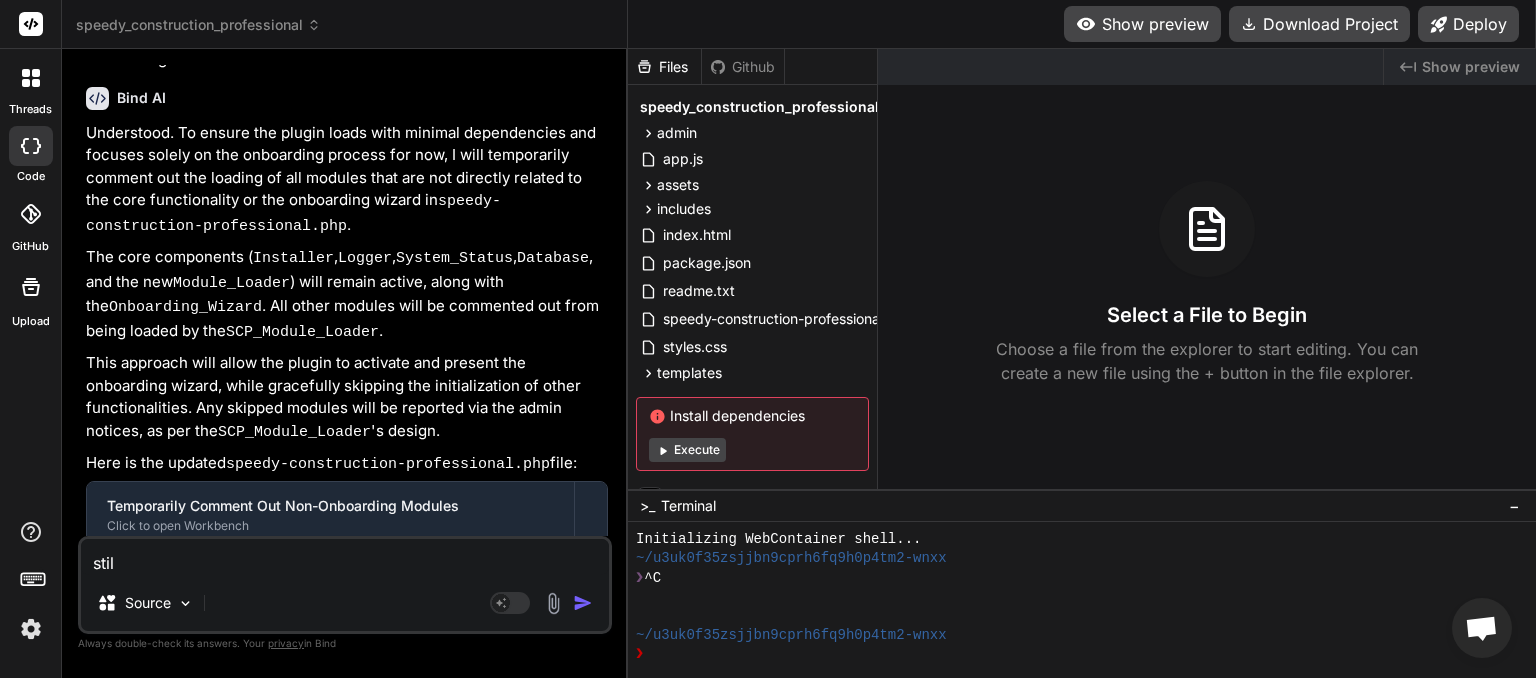 type on "still" 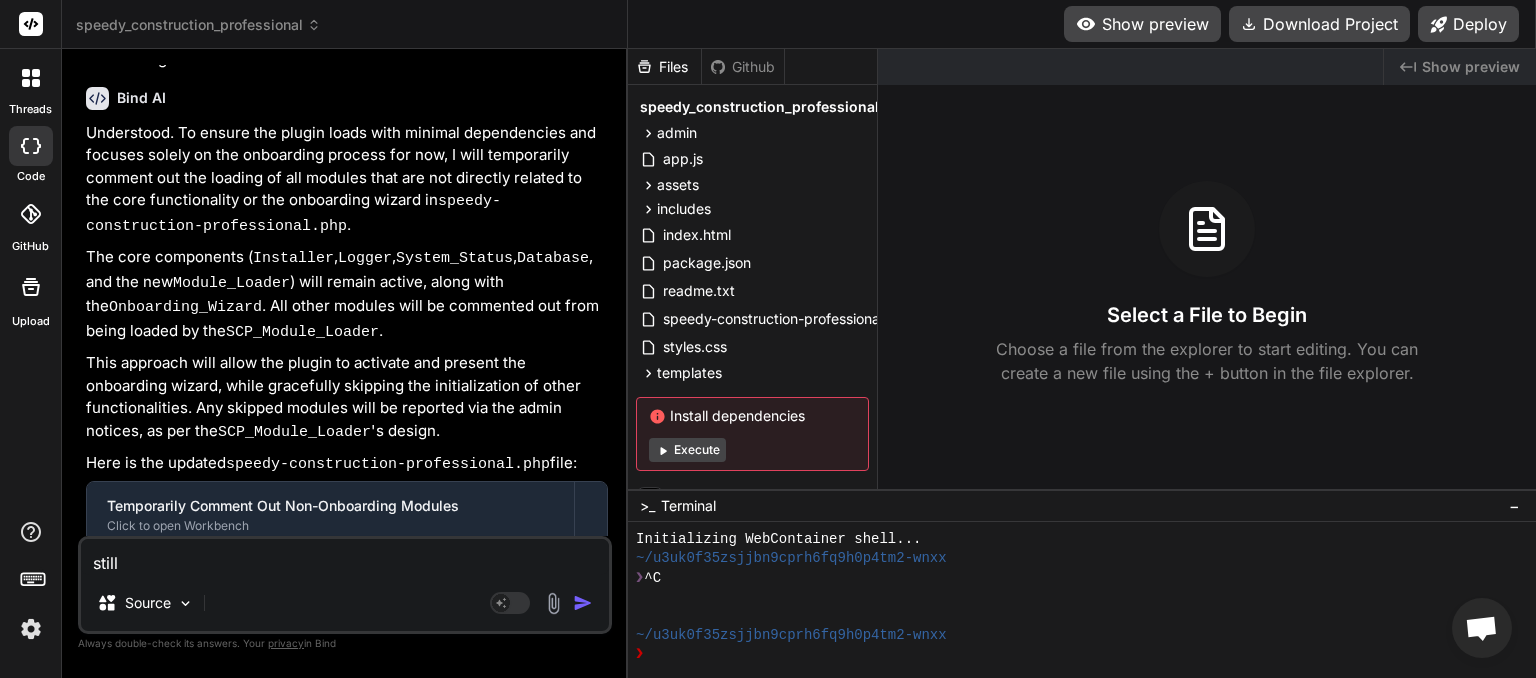 type on "still" 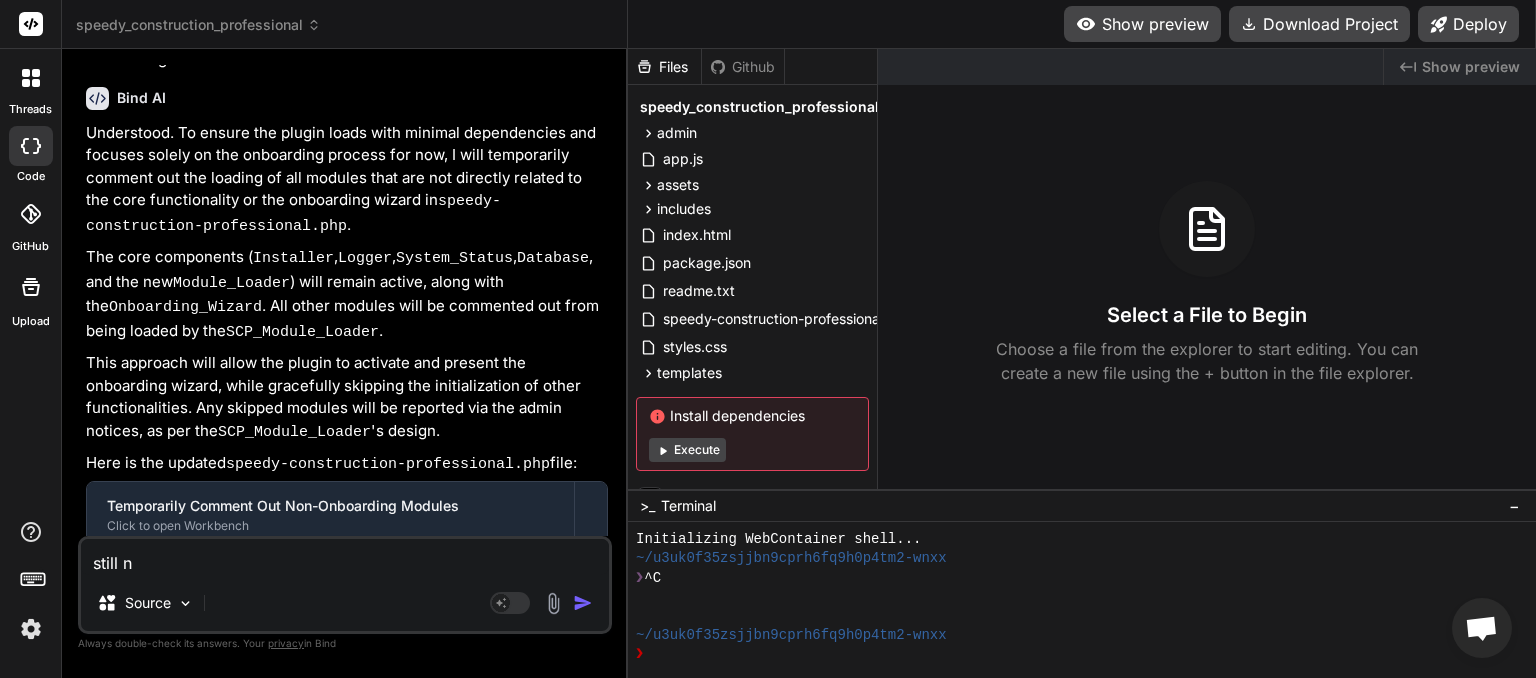 type on "still no" 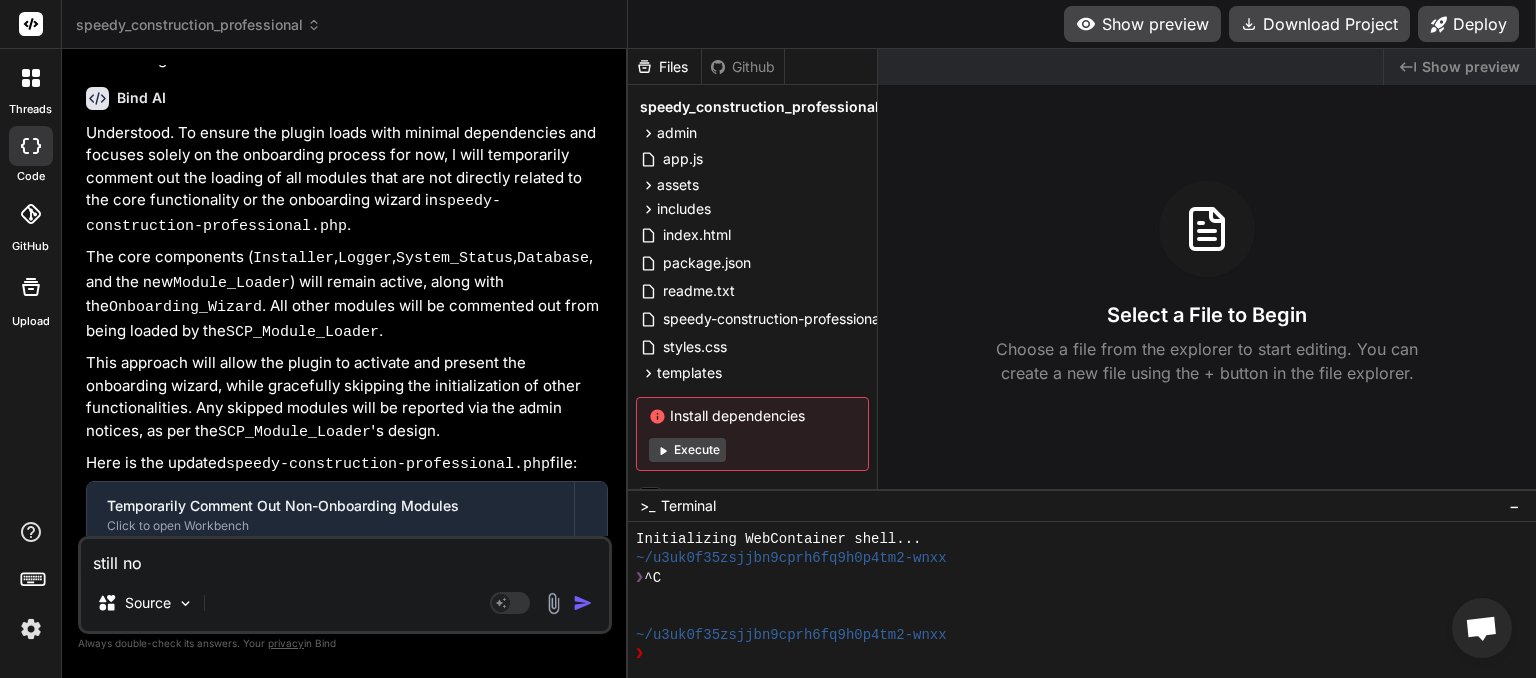 type on "still not" 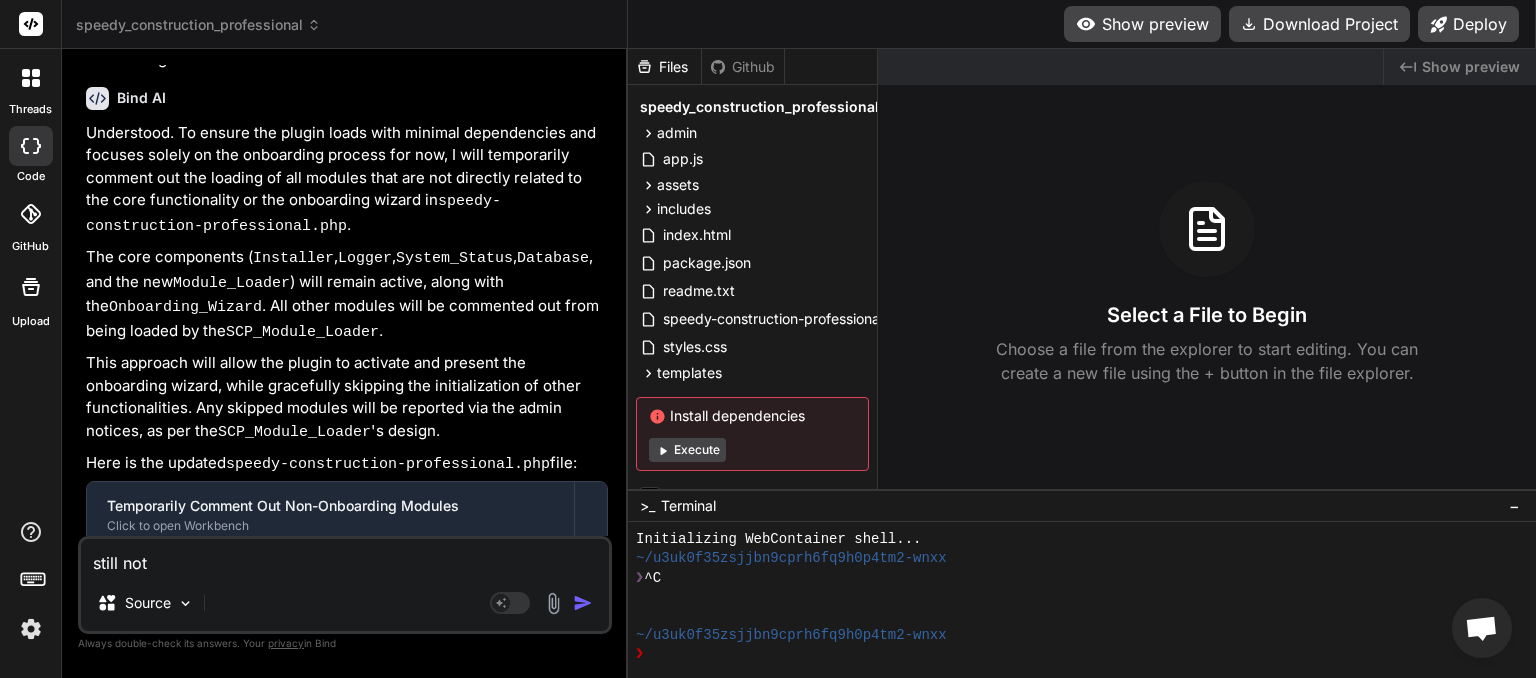 type on "still not" 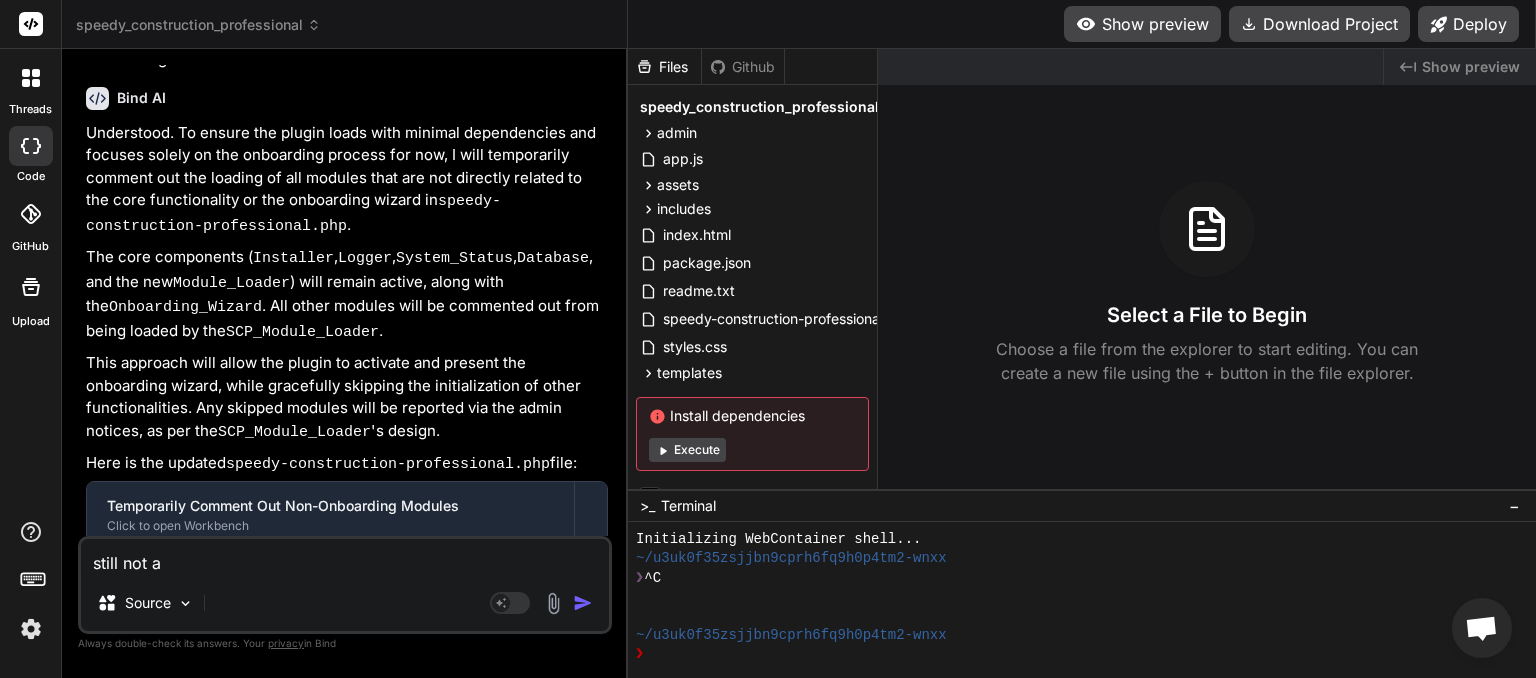 type on "still not ac" 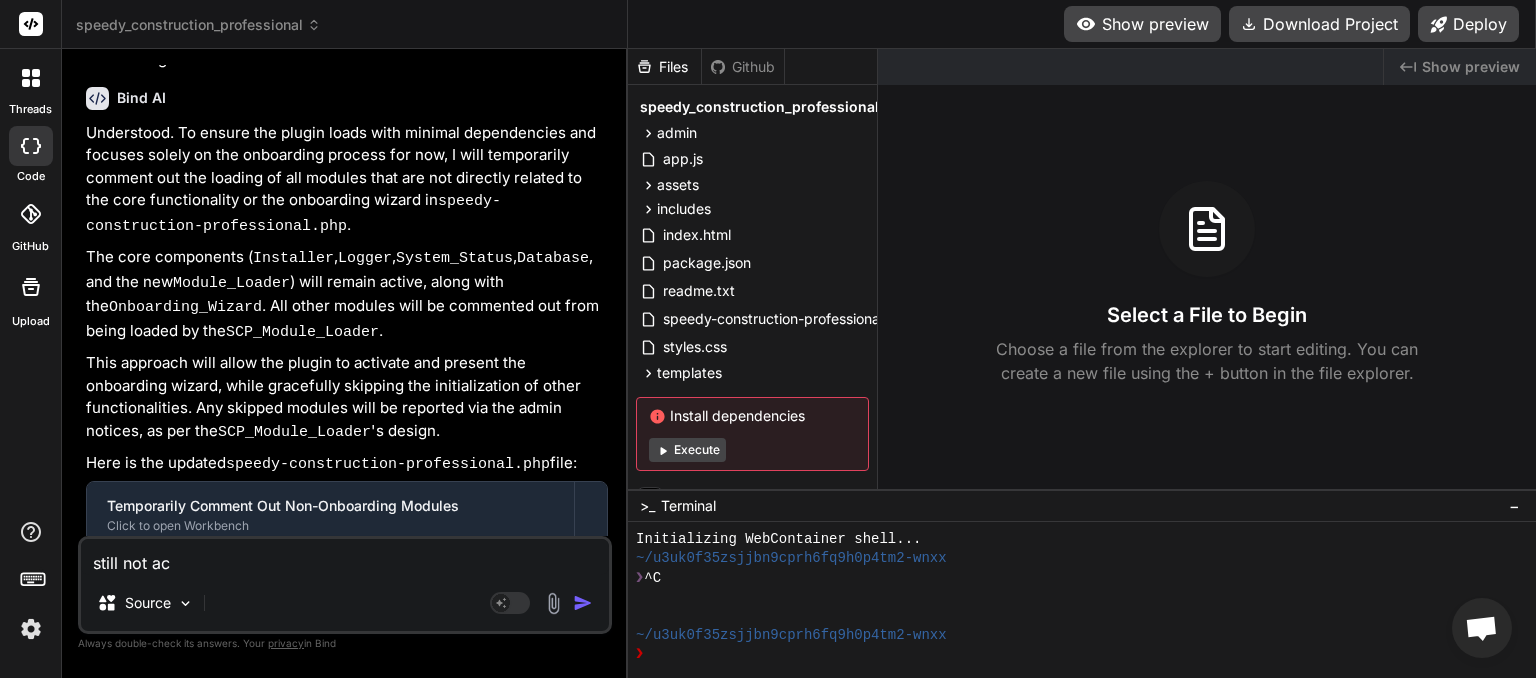 type on "still not act" 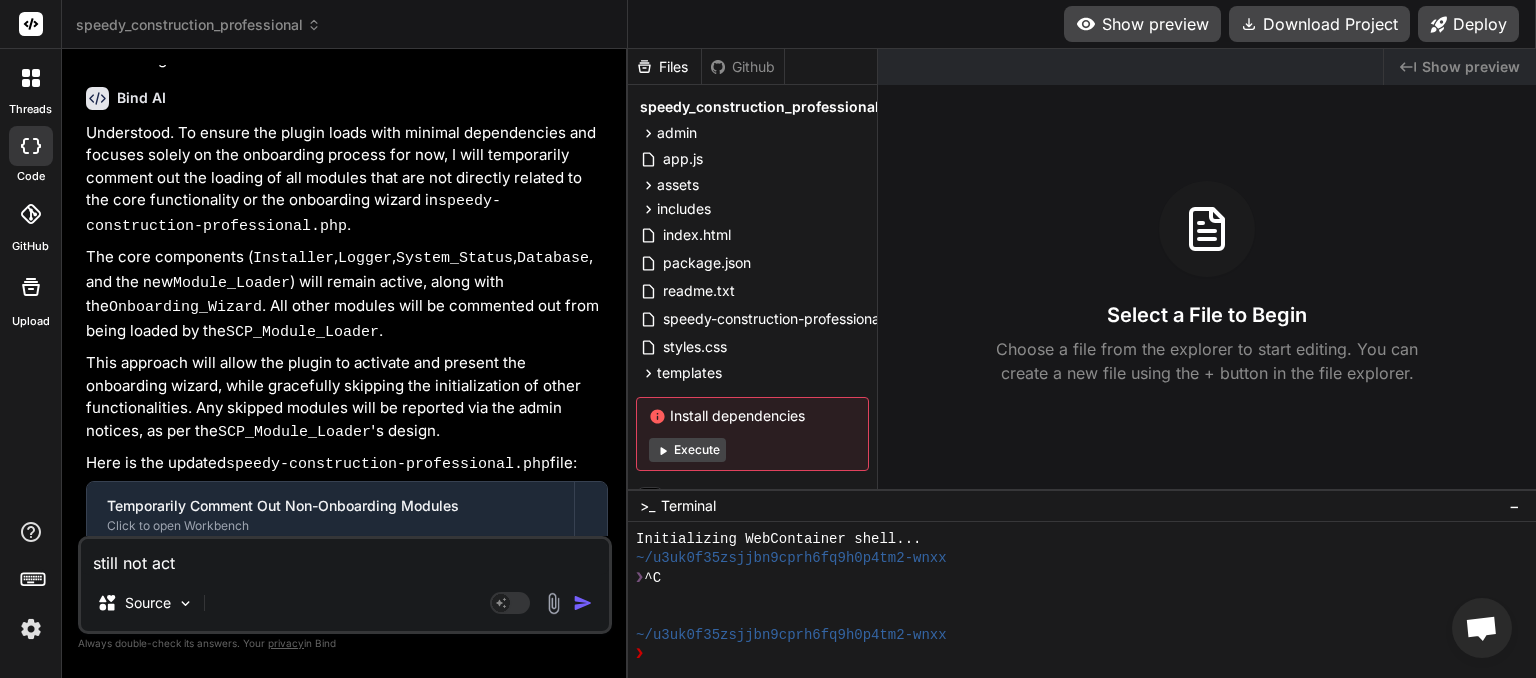 type on "still not acti" 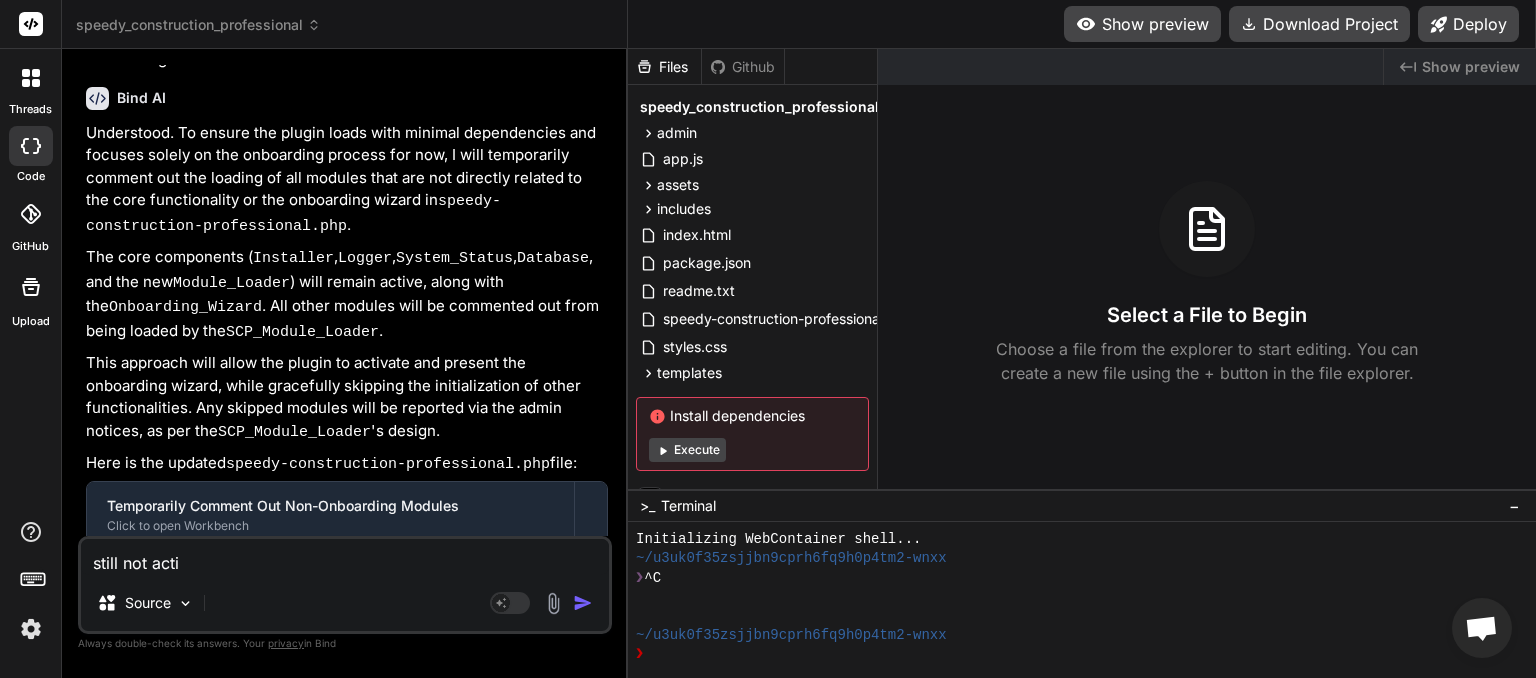 type on "still not activ" 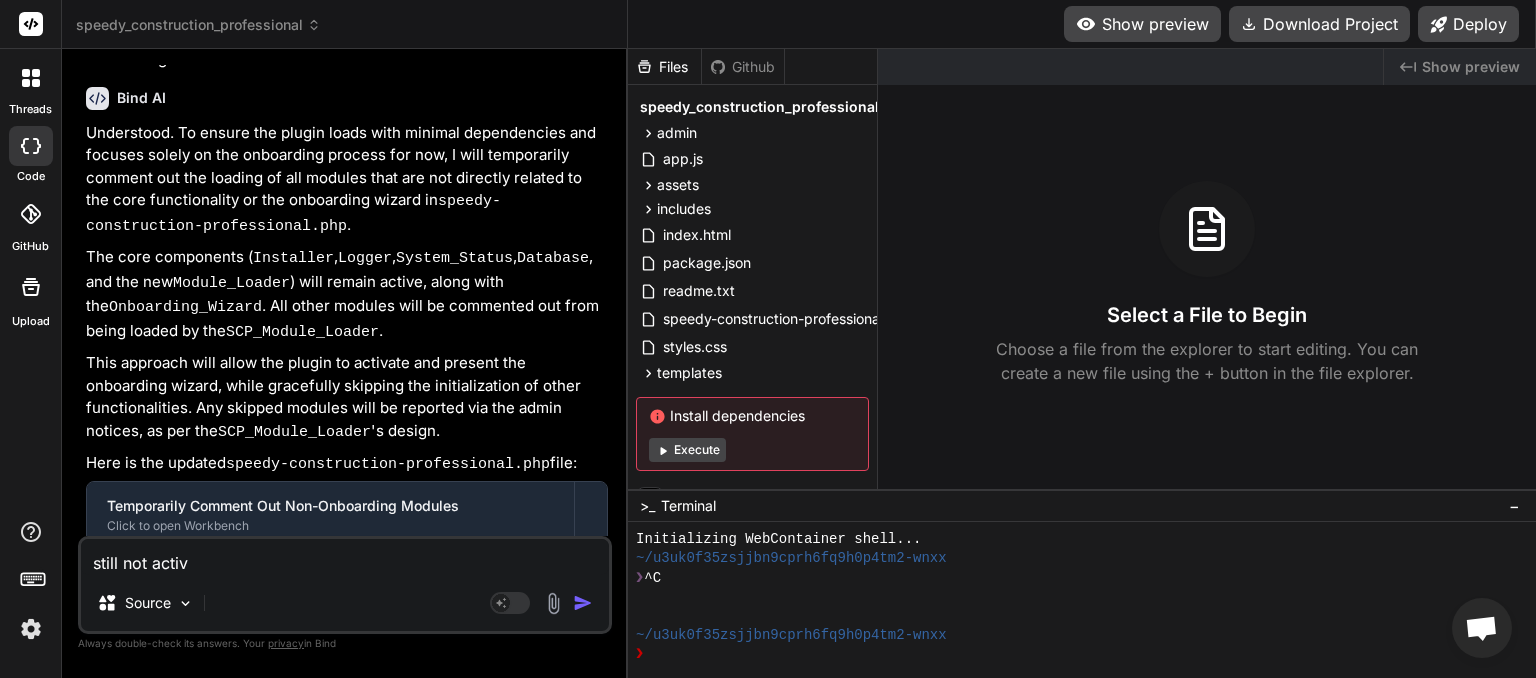 type on "still not activa" 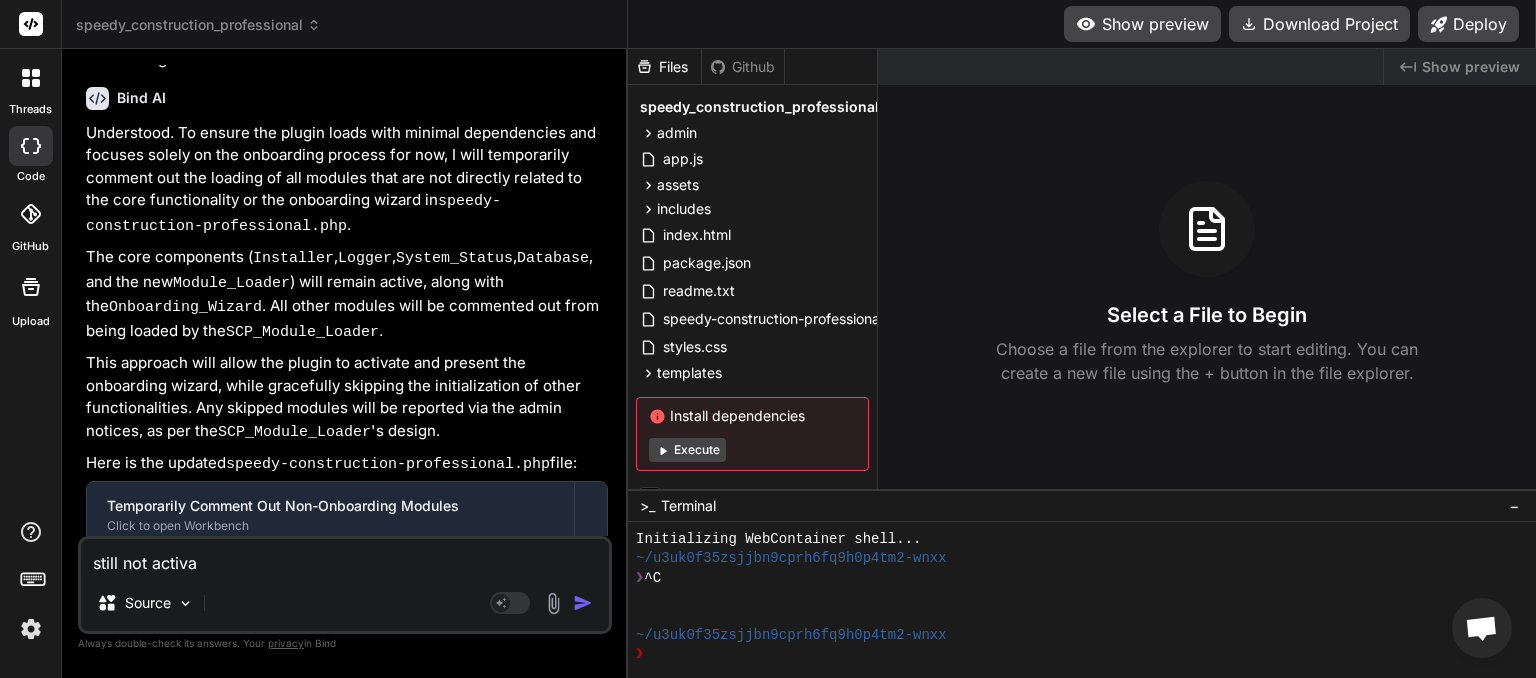 type on "still not activat" 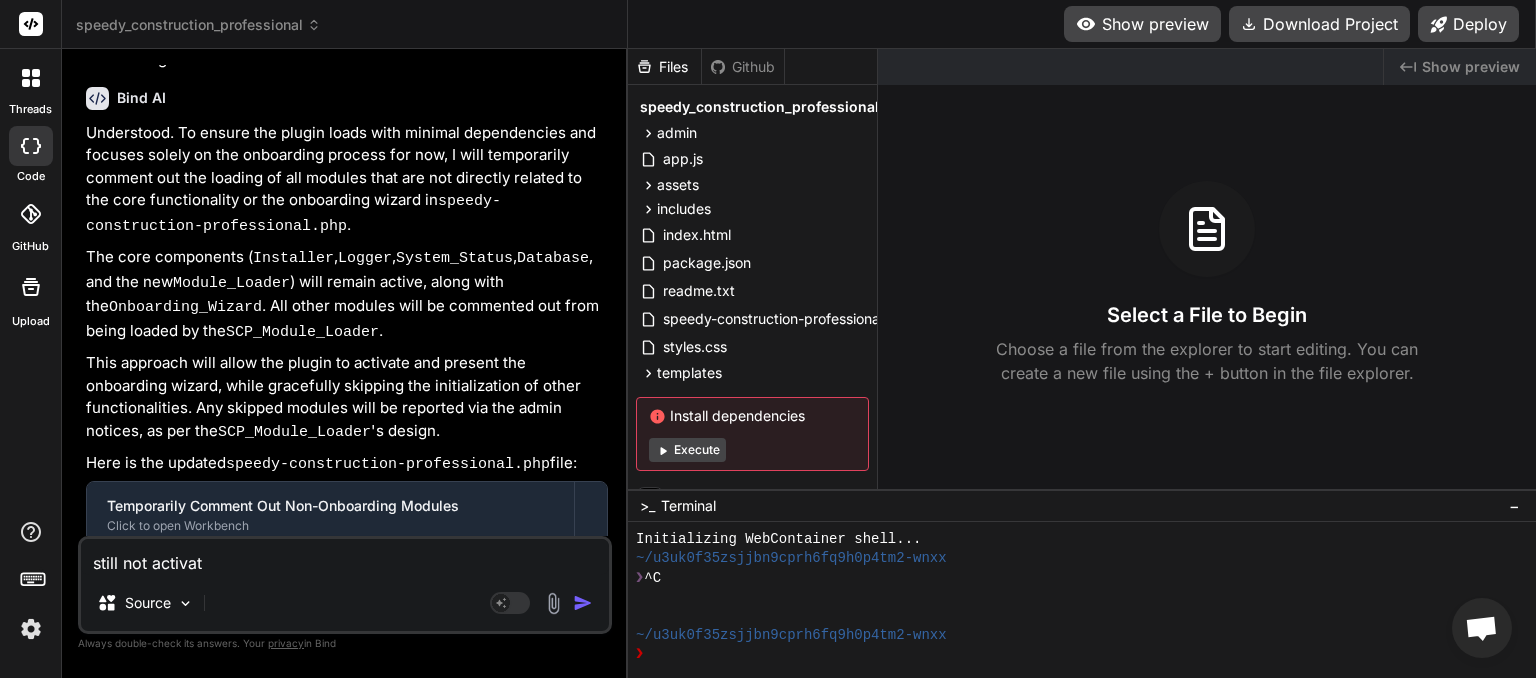 type on "still not activati" 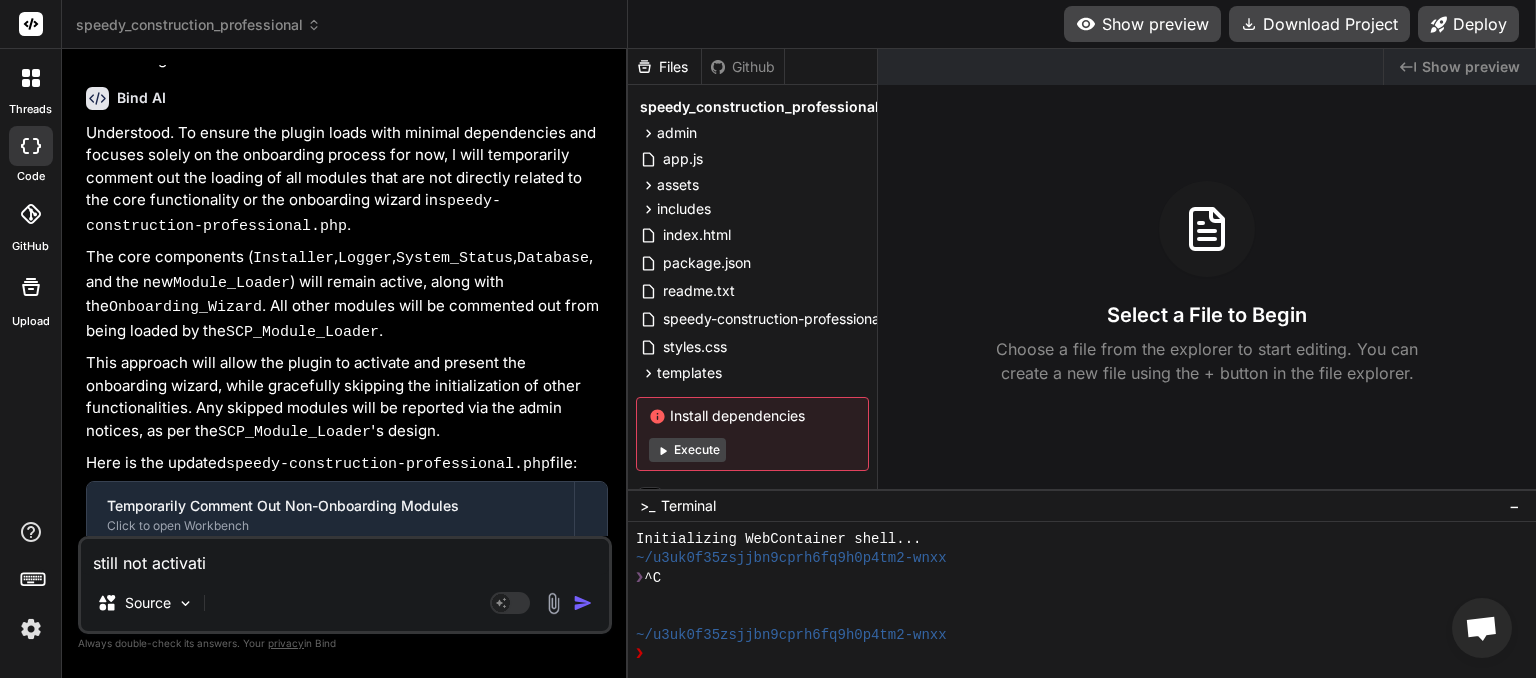 type on "still not activatin" 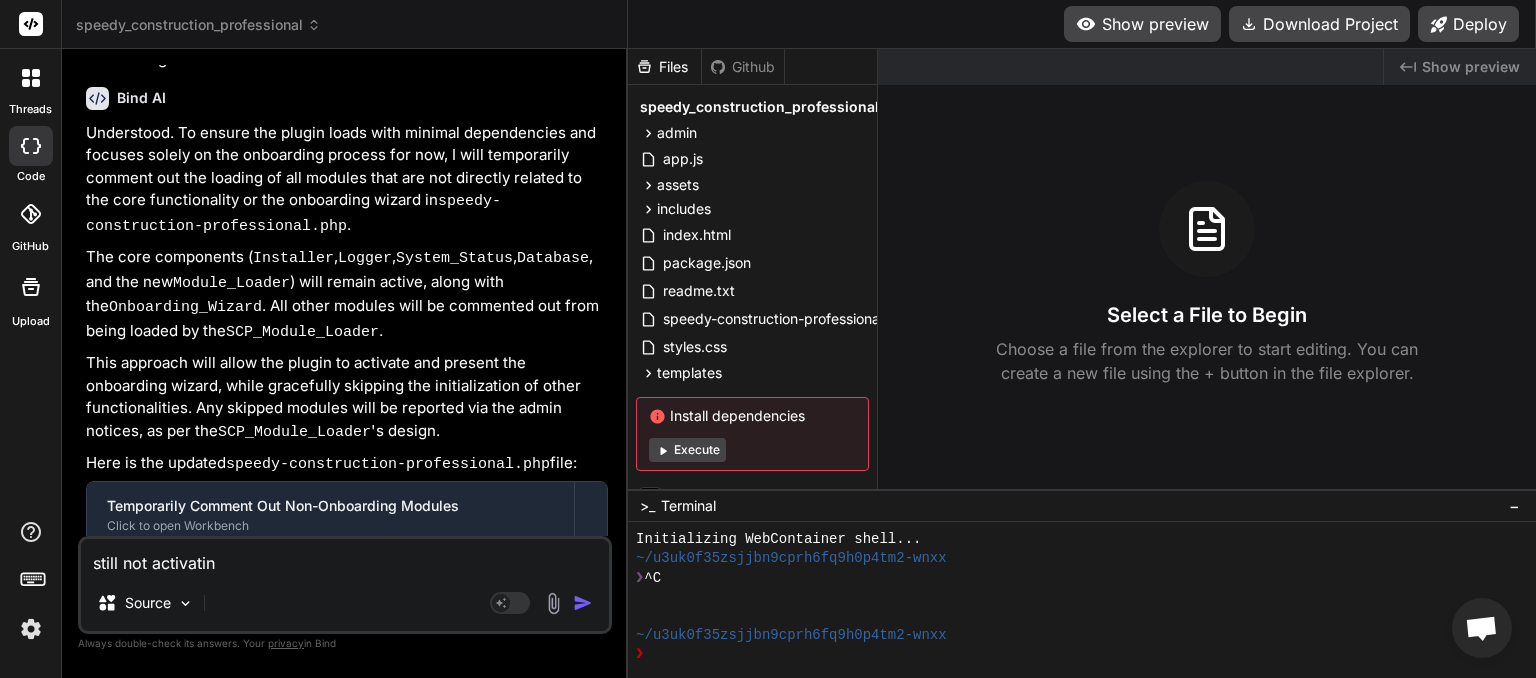 type on "still not activating" 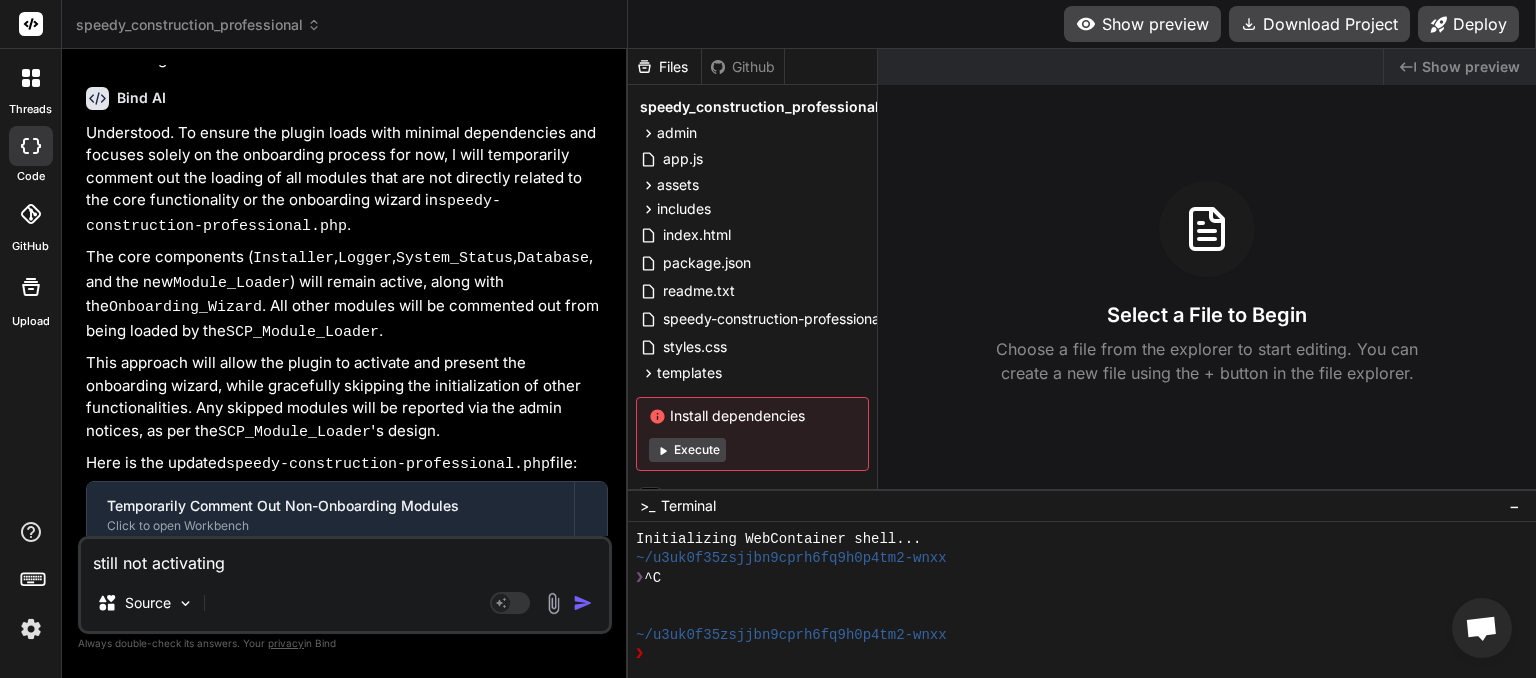 type on "still not activating," 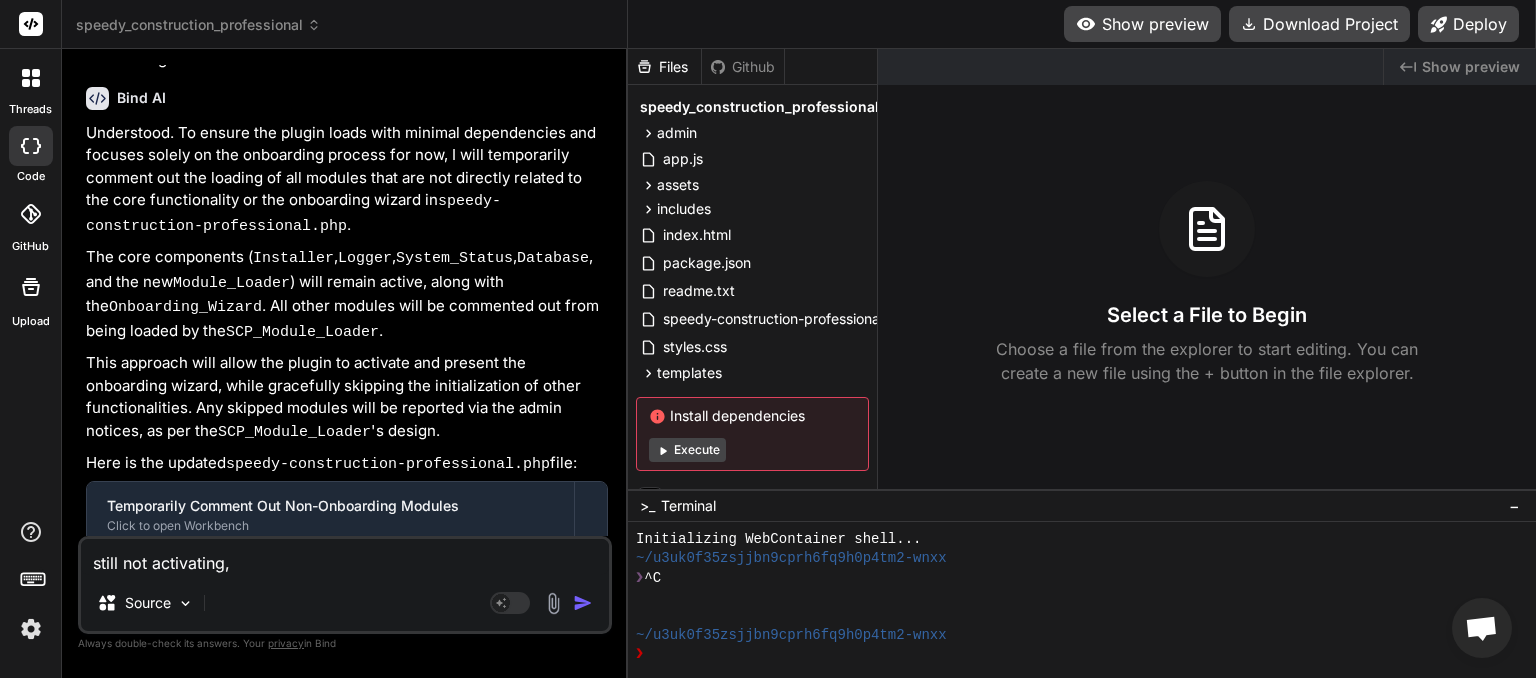type on "still not activating," 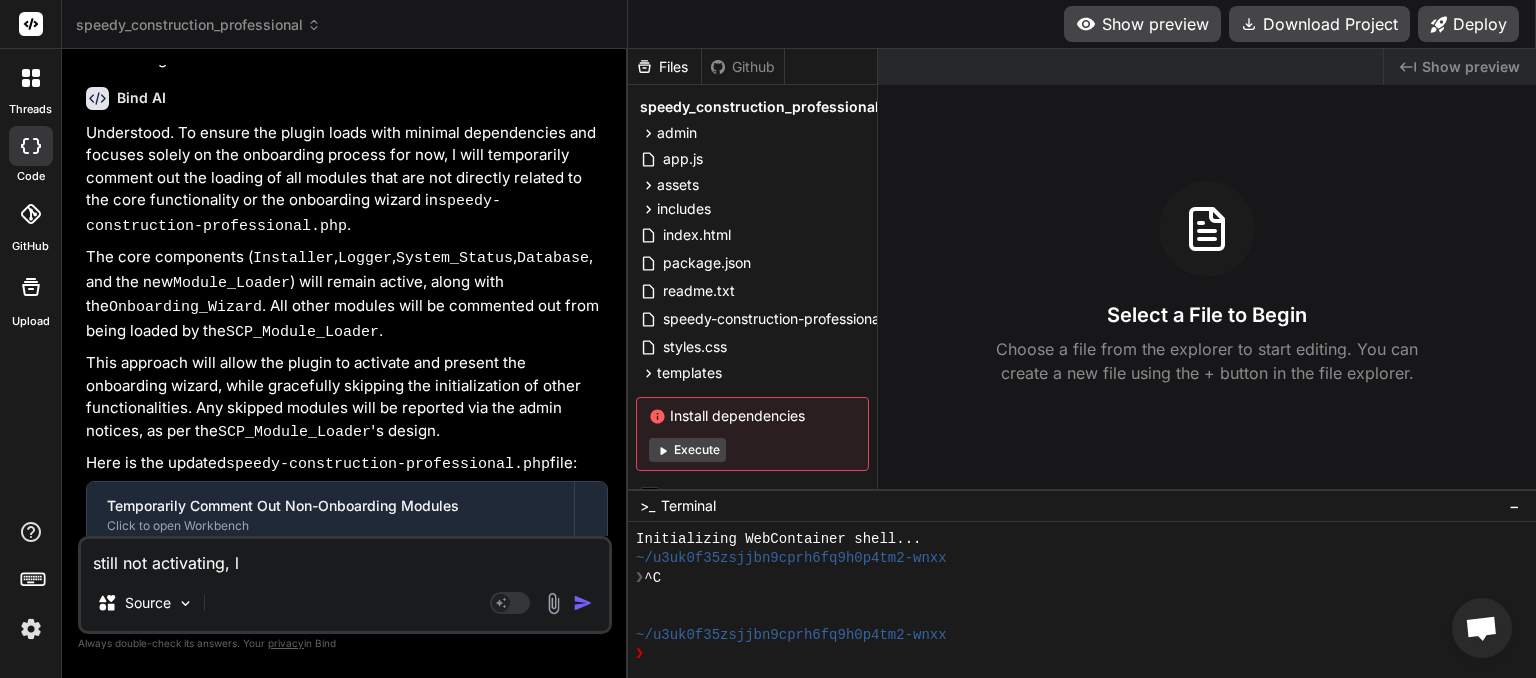 type on "still not activating, le" 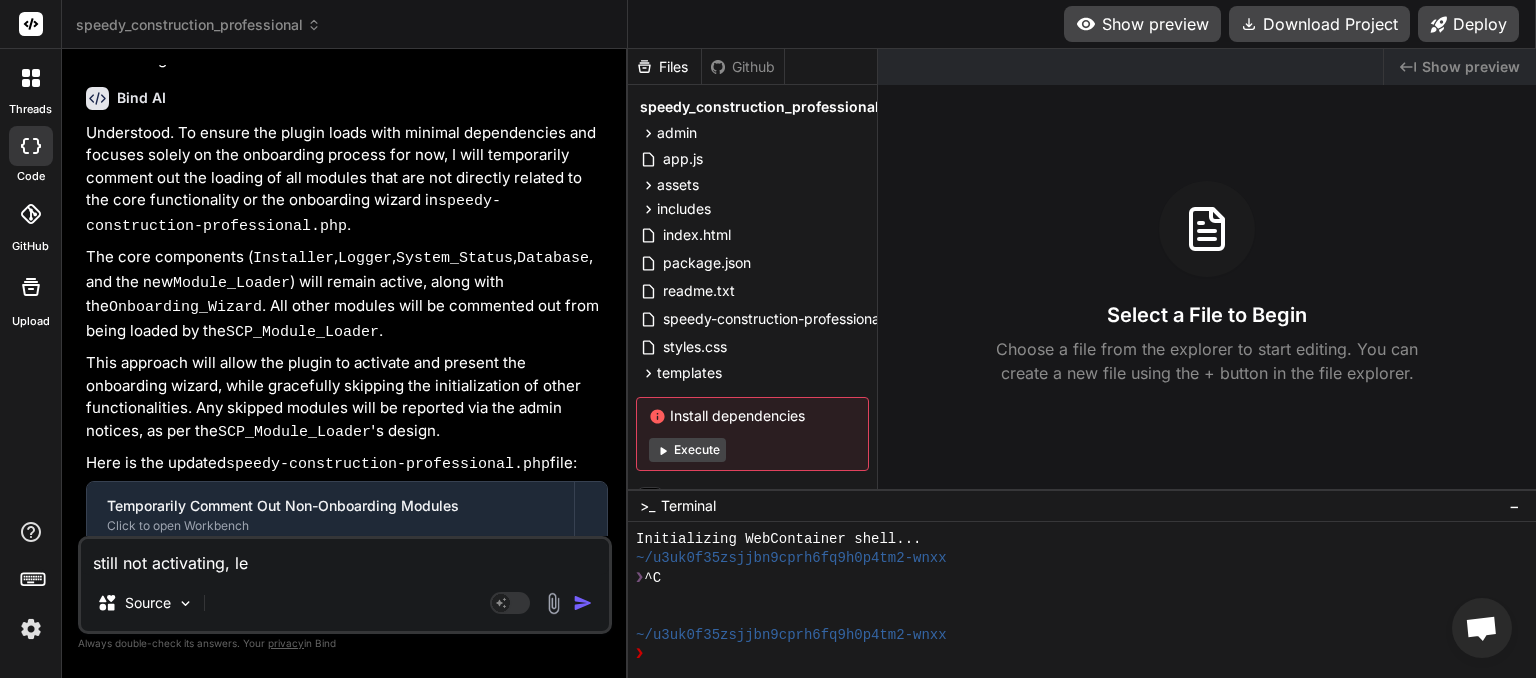 type on "still not activating, let" 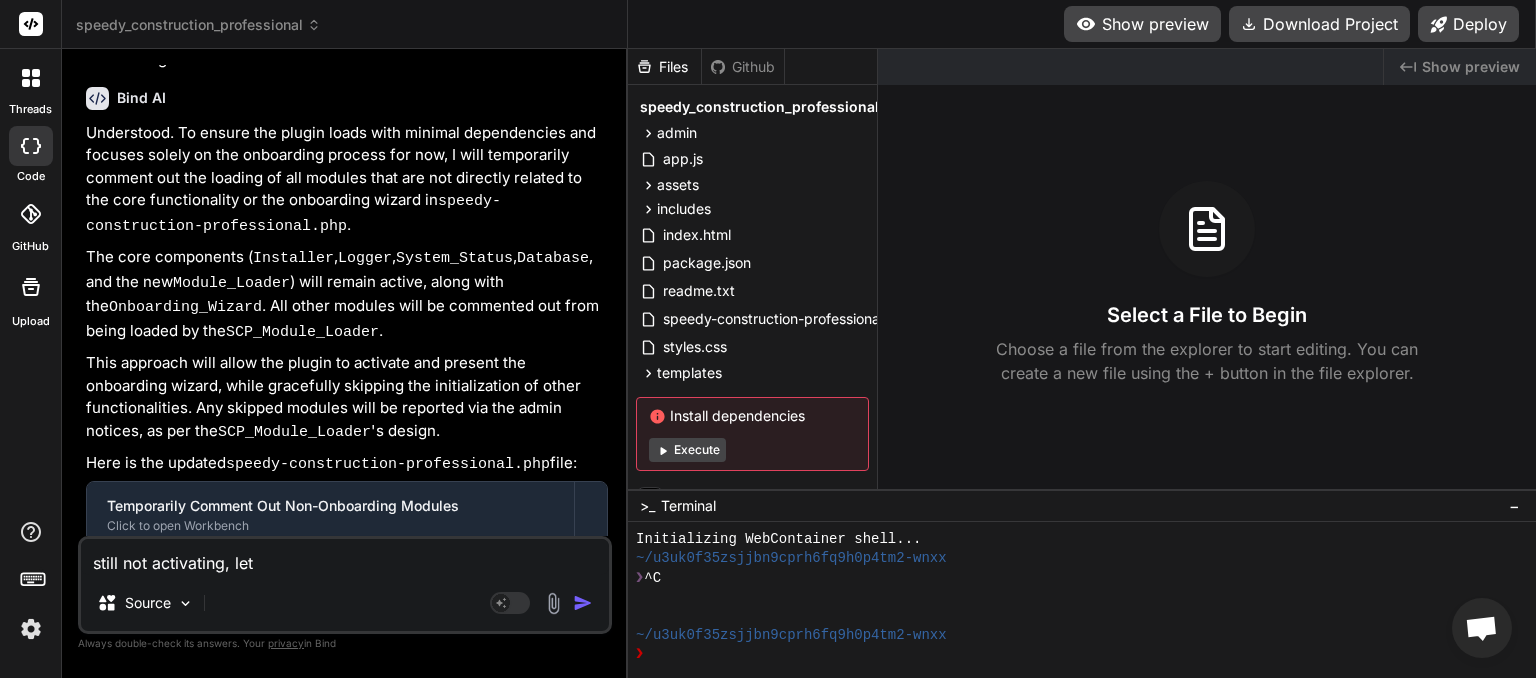 type on "still not activating, lets" 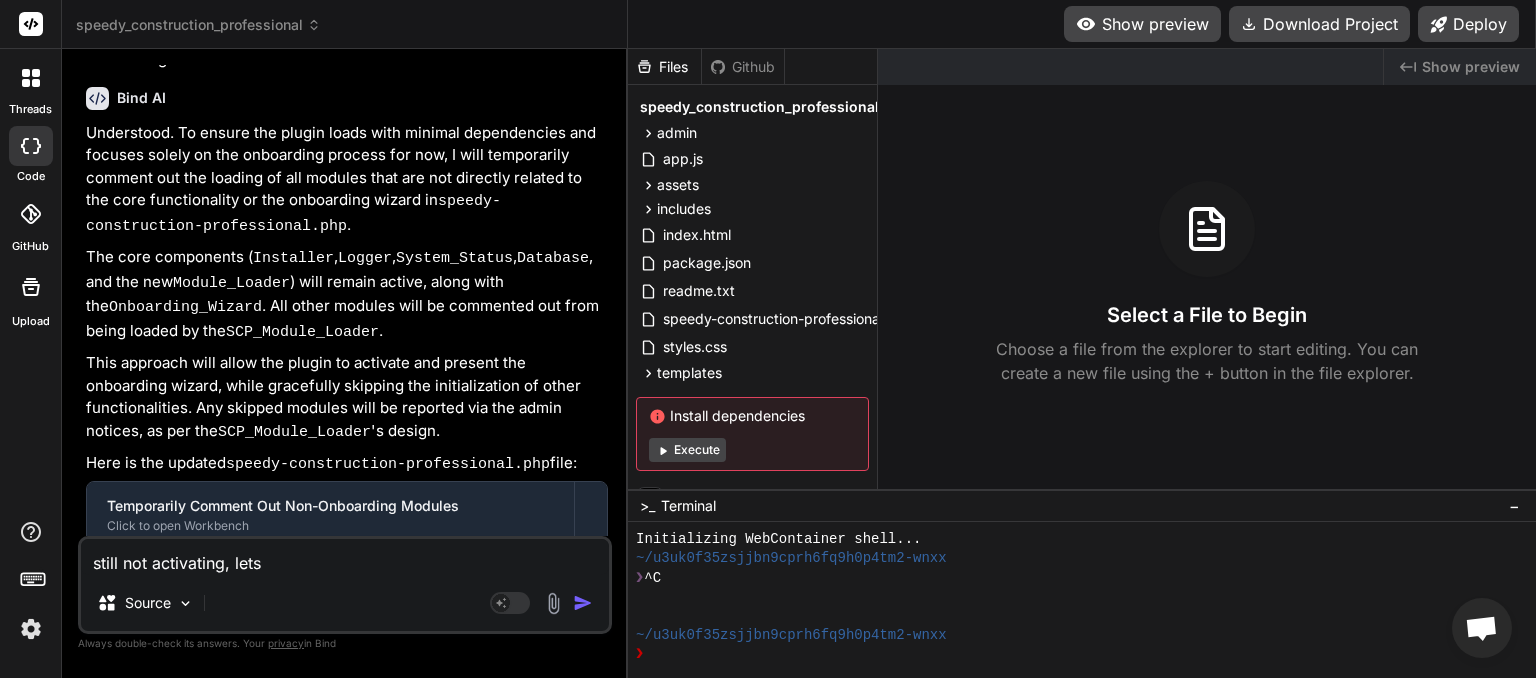 type on "still not activating, lets" 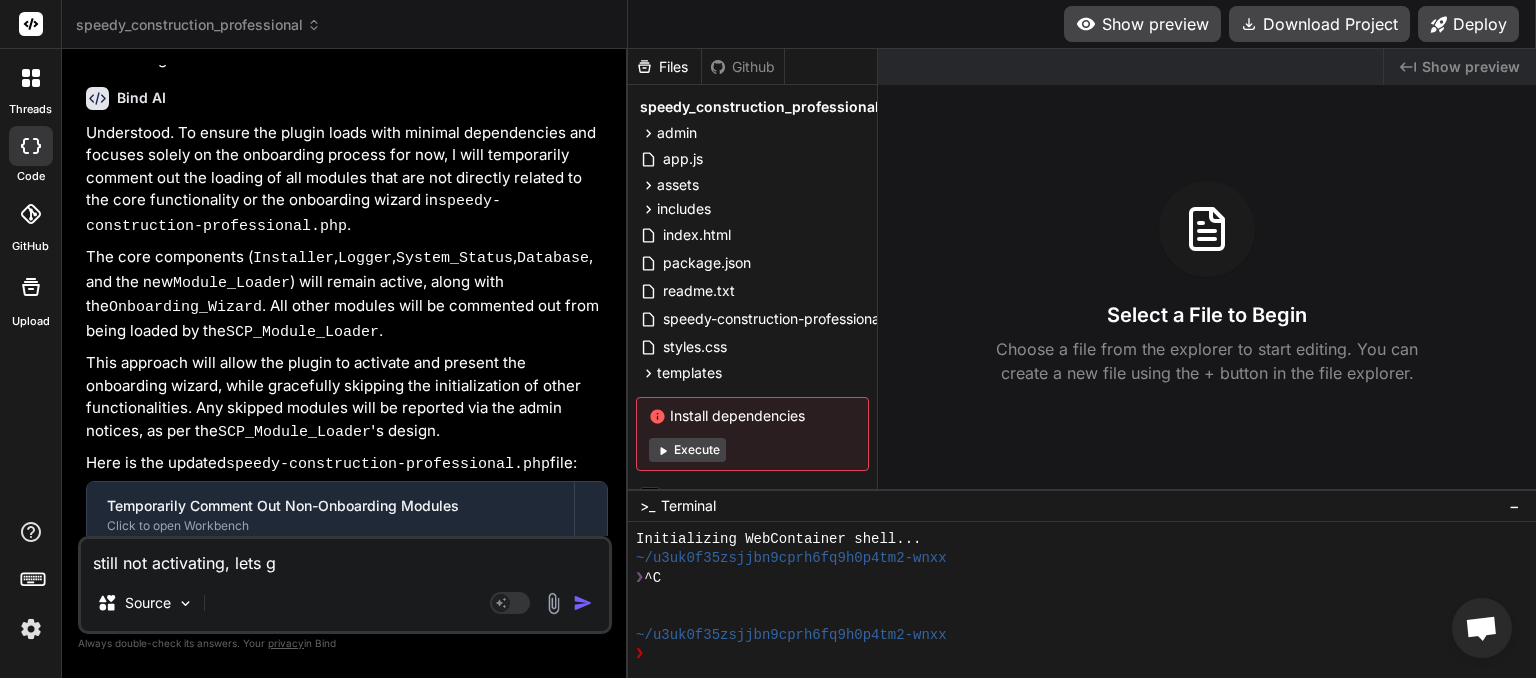 type on "still not activating, lets go" 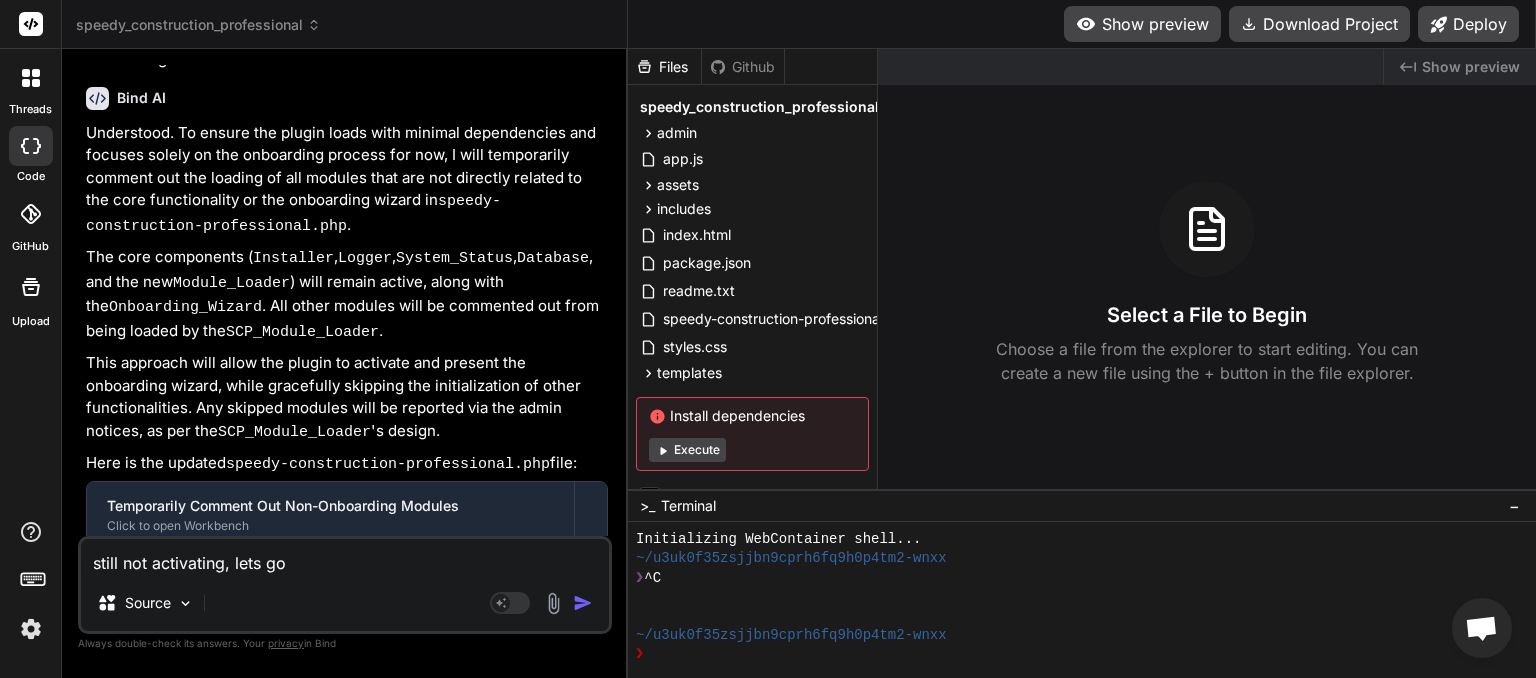 type on "still not activating, lets go" 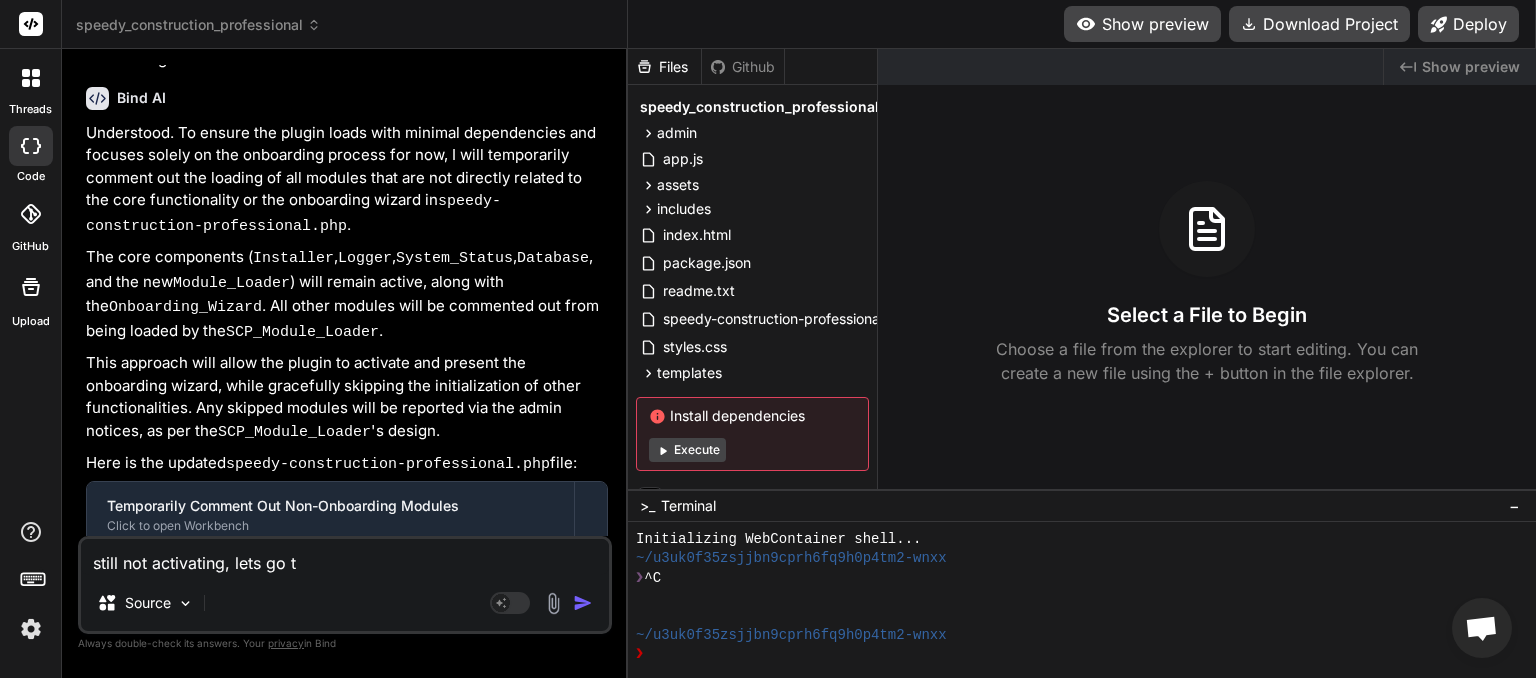 type on "still not activating, lets go to" 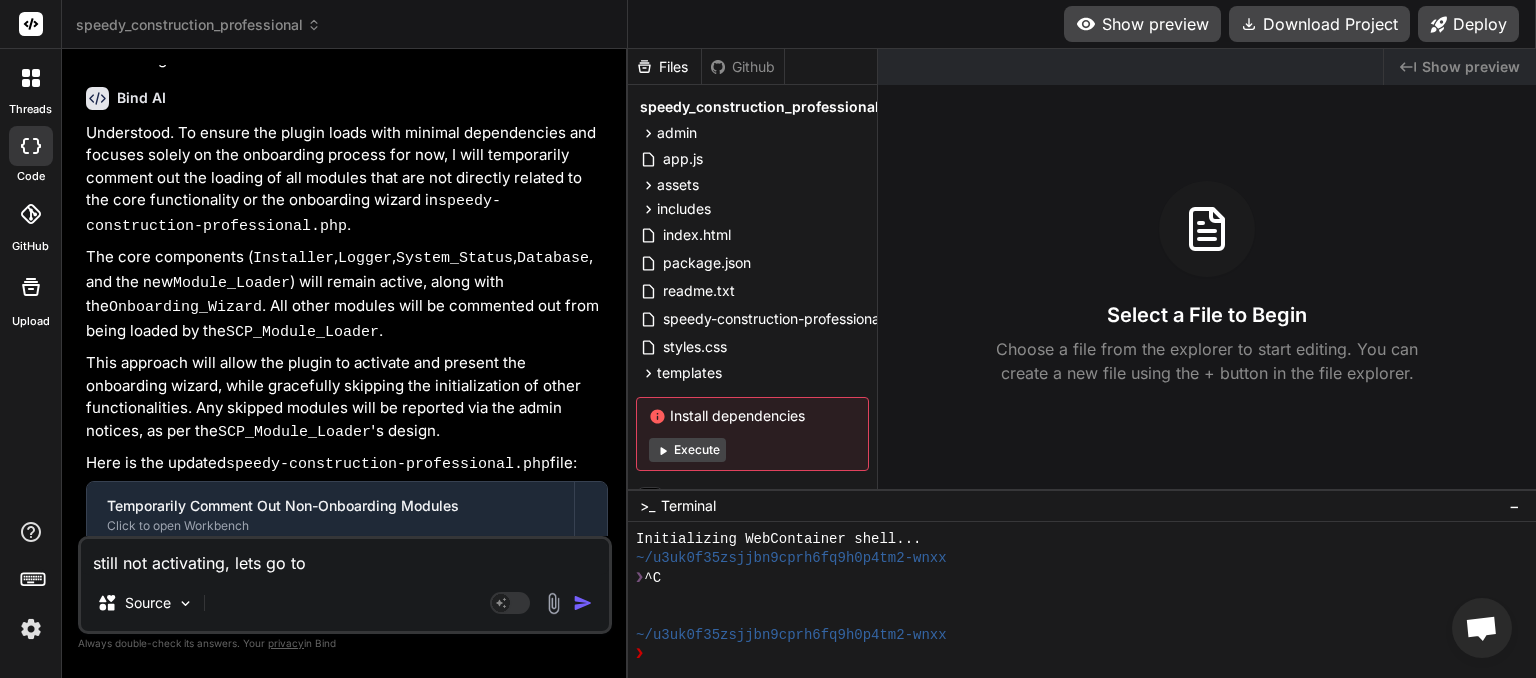 type on "still not activating, lets go to" 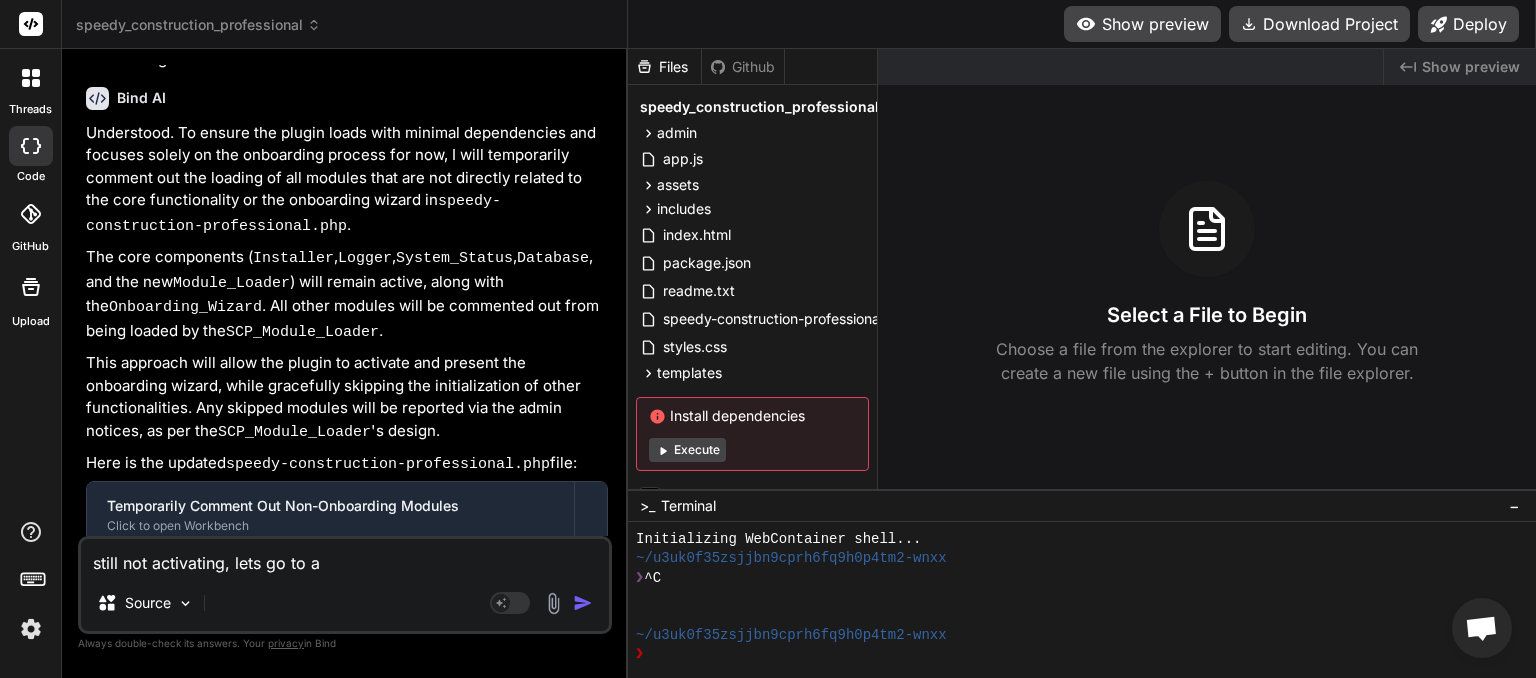 type on "still not activating, lets go to a" 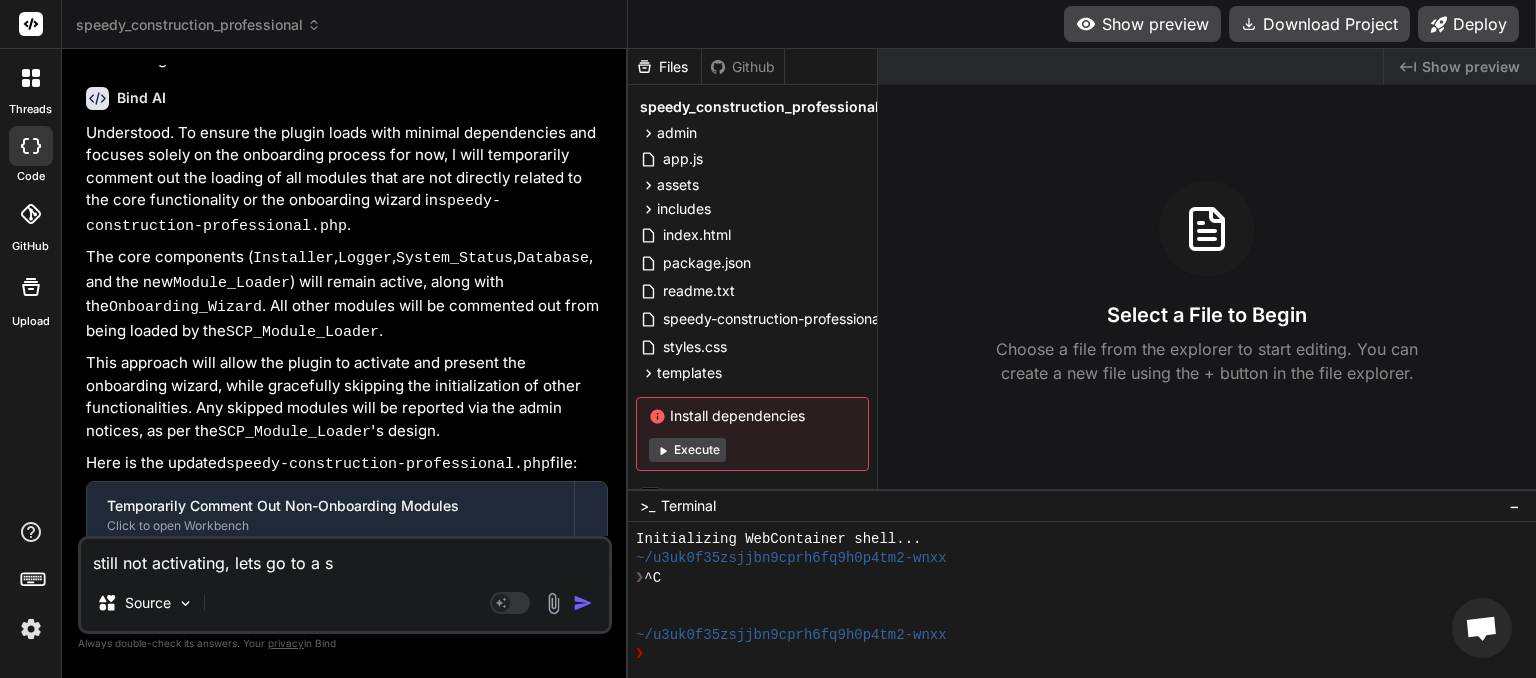 type on "still not activating, lets go to a sa" 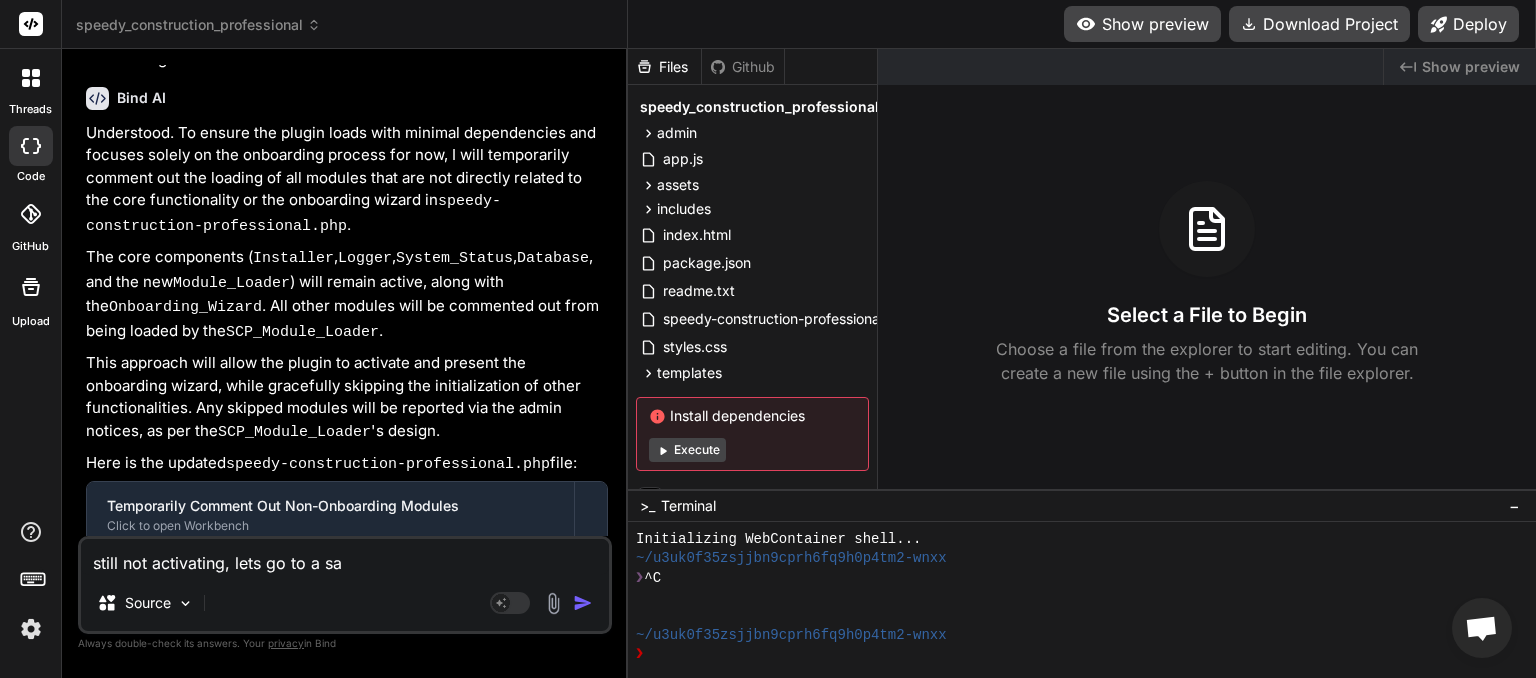 type on "still not activating, lets go to a saf" 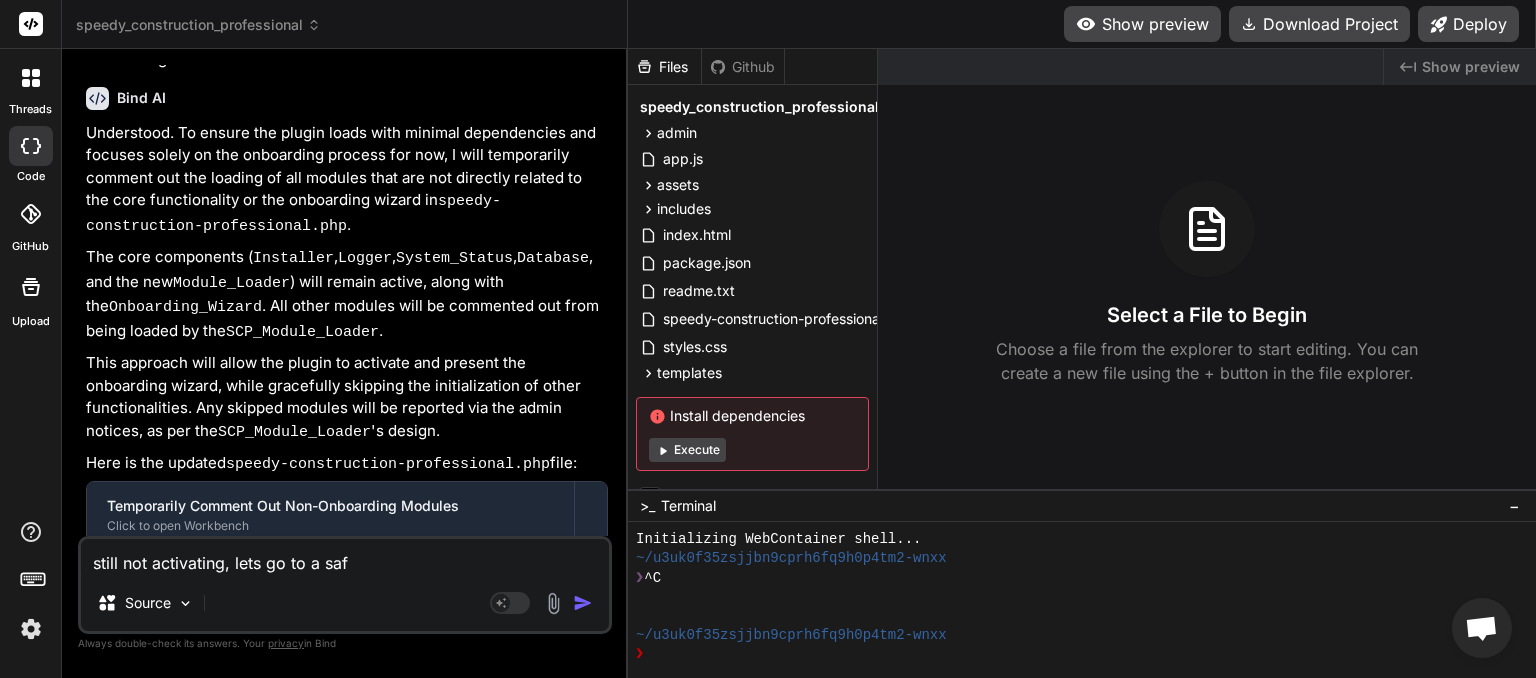 type on "still not activating, lets go to a safe" 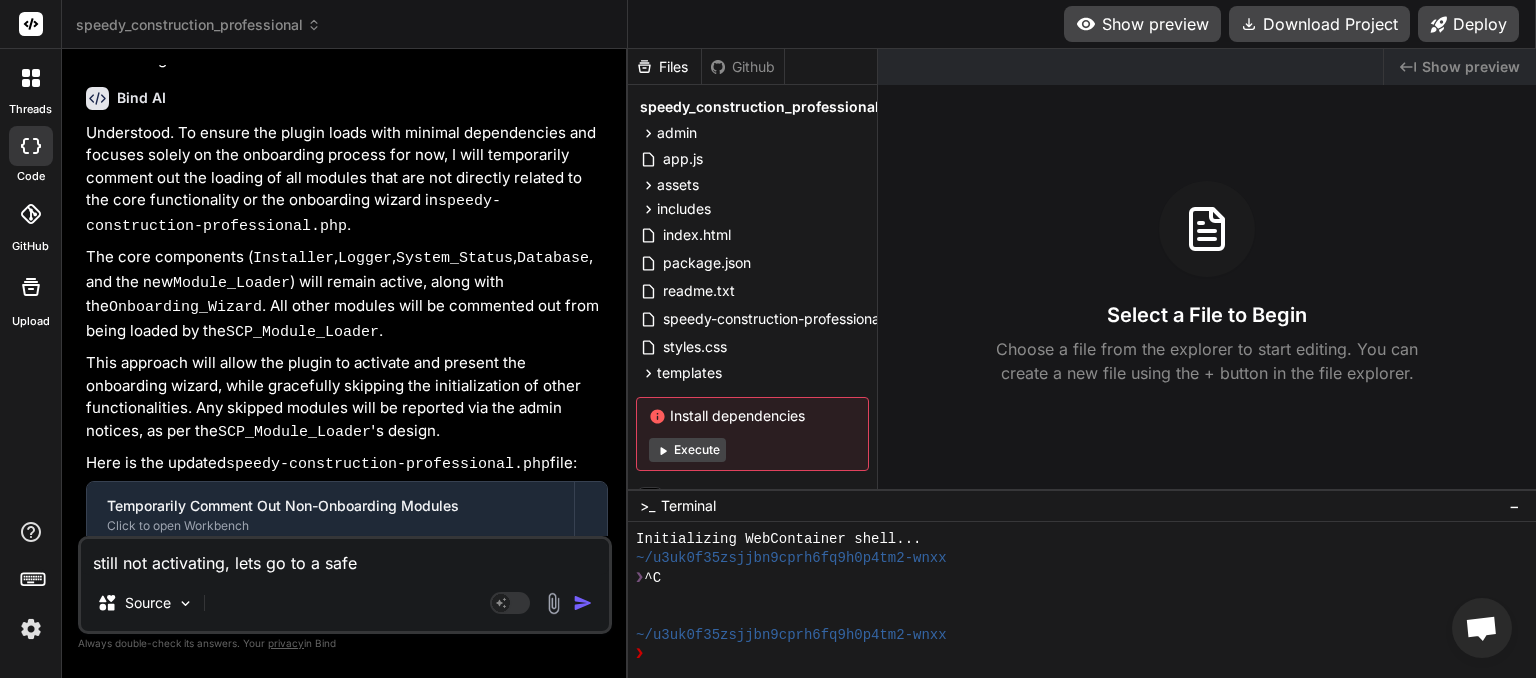 type on "still not activating, lets go to a safe" 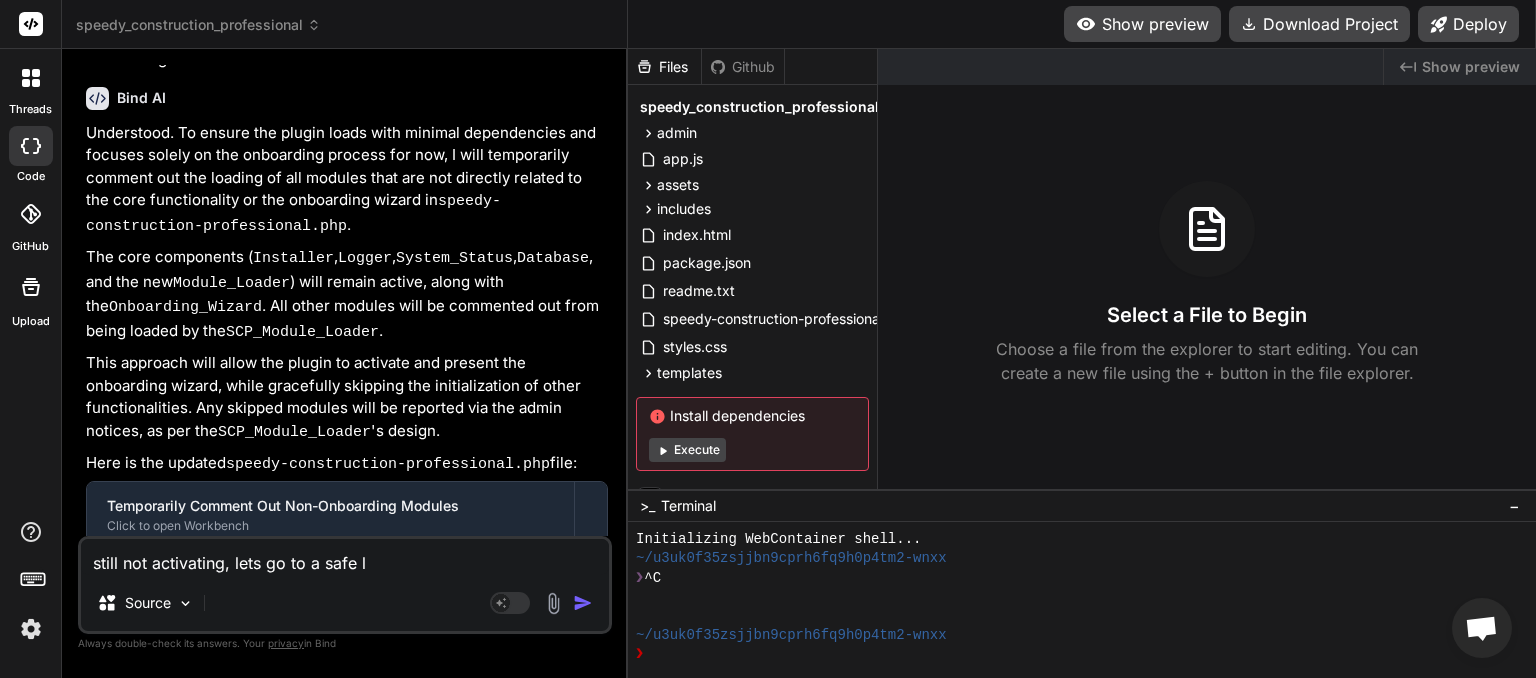 type on "still not activating, lets go to a safe lo" 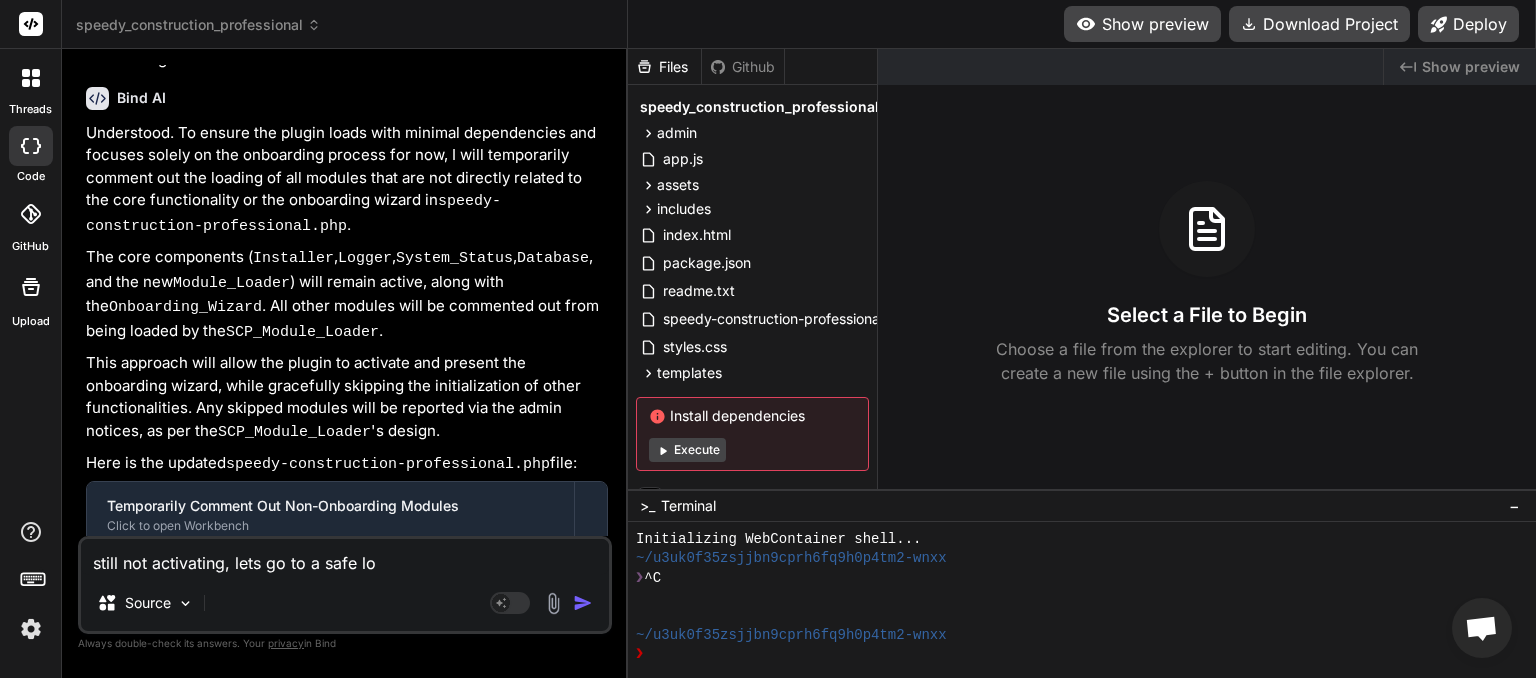 type on "still not activating, lets go to a safe loa" 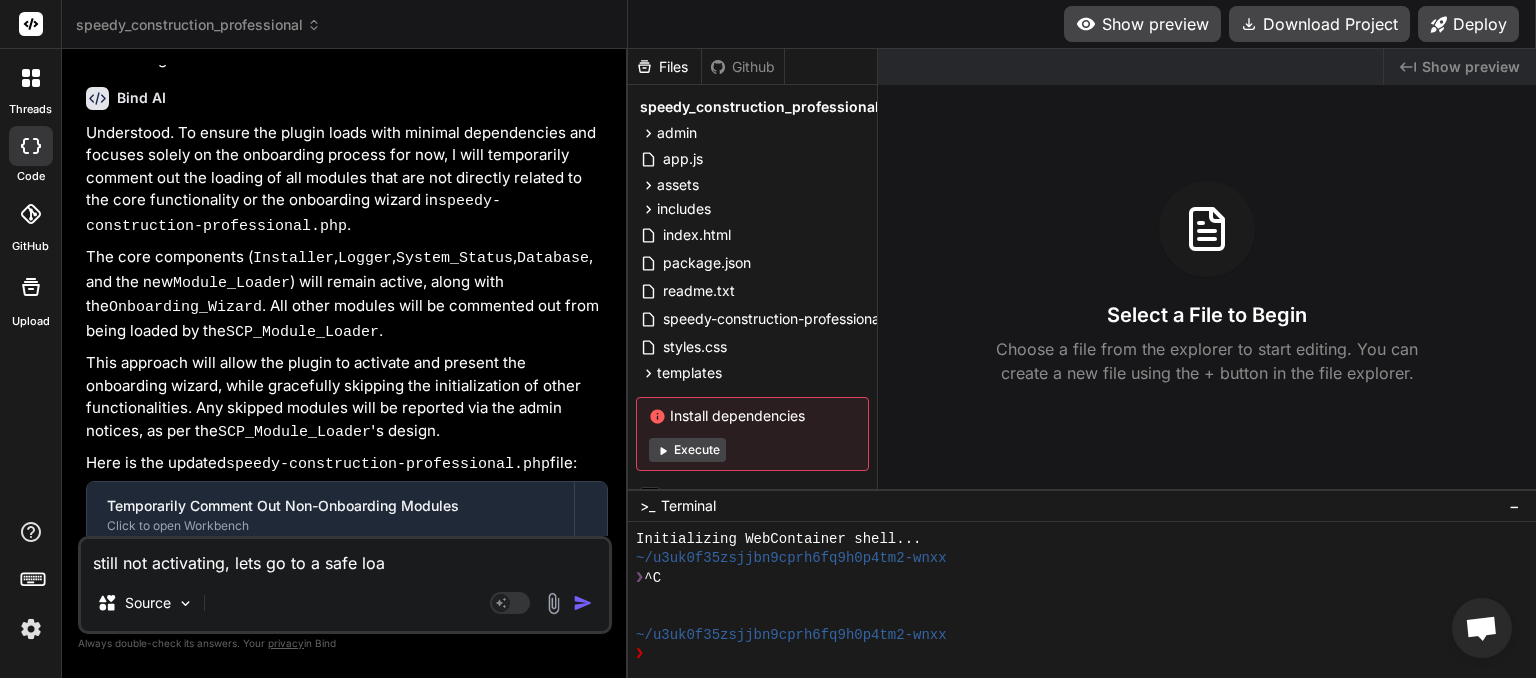 type on "still not activating, lets go to a safe load" 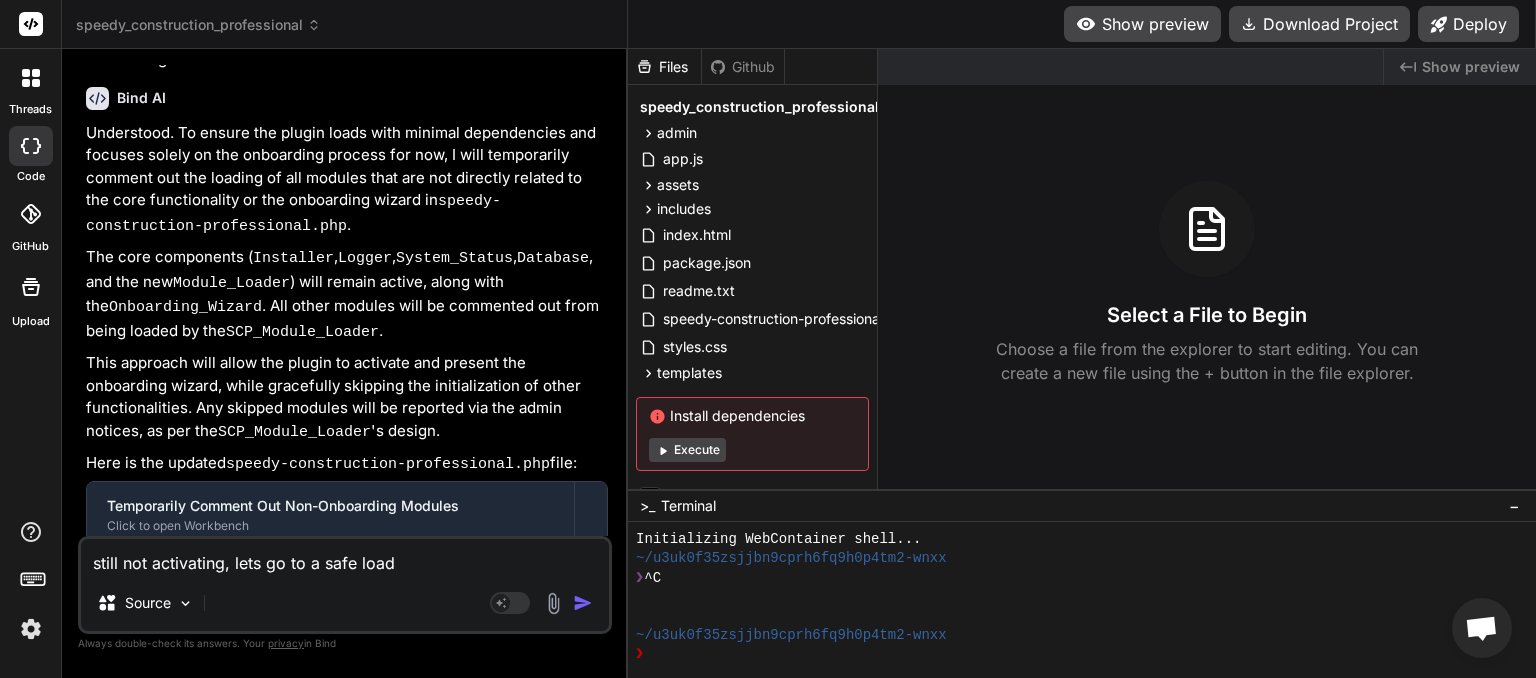 type on "still not activating, lets go to a safe load" 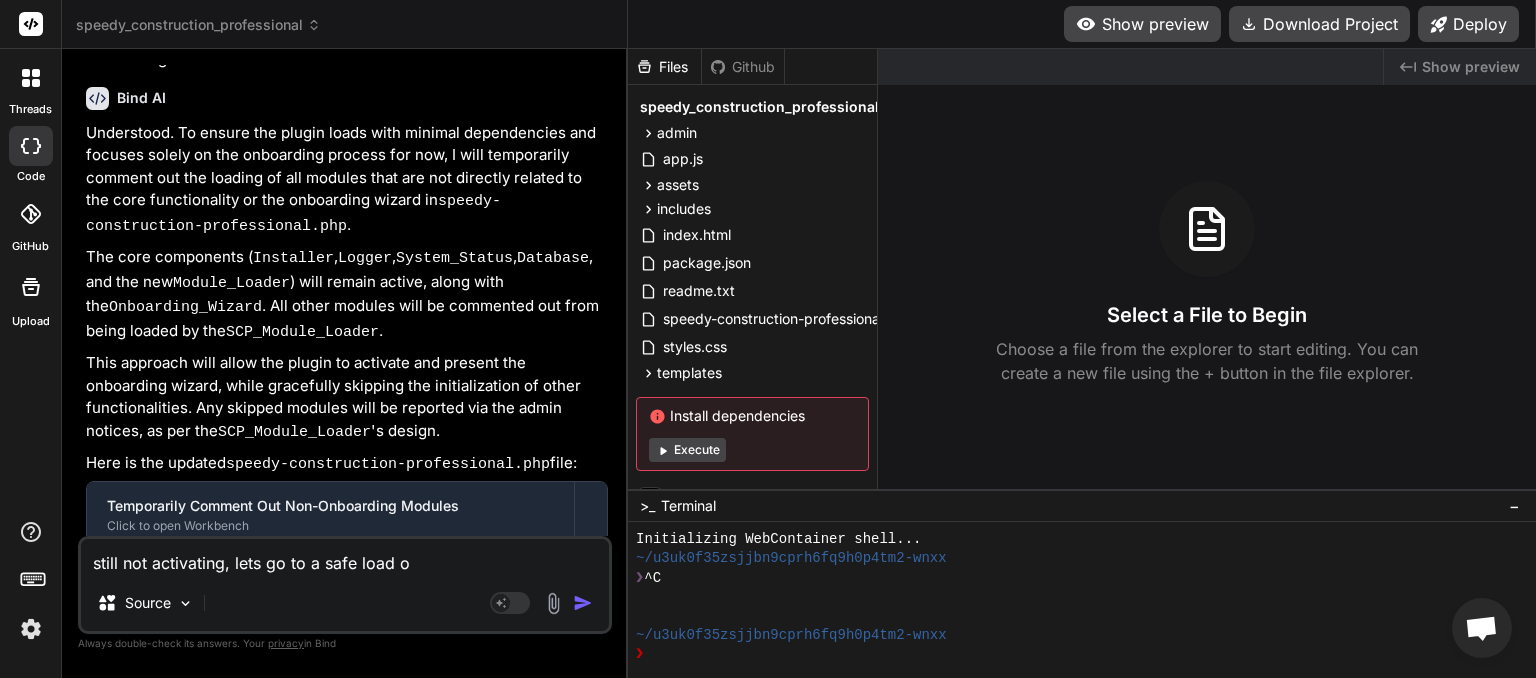 type on "still not activating, lets go to a safe load ou" 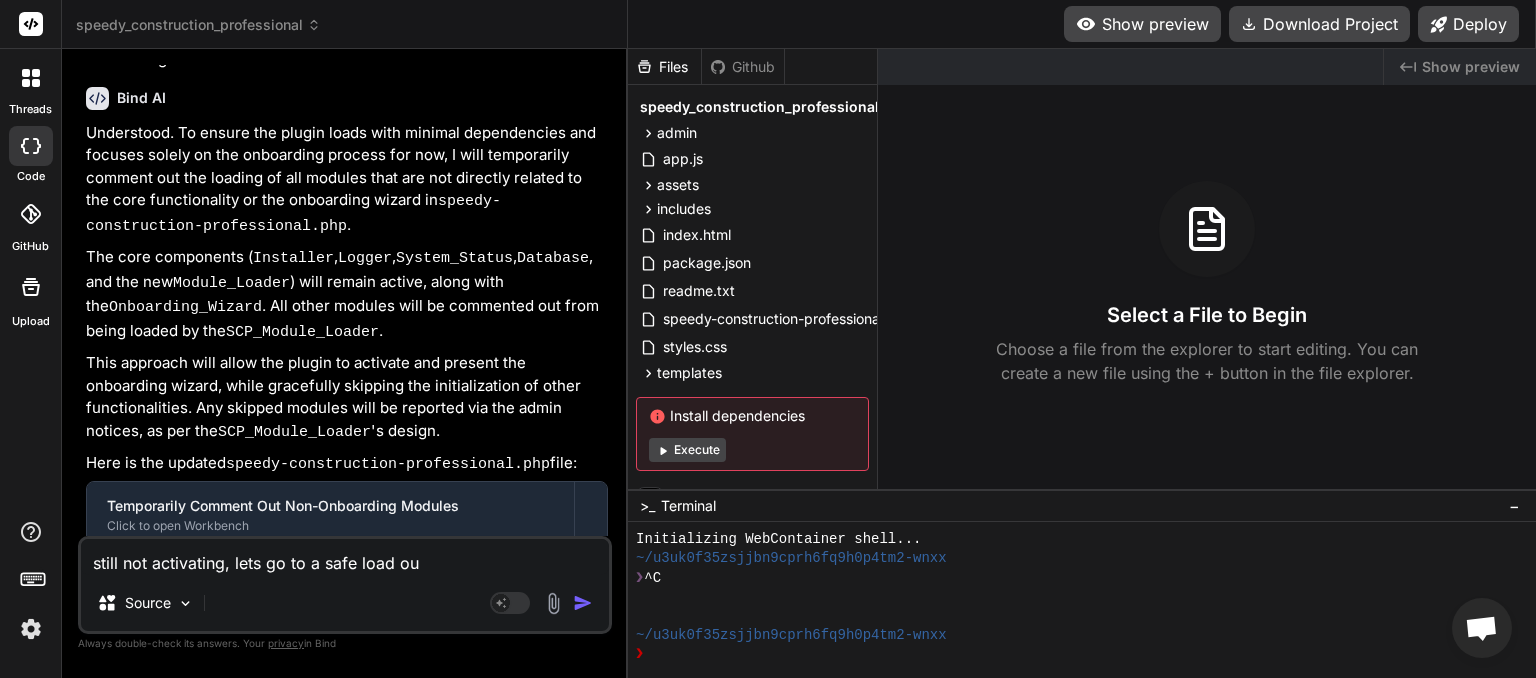 type on "still not activating, lets go to a safe load oui" 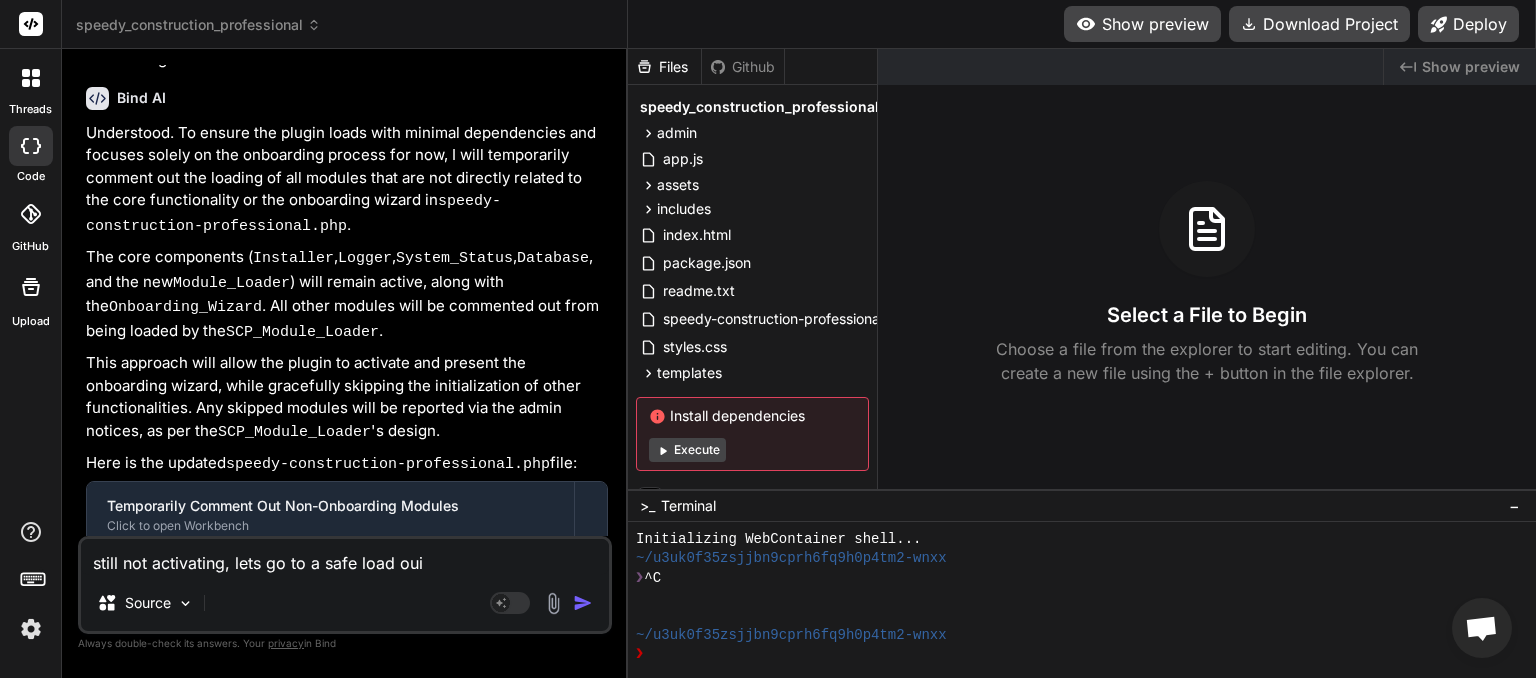type on "still not activating, lets go to a safe load ouit" 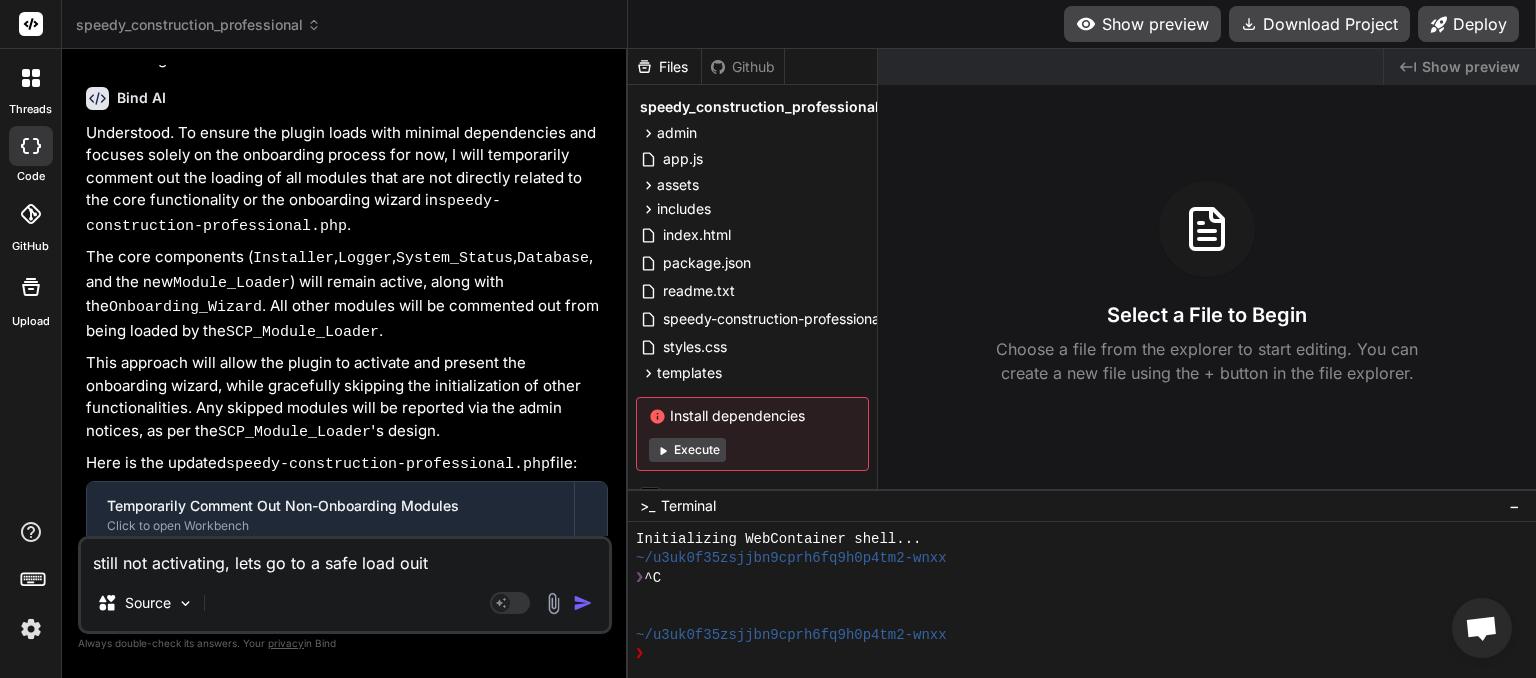 type on "still not activating, lets go to a safe load oui" 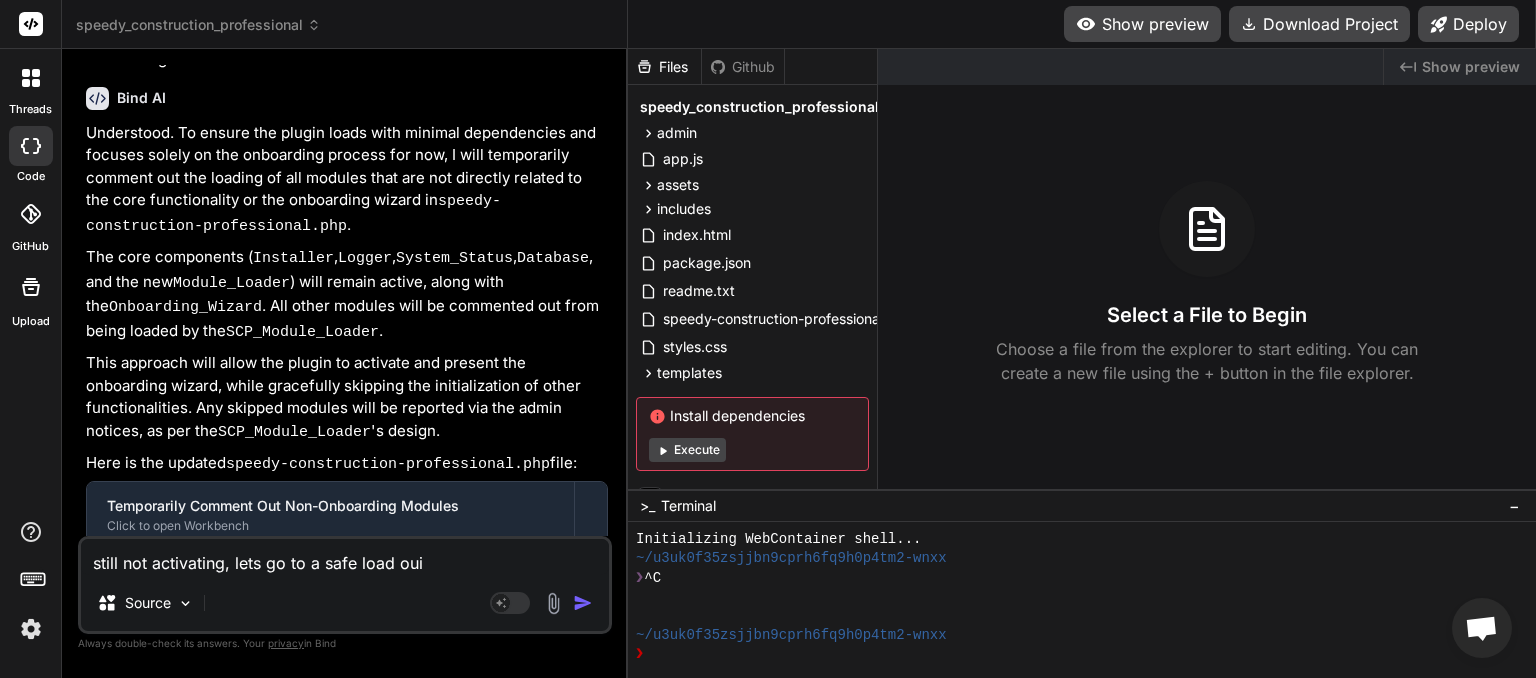 type on "still not activating, lets go to a safe load ou" 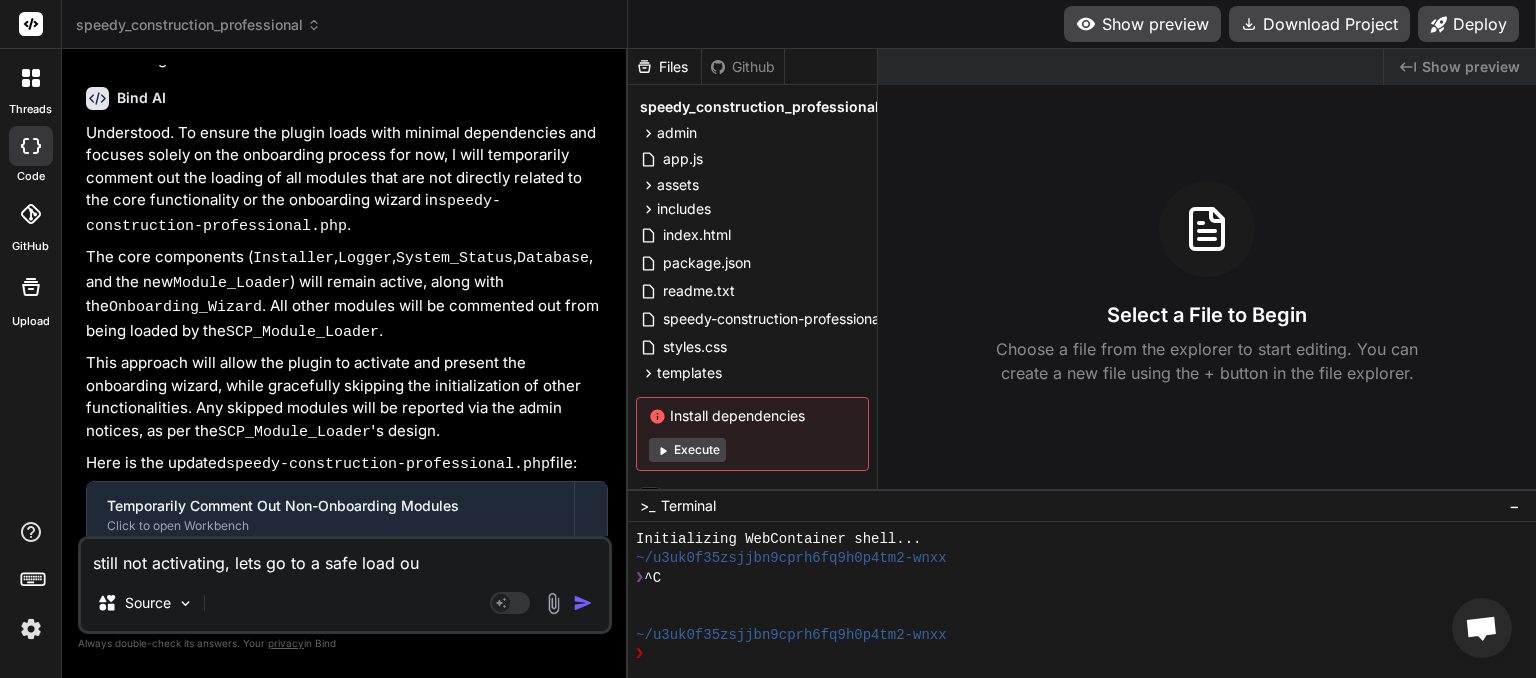 type on "still not activating, lets go to a safe load out" 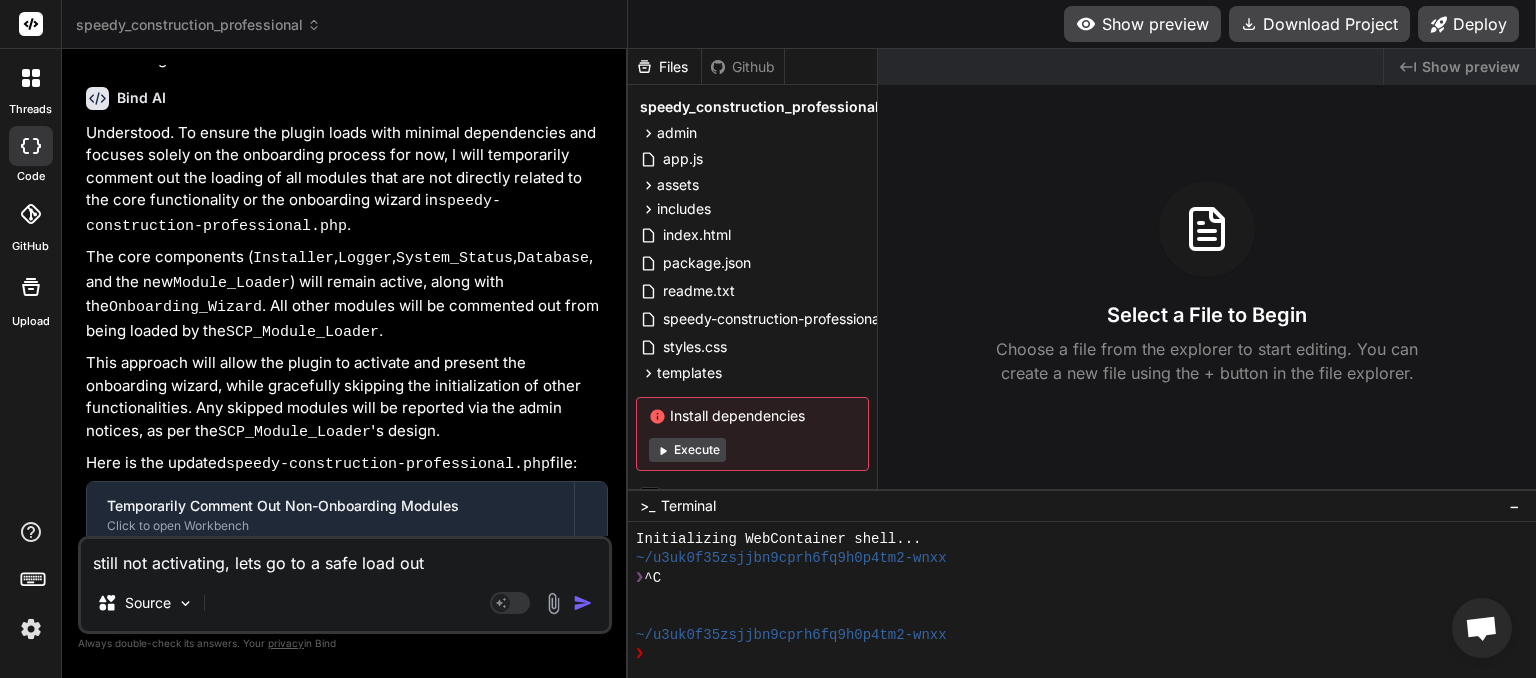 type on "still not activating, lets go to a safe load out" 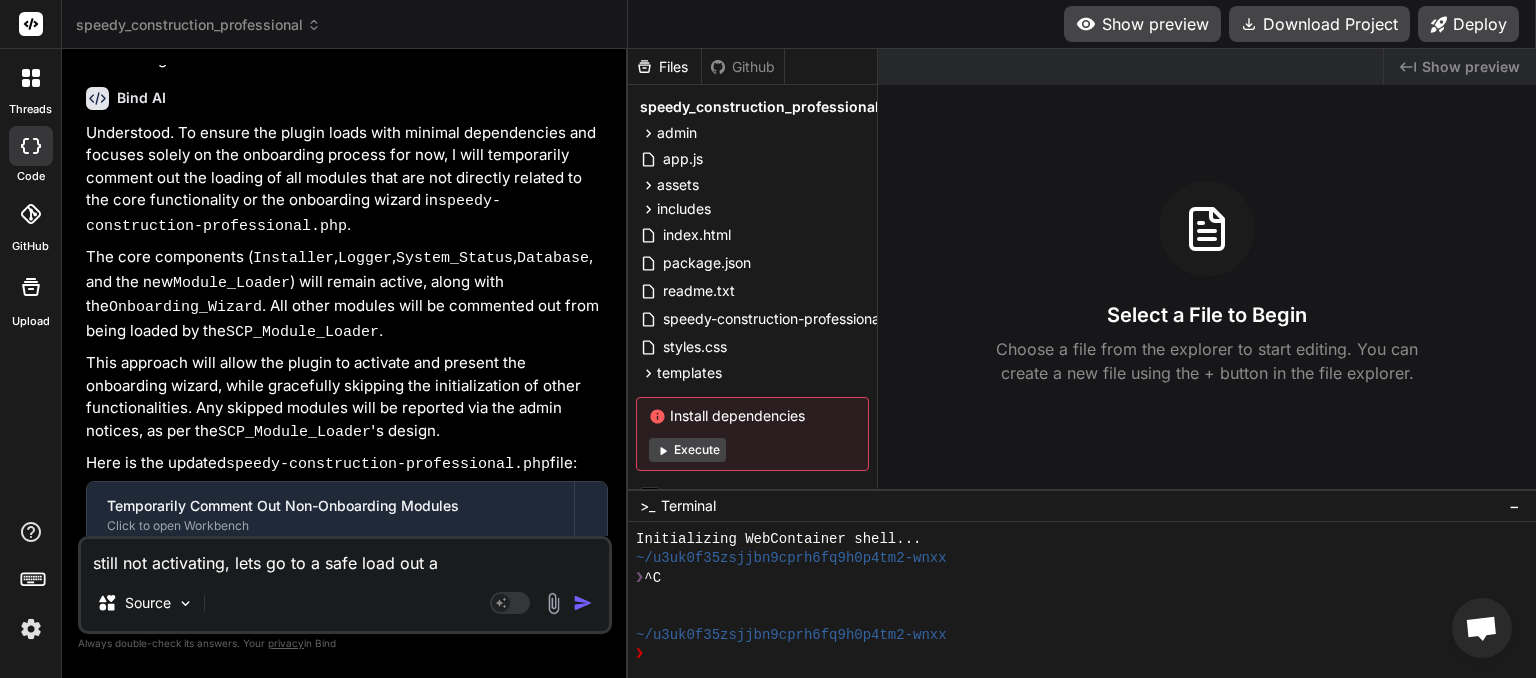 type on "still not activating, lets go to a safe load out an" 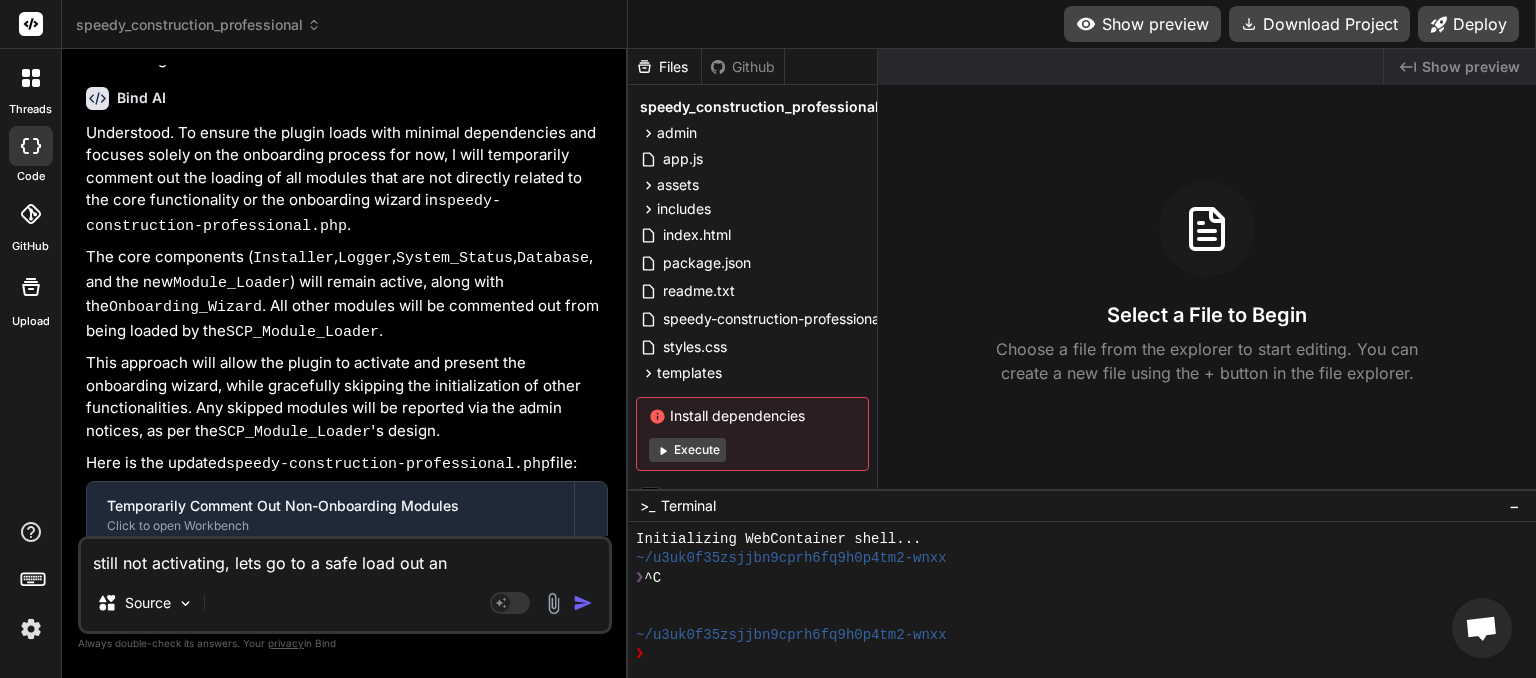 type on "still not activating, lets go to a safe load out and" 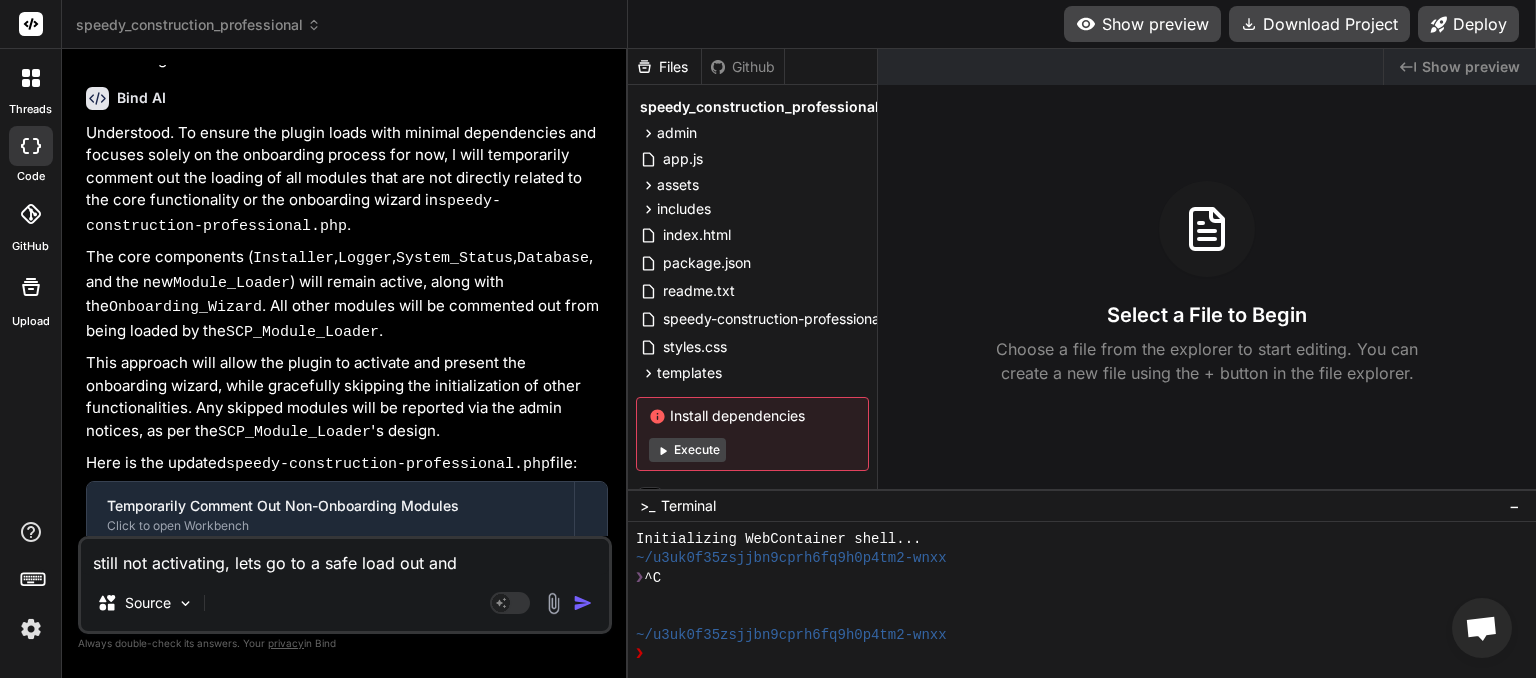 type on "still not activating, lets go to a safe load out and" 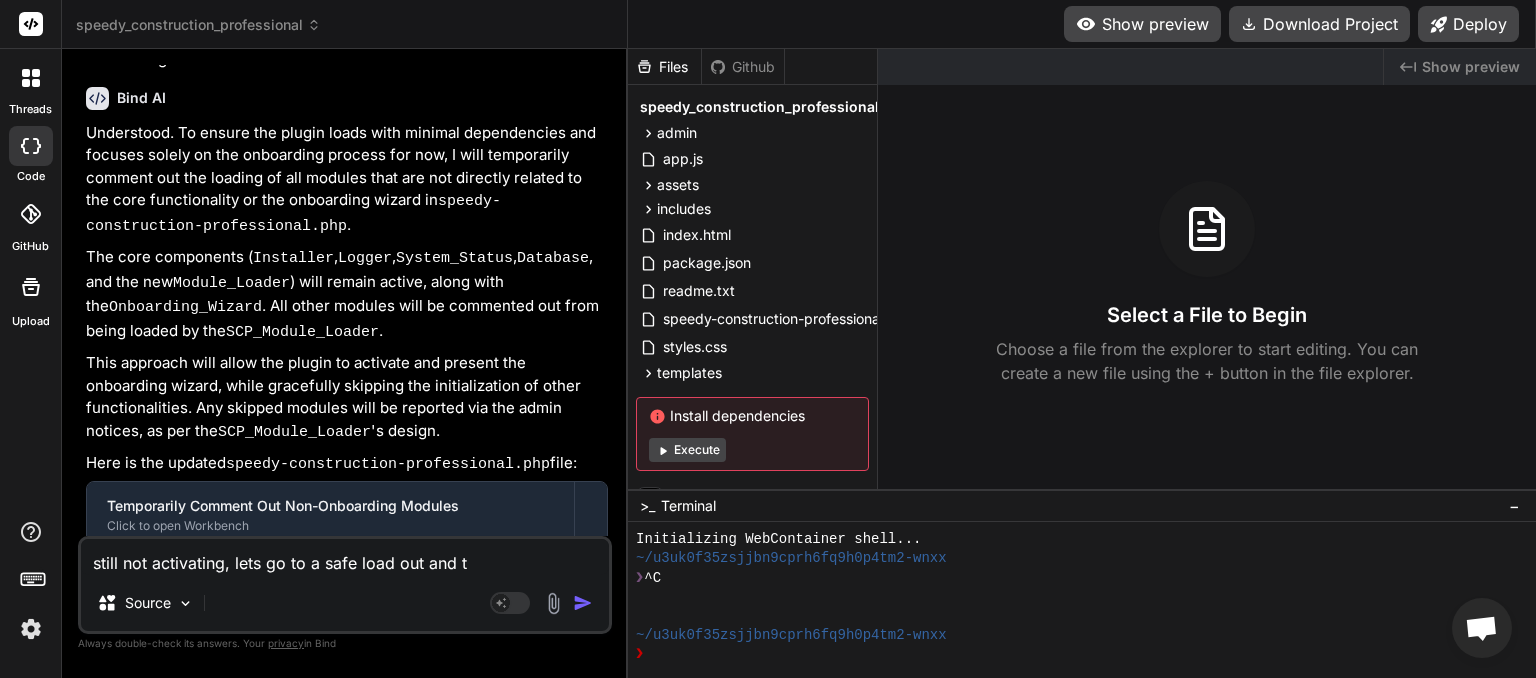 type on "still not activating, lets go to a safe load out and tr" 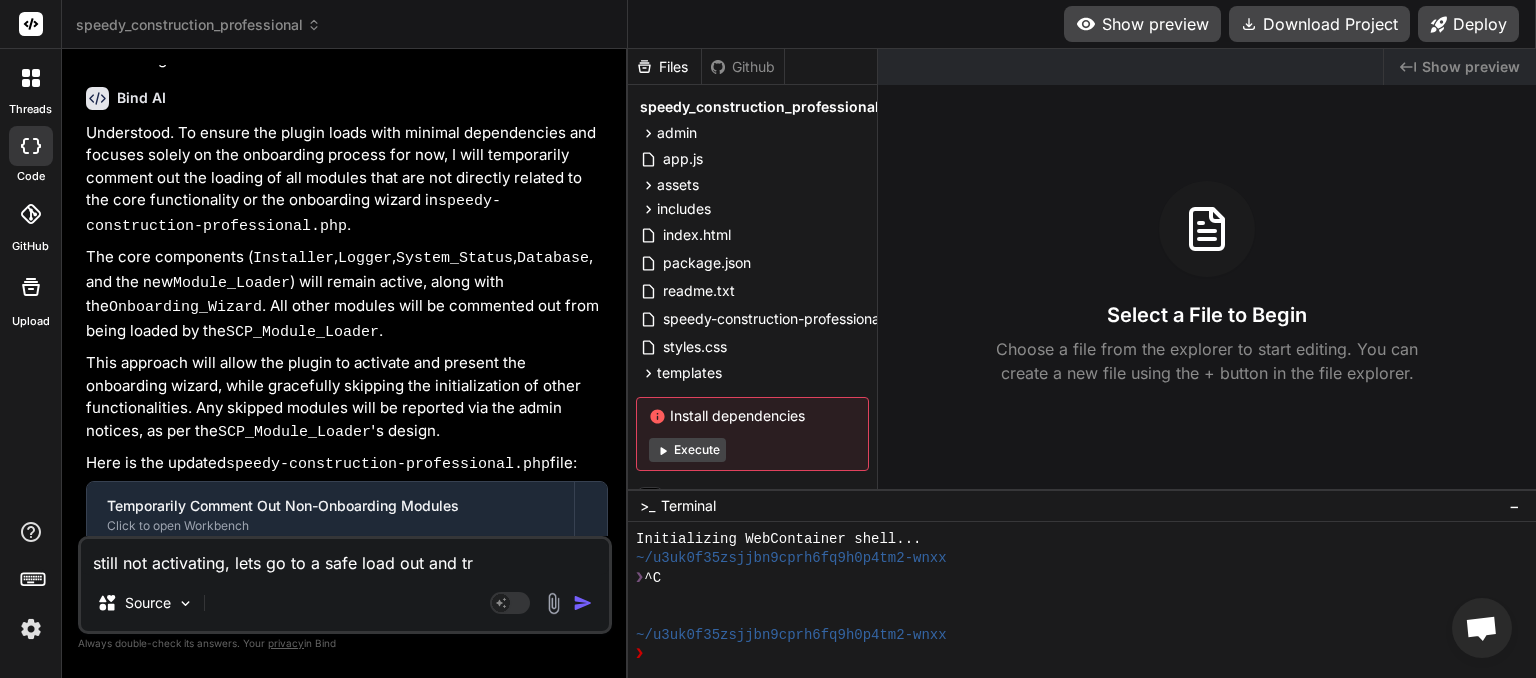 type on "still not activating, lets go to a safe load out and try" 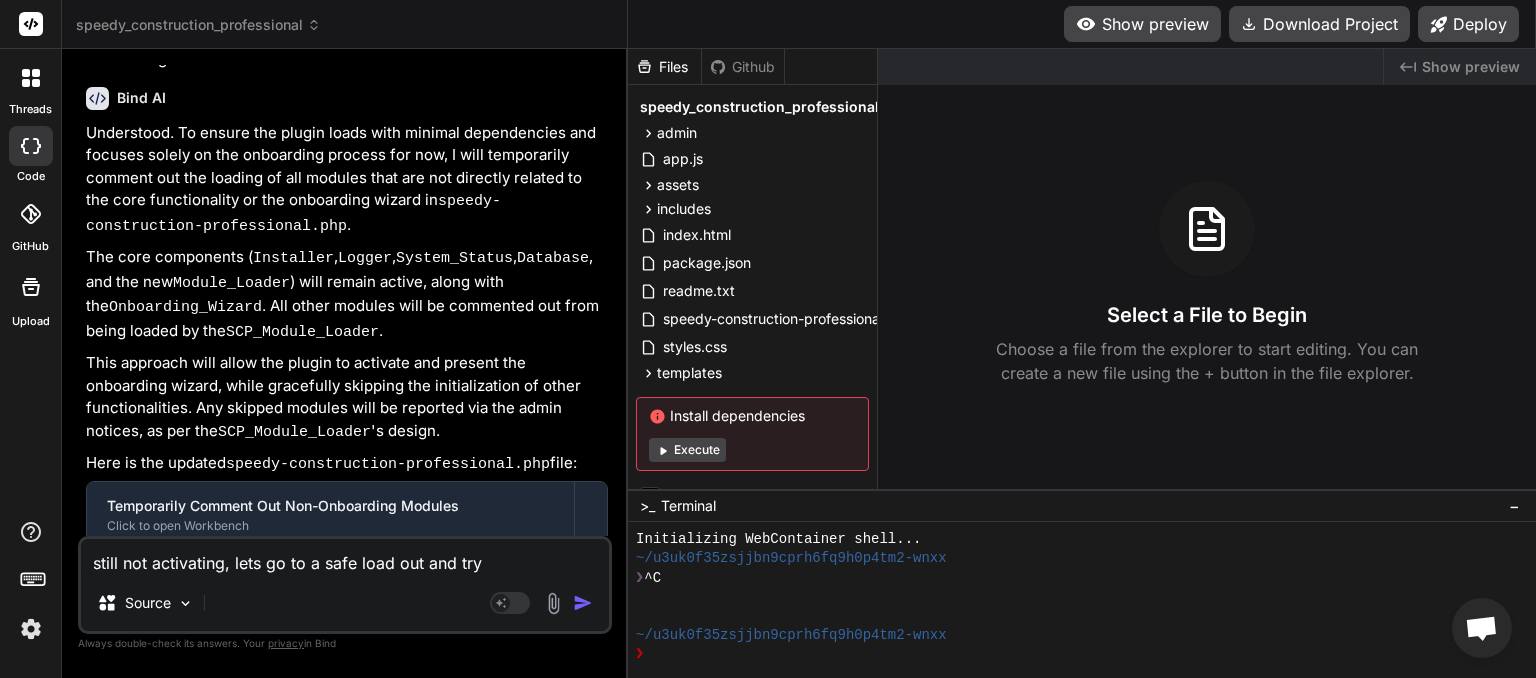 type on "still not activating, lets go to a safe load out and tryu" 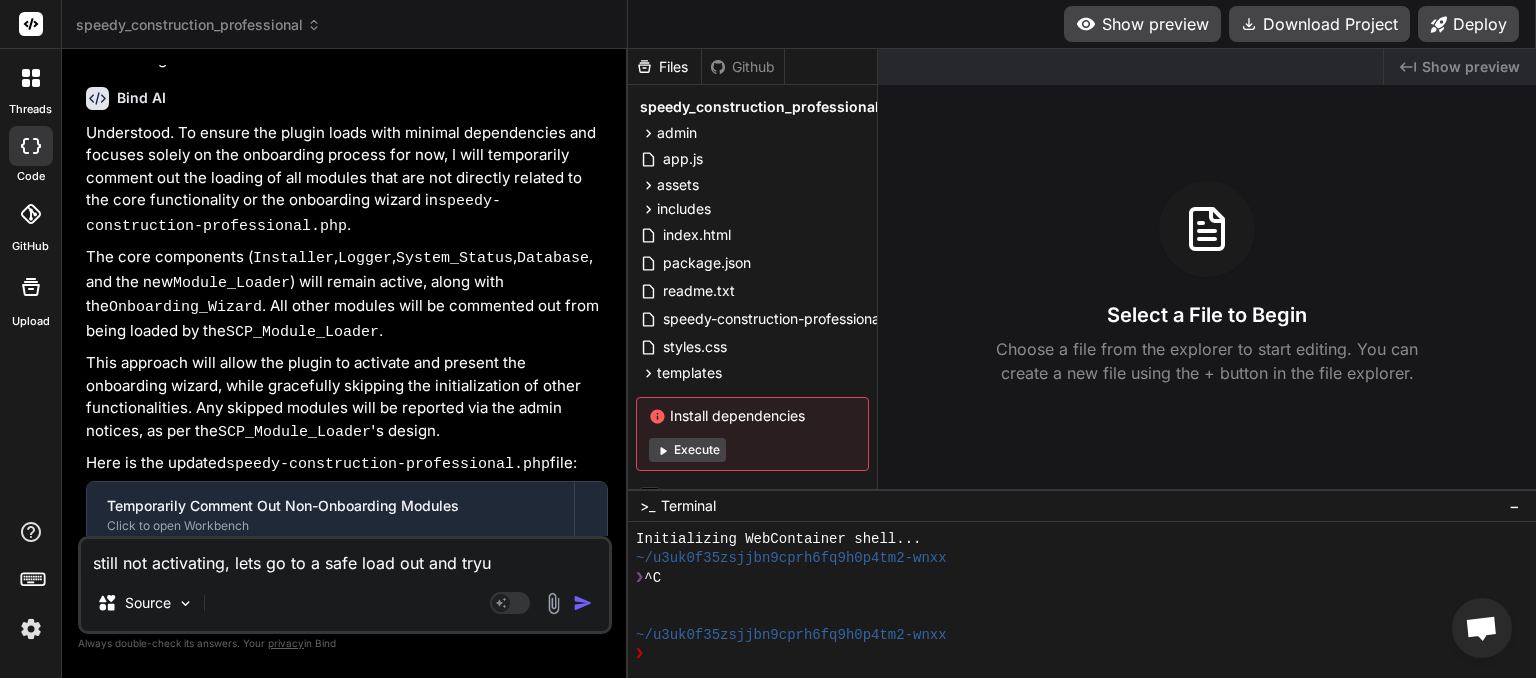 type on "still not activating, lets go to a safe load out and try" 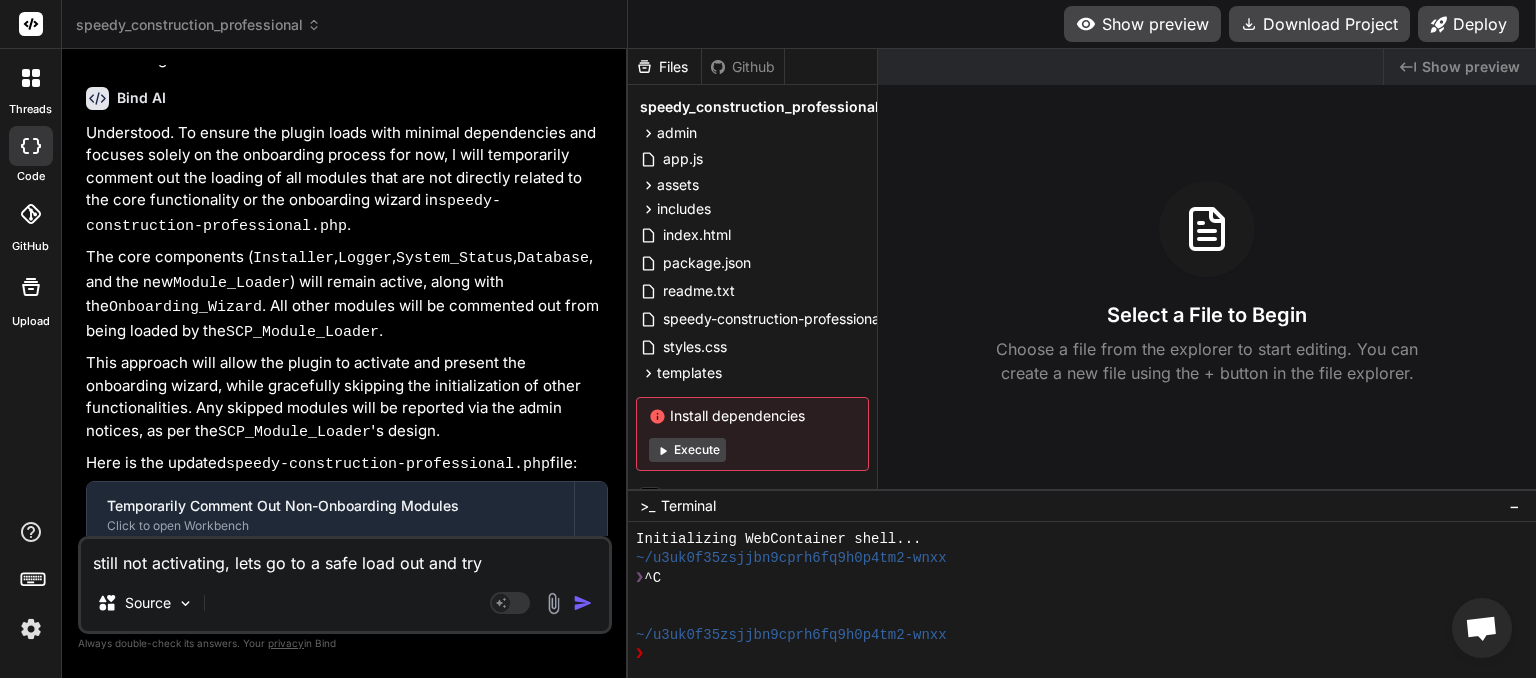 type on "still not activating, lets go to a safe load out and tr" 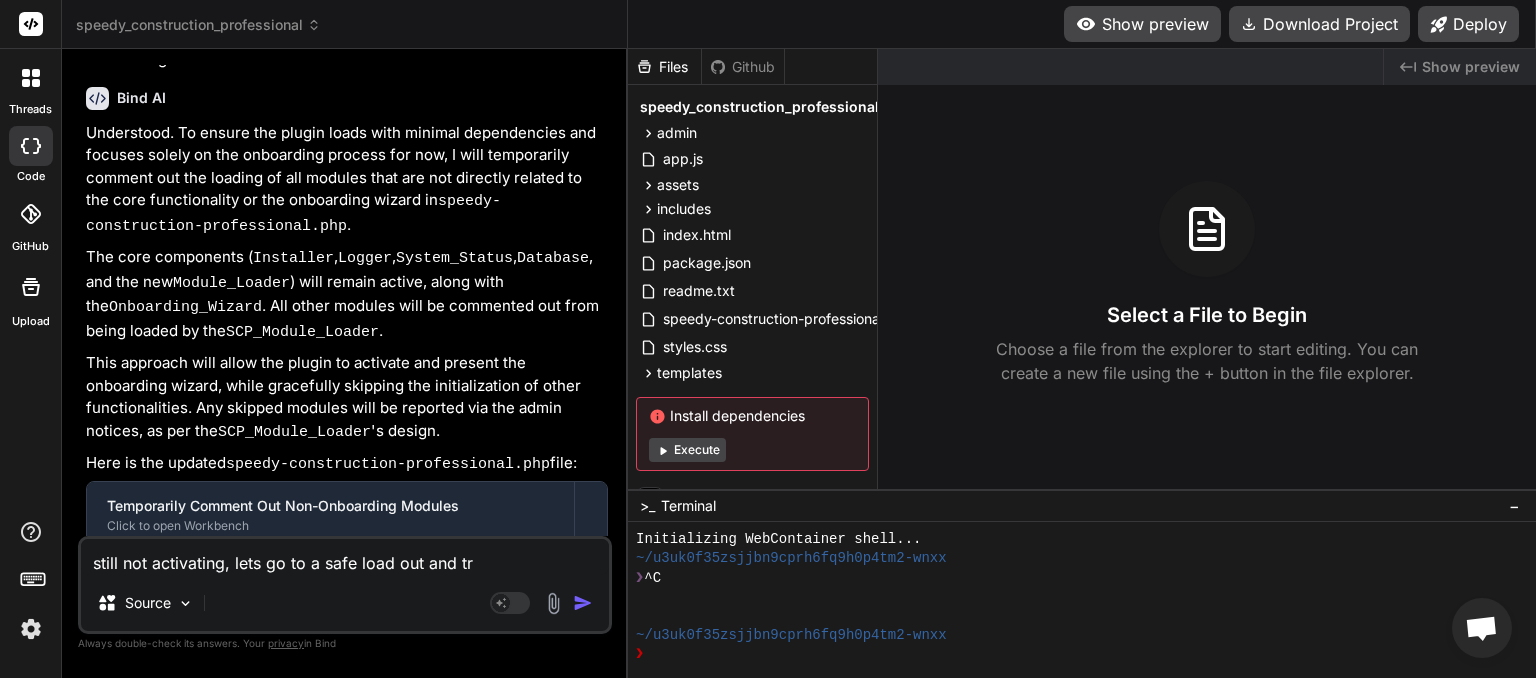 type on "still not activating, lets go to a safe load out and try" 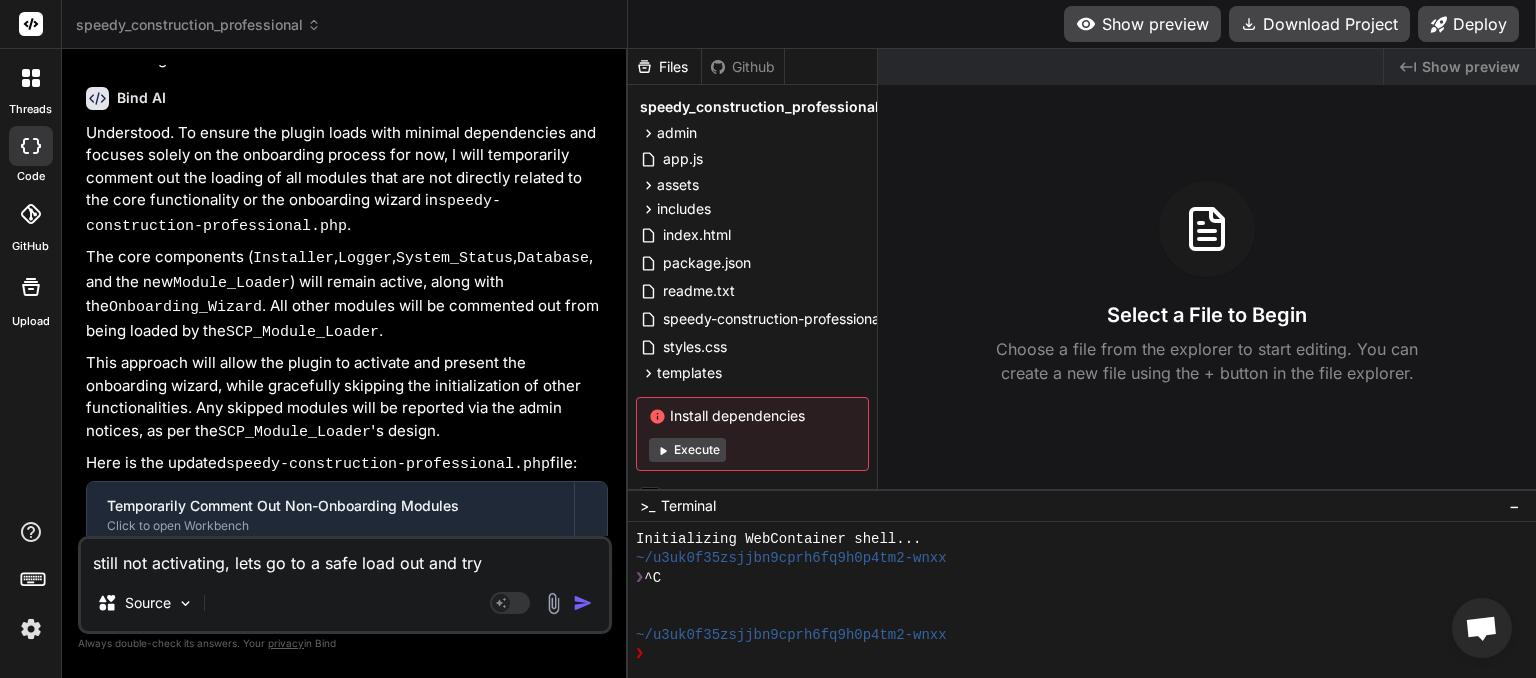 type on "still not activating, lets go to a safe load out and try" 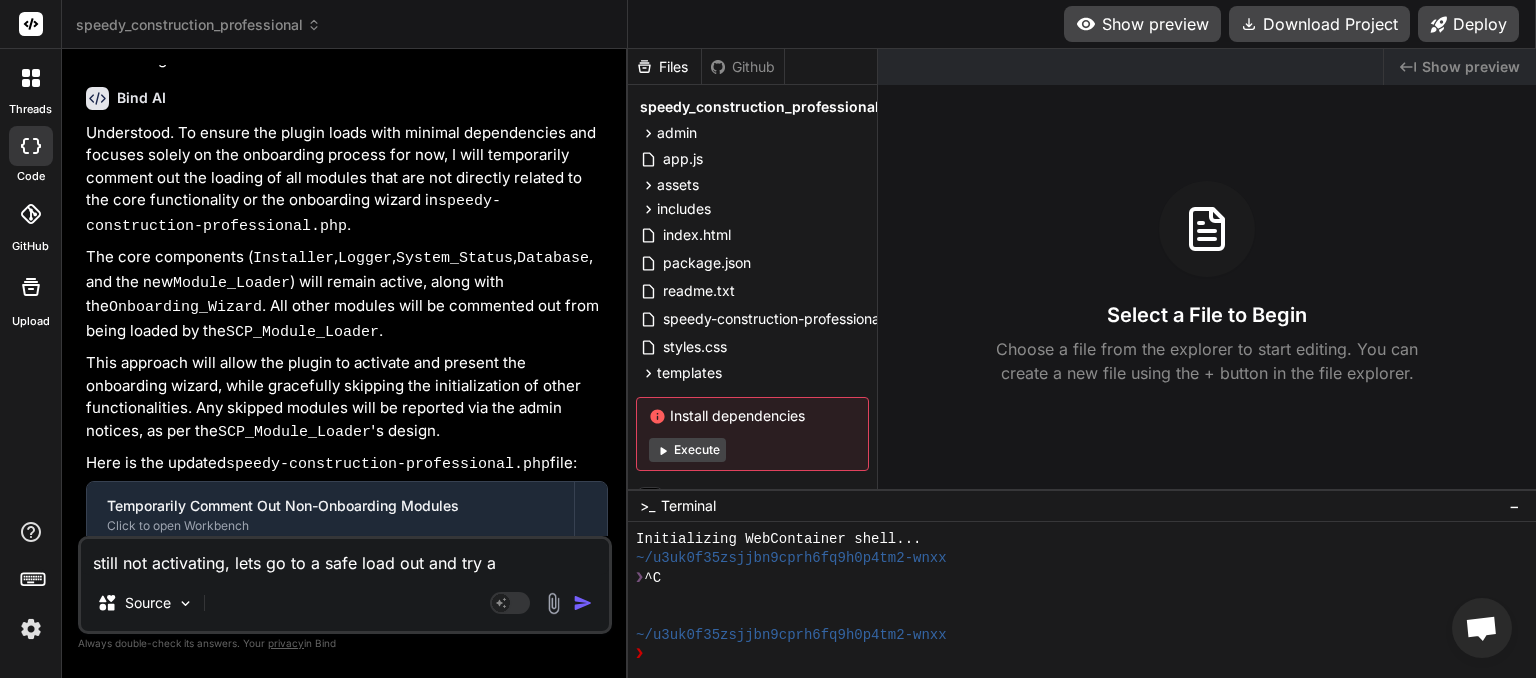 type on "still not activating, lets go to a safe load out and try ag" 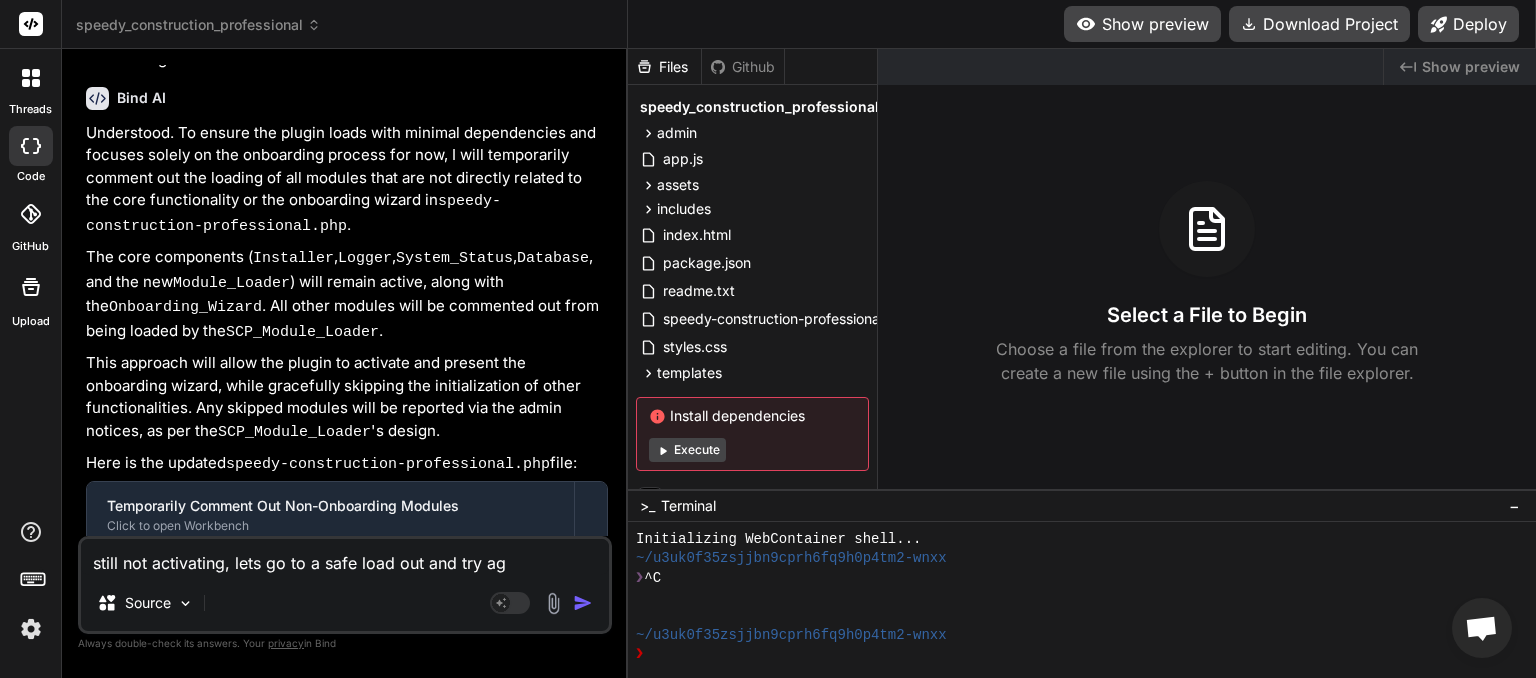 type on "still not activating, lets go to a safe load out and try aga" 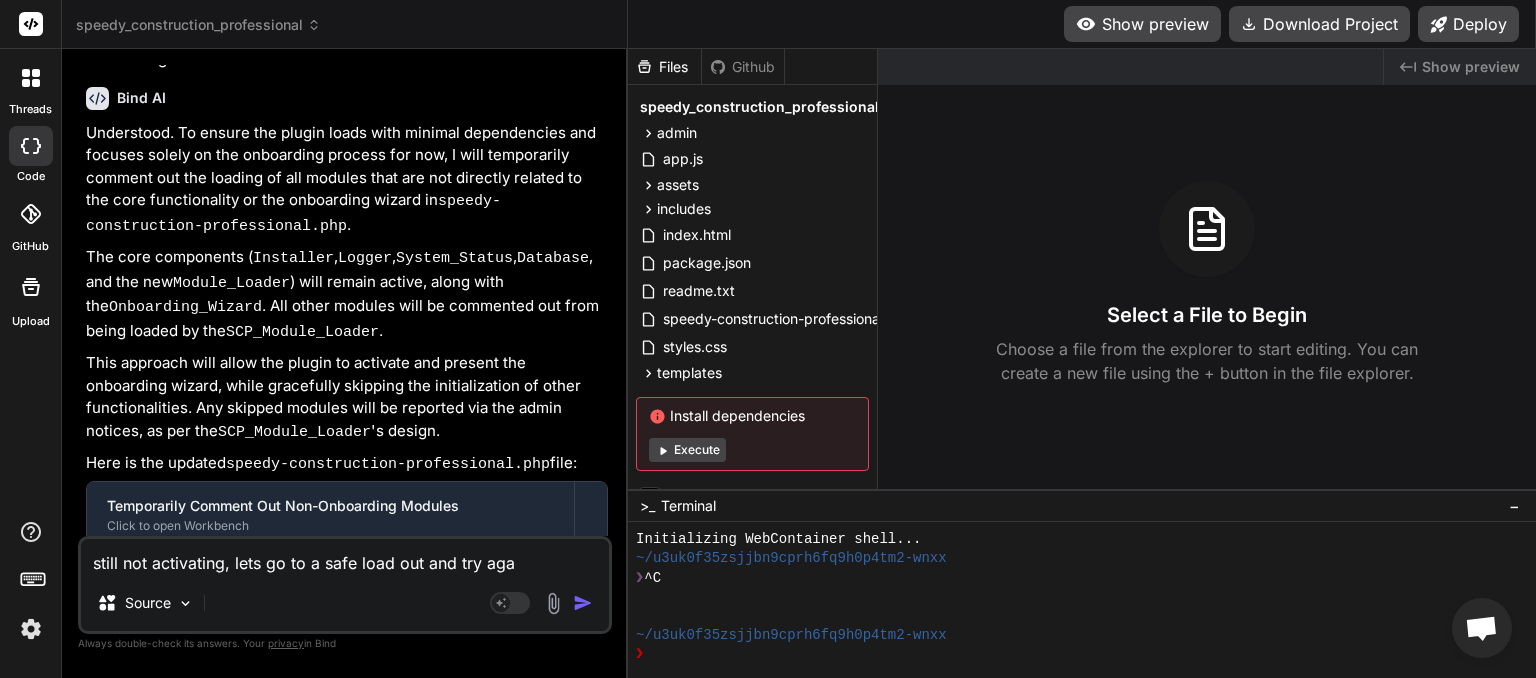type on "still not activating, lets go to a safe load out and try agai" 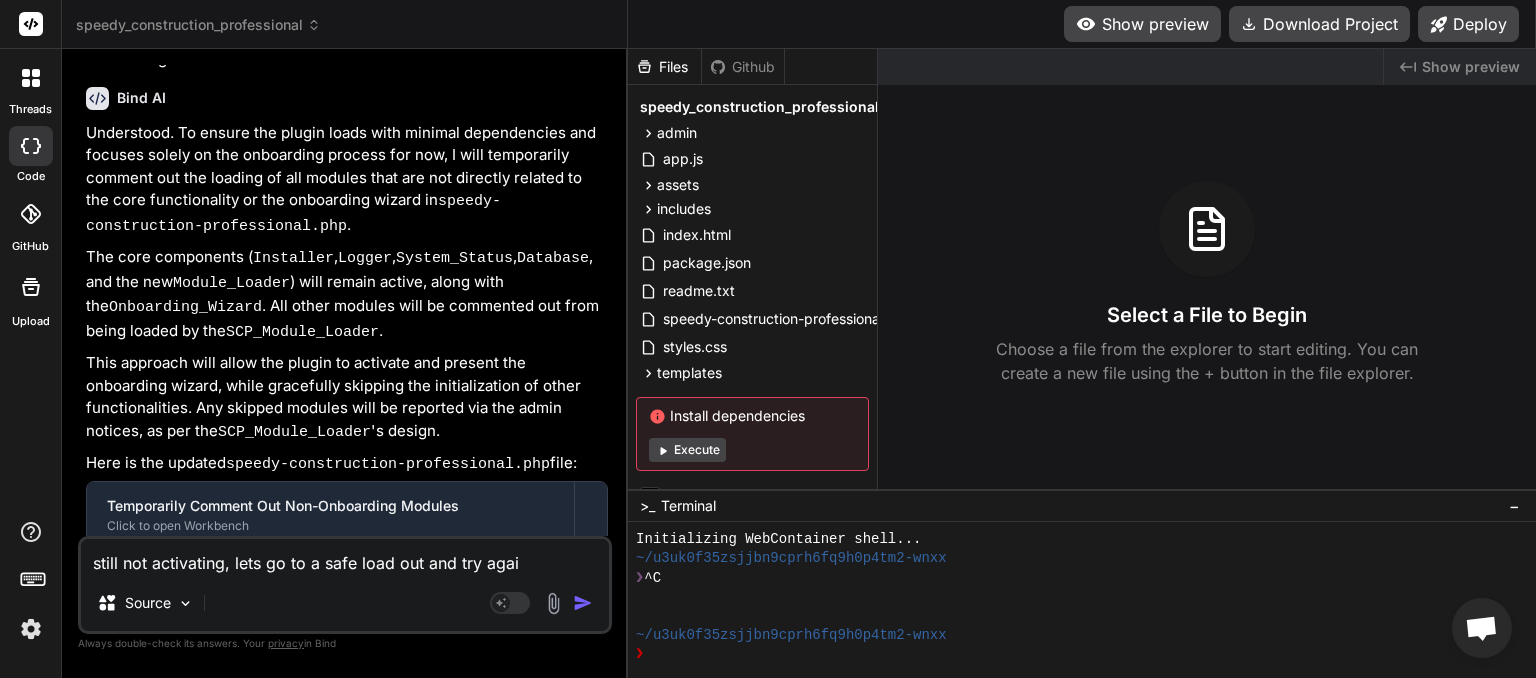 type on "still not activating, lets go to a safe load out and try again" 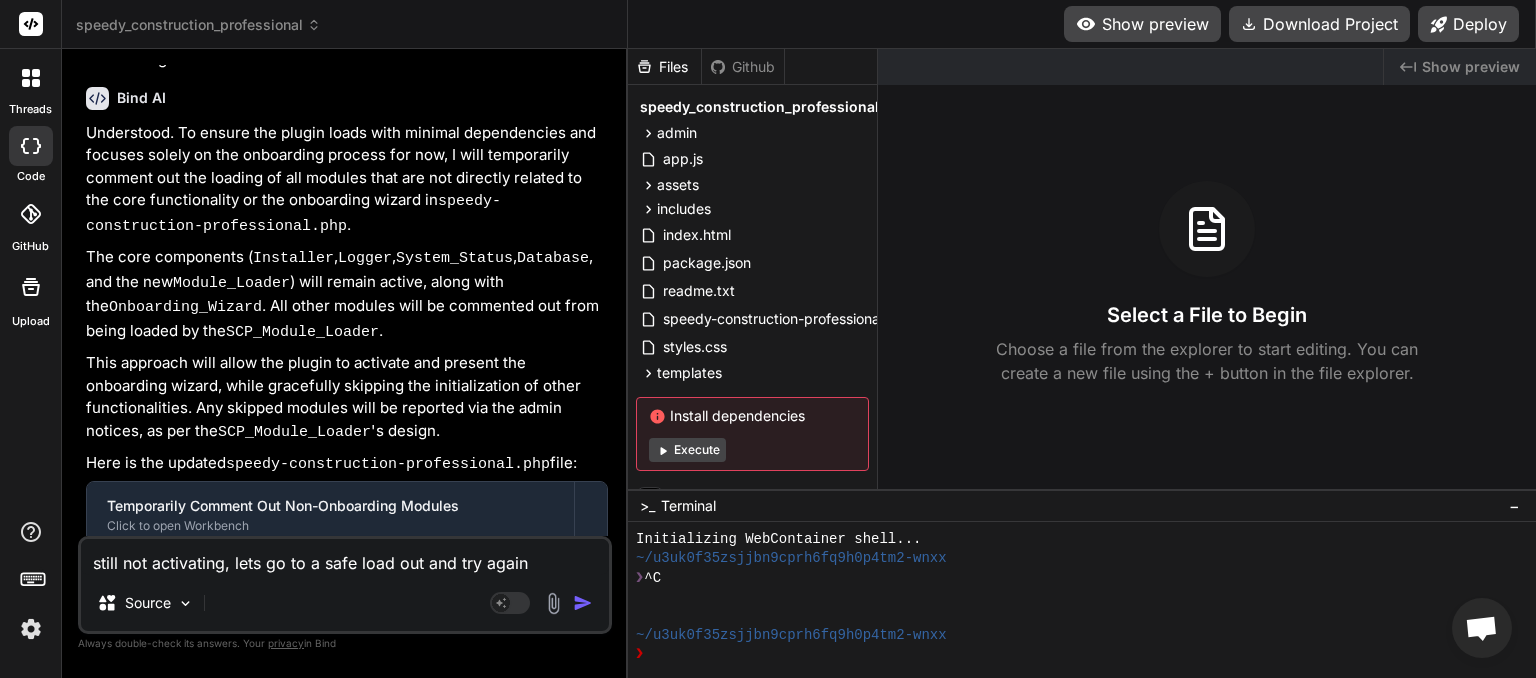 type on "still not activating, lets go to a safe load out and try again" 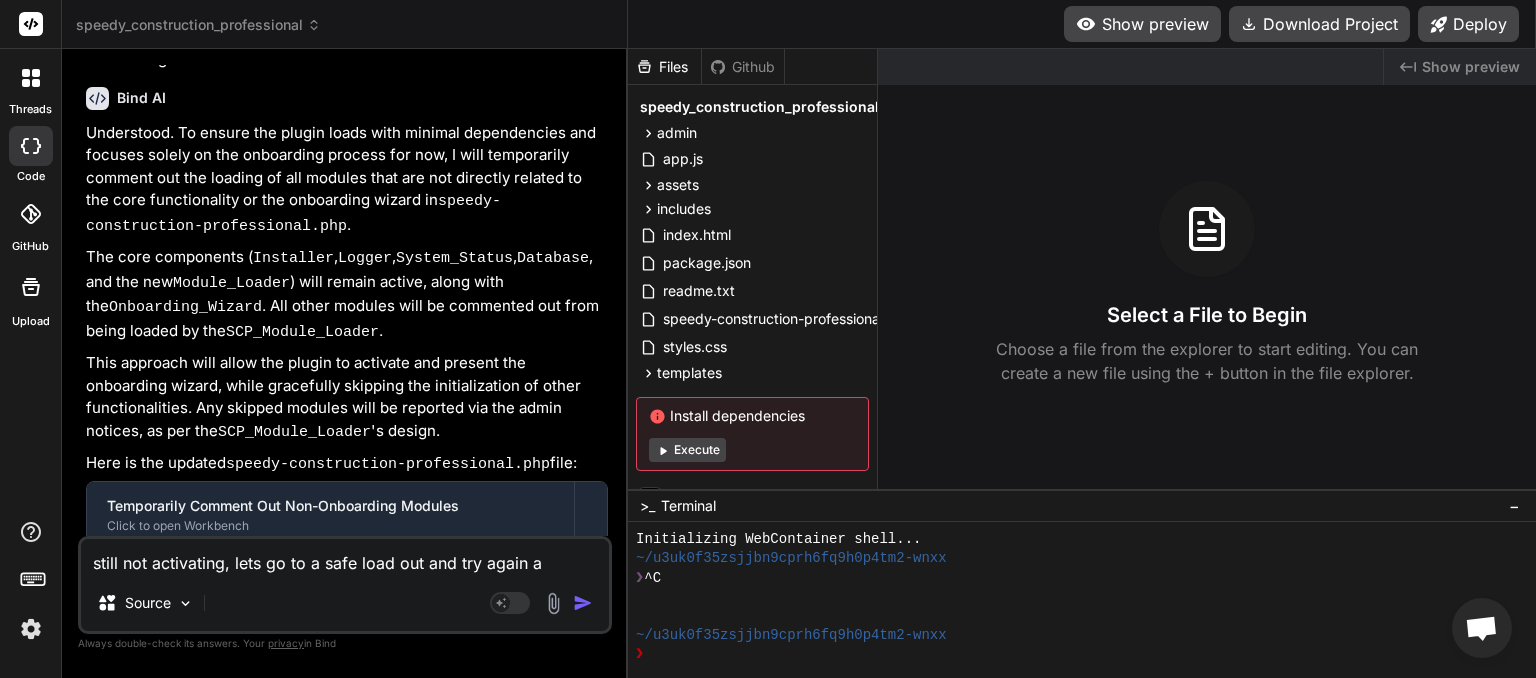 type on "still not activating, lets go to a safe load out and try again an" 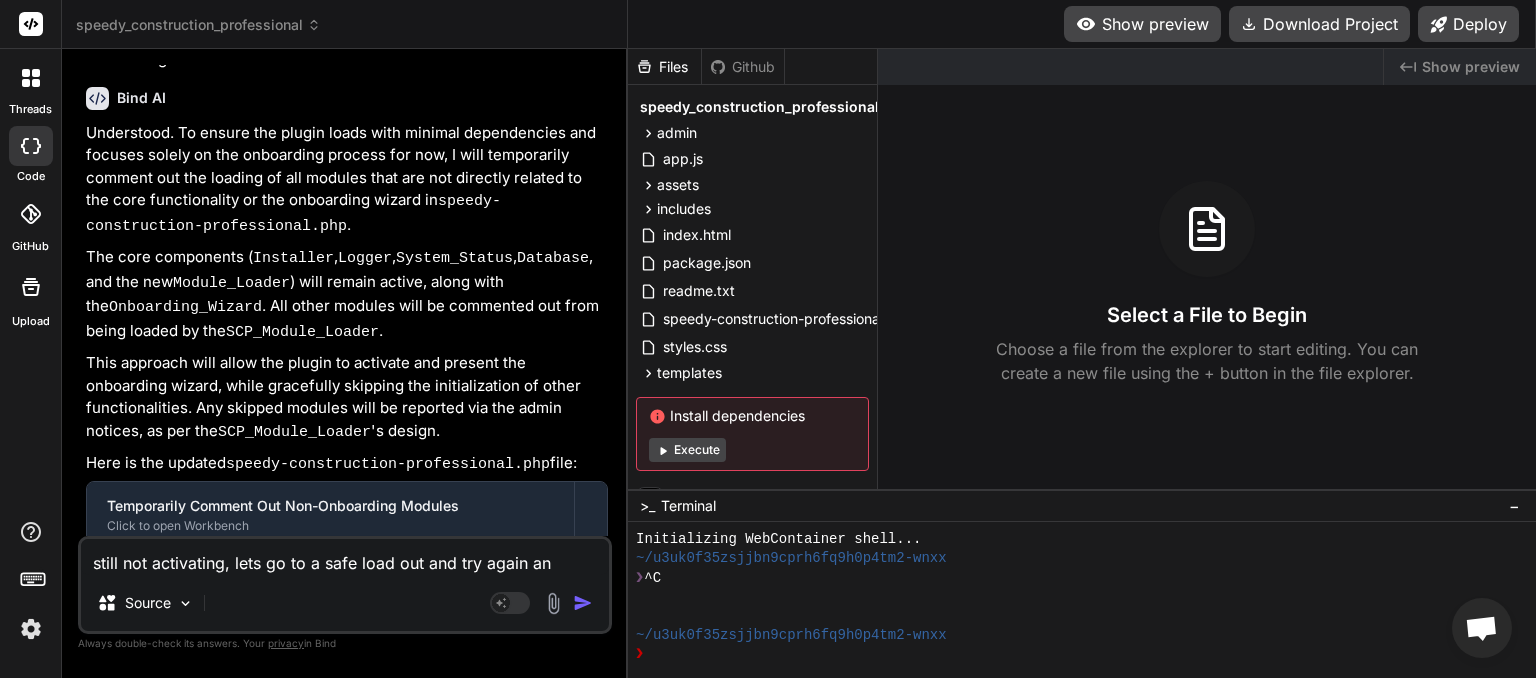 type on "still not activating, lets go to a safe load out and try again and" 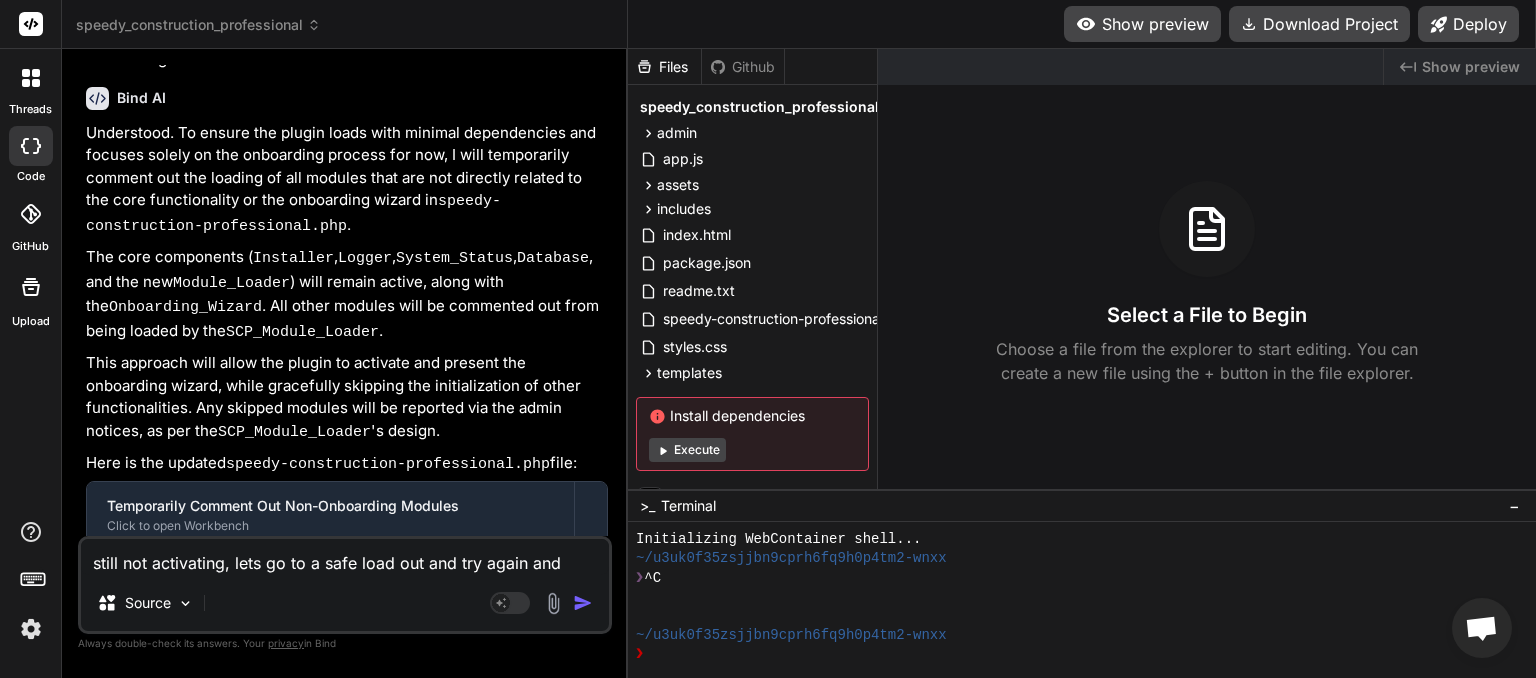 type on "still not activating, lets go to a safe load out and try again and" 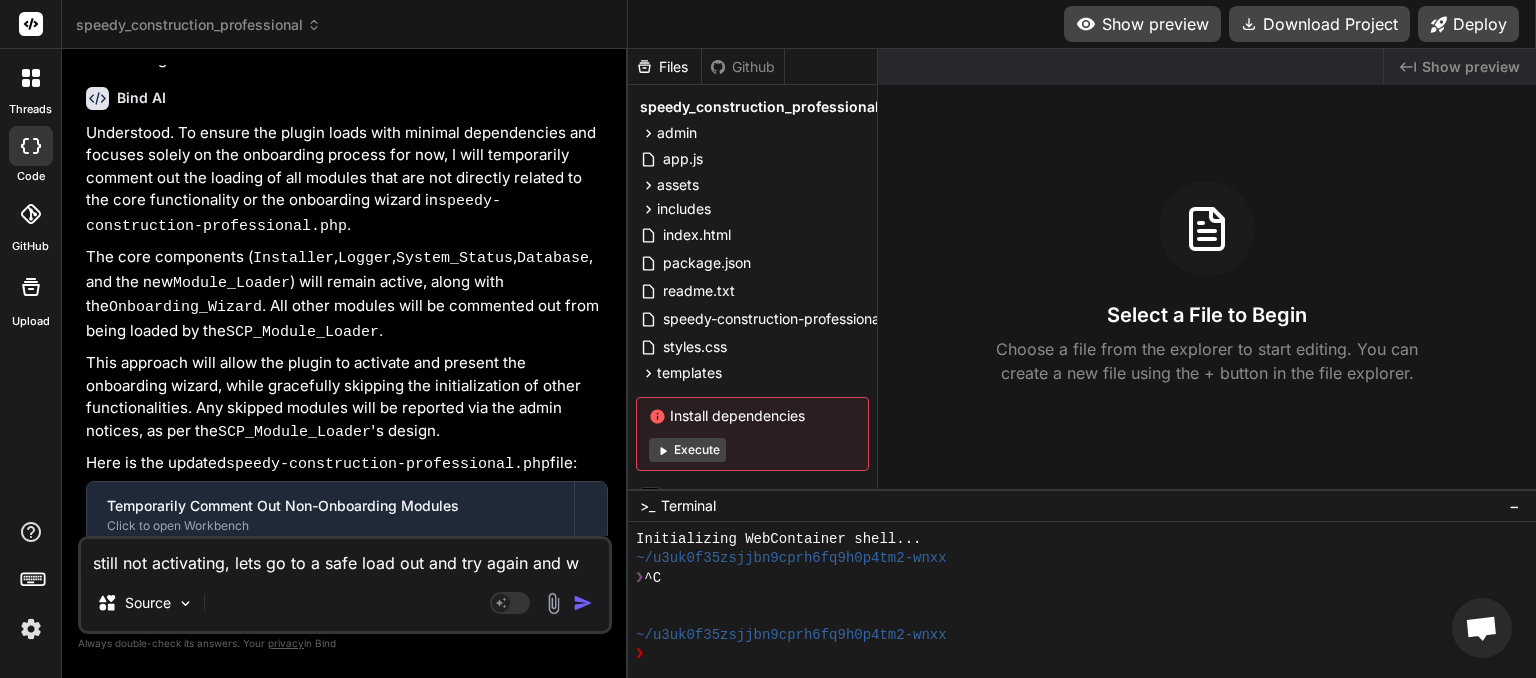 type on "still not activating, lets go to a safe load out and try again and we" 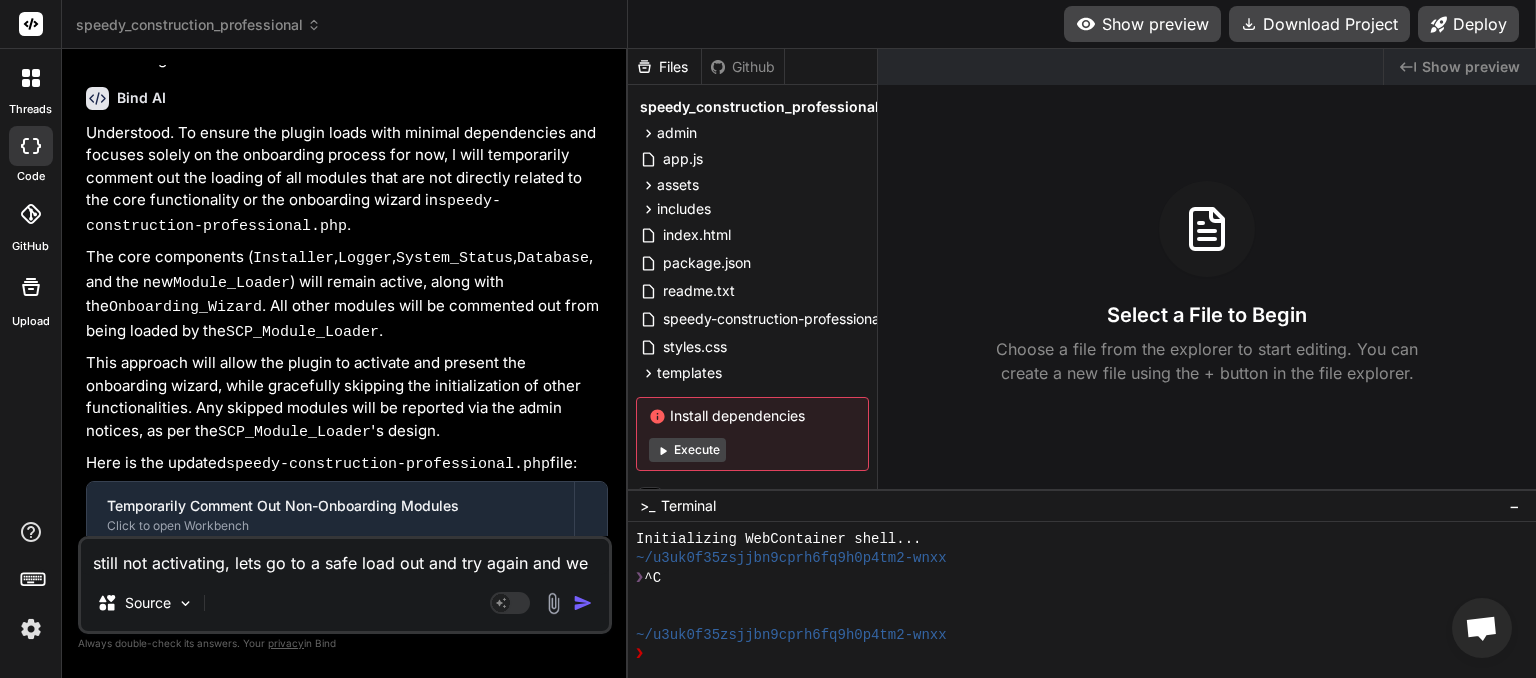 type on "still not activating, lets go to a safe load out and try again and we" 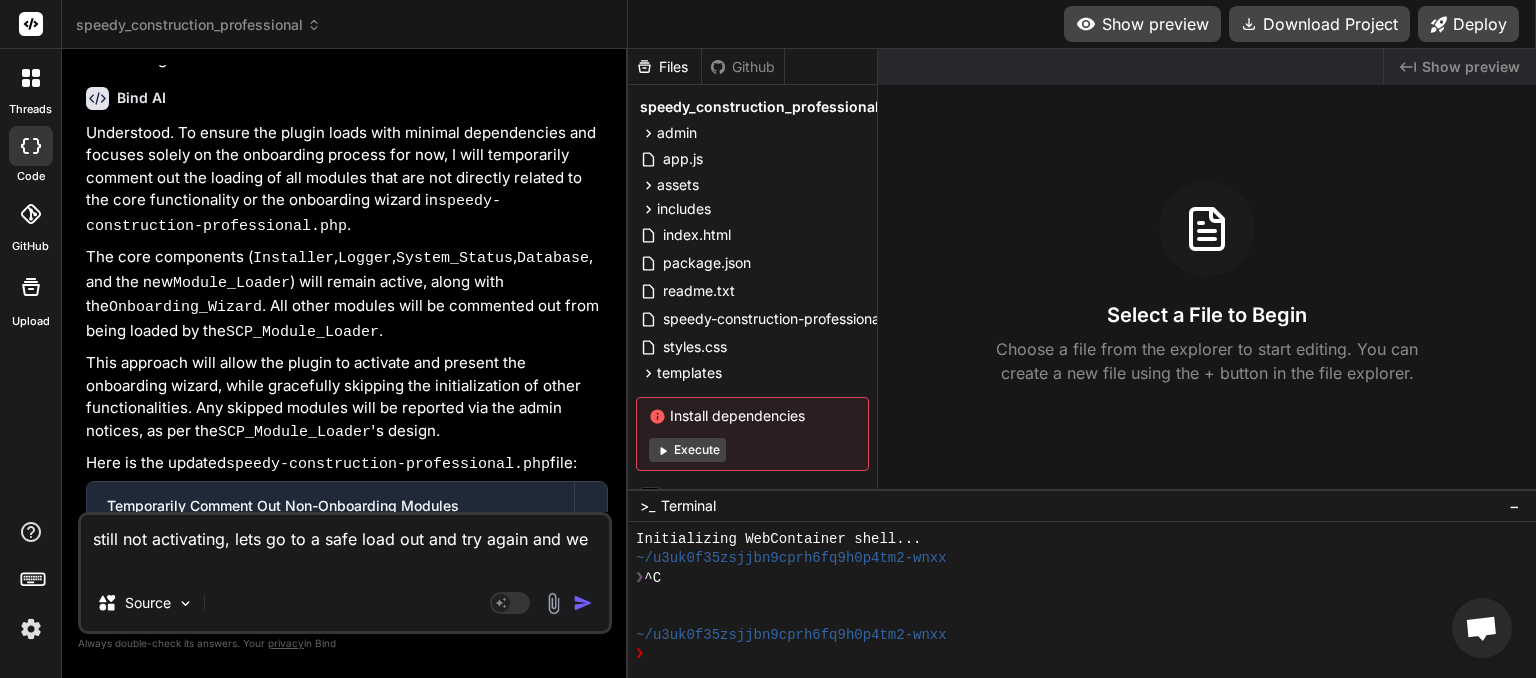 type on "still not activating, lets go to a safe load out and try again and we c" 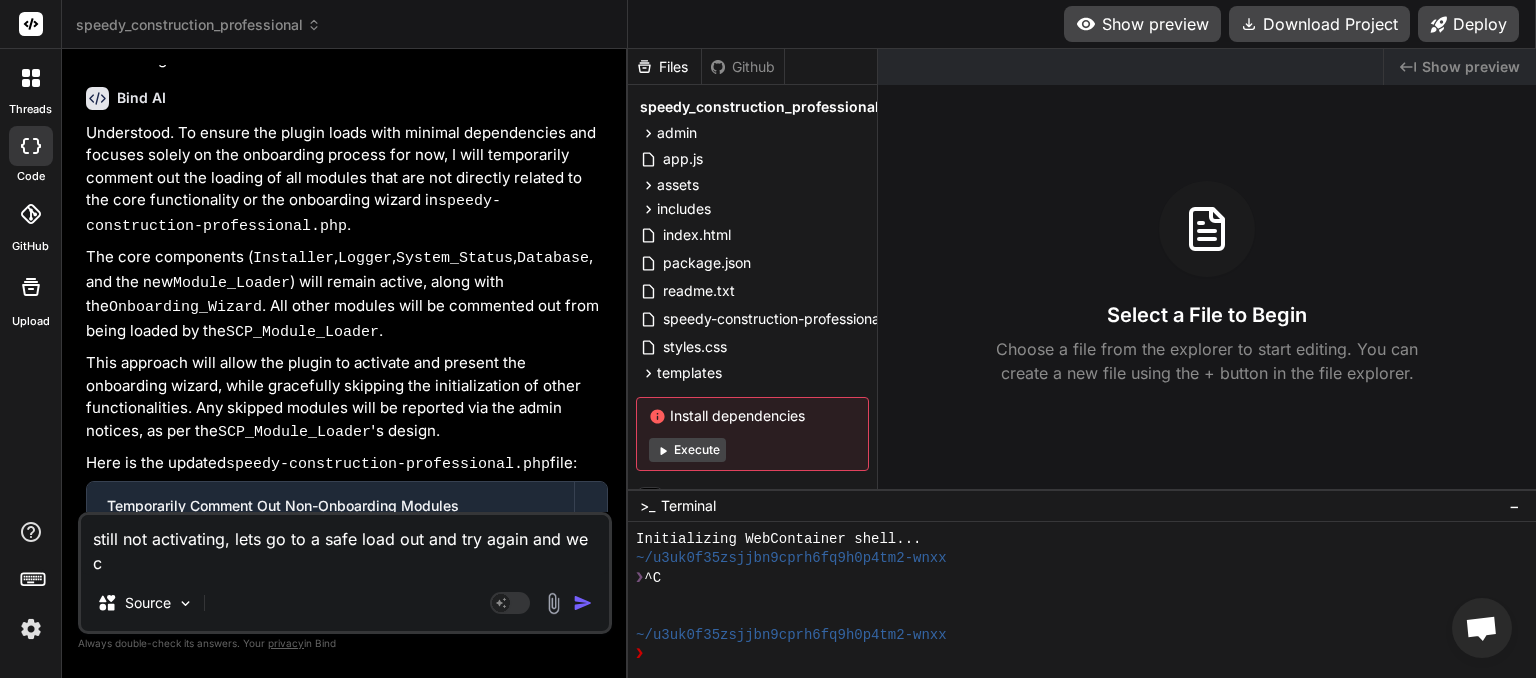 type on "still not activating, lets go to a safe load out and try again and we ca" 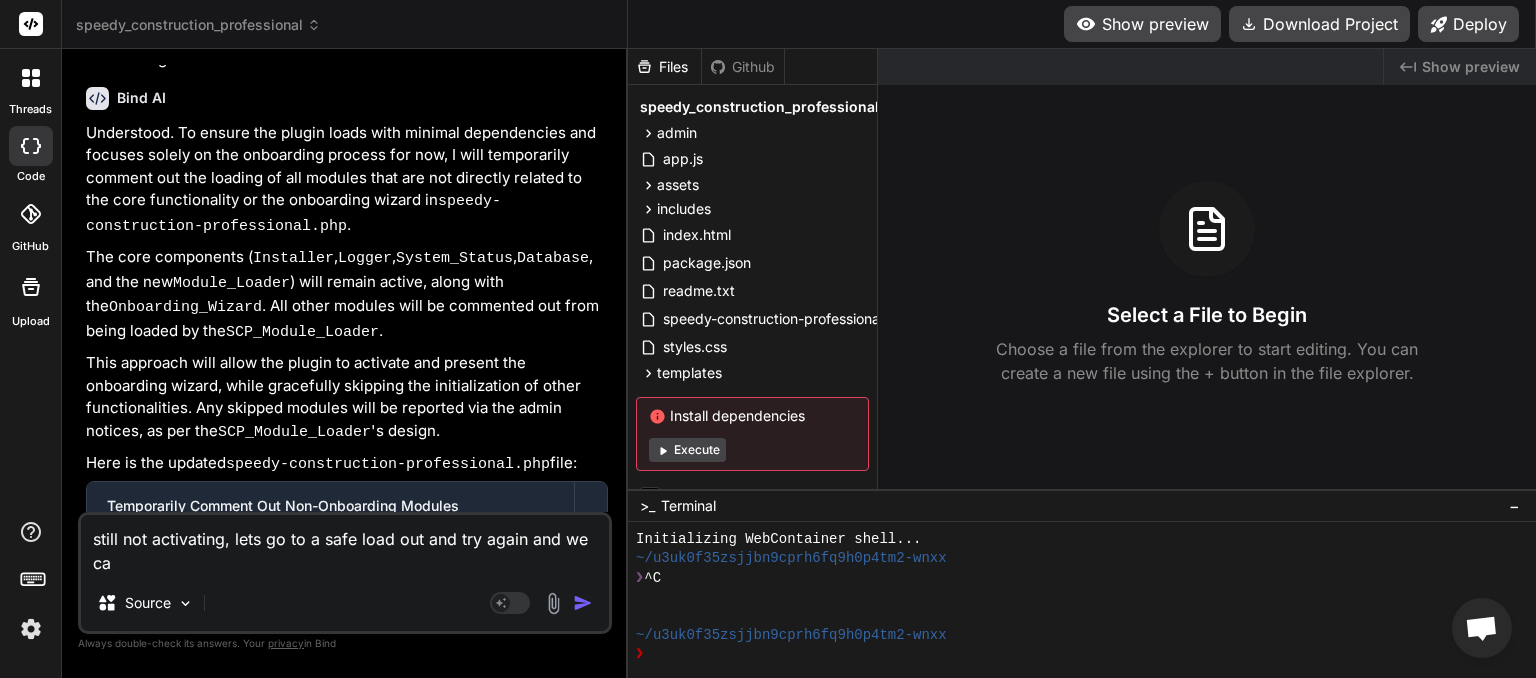 type on "still not activating, lets go to a safe load out and try again and we can" 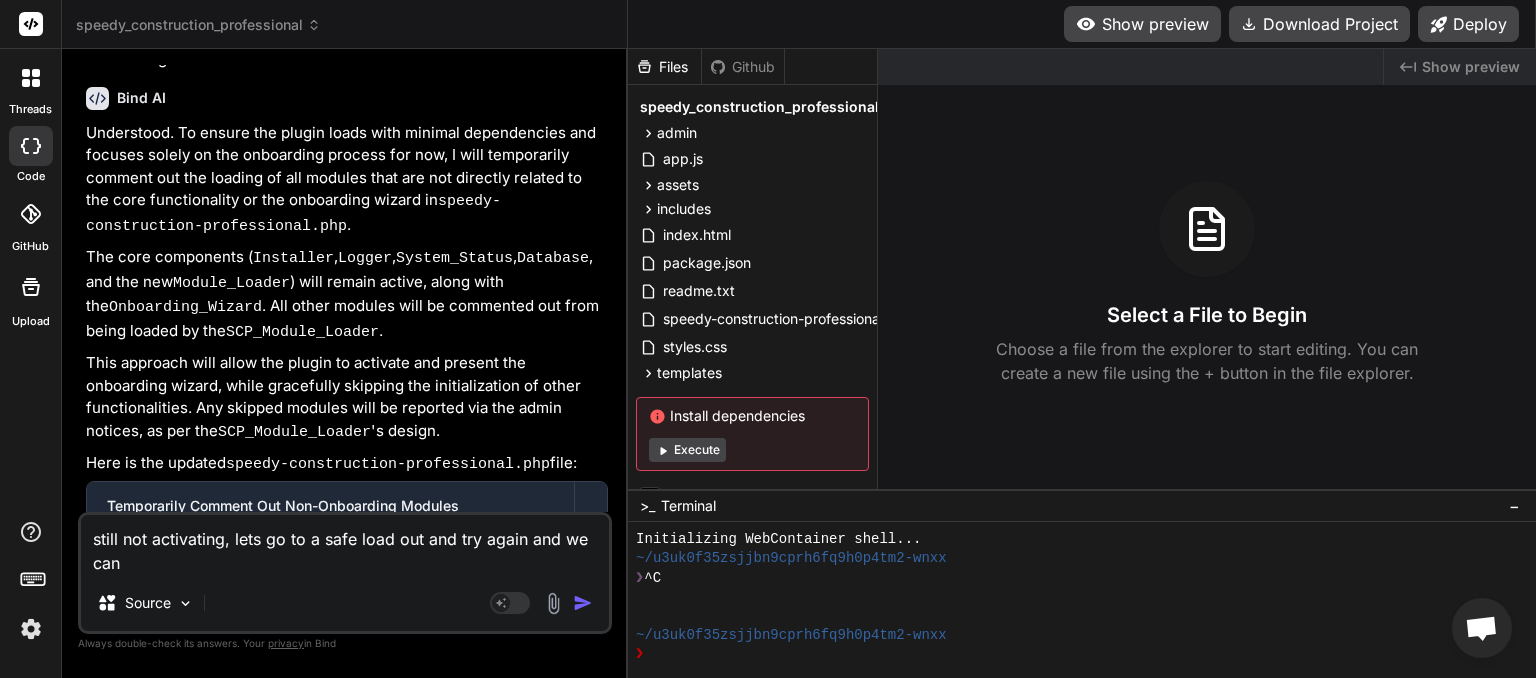 type on "still not activating, lets go to a safe load out and try again and we can" 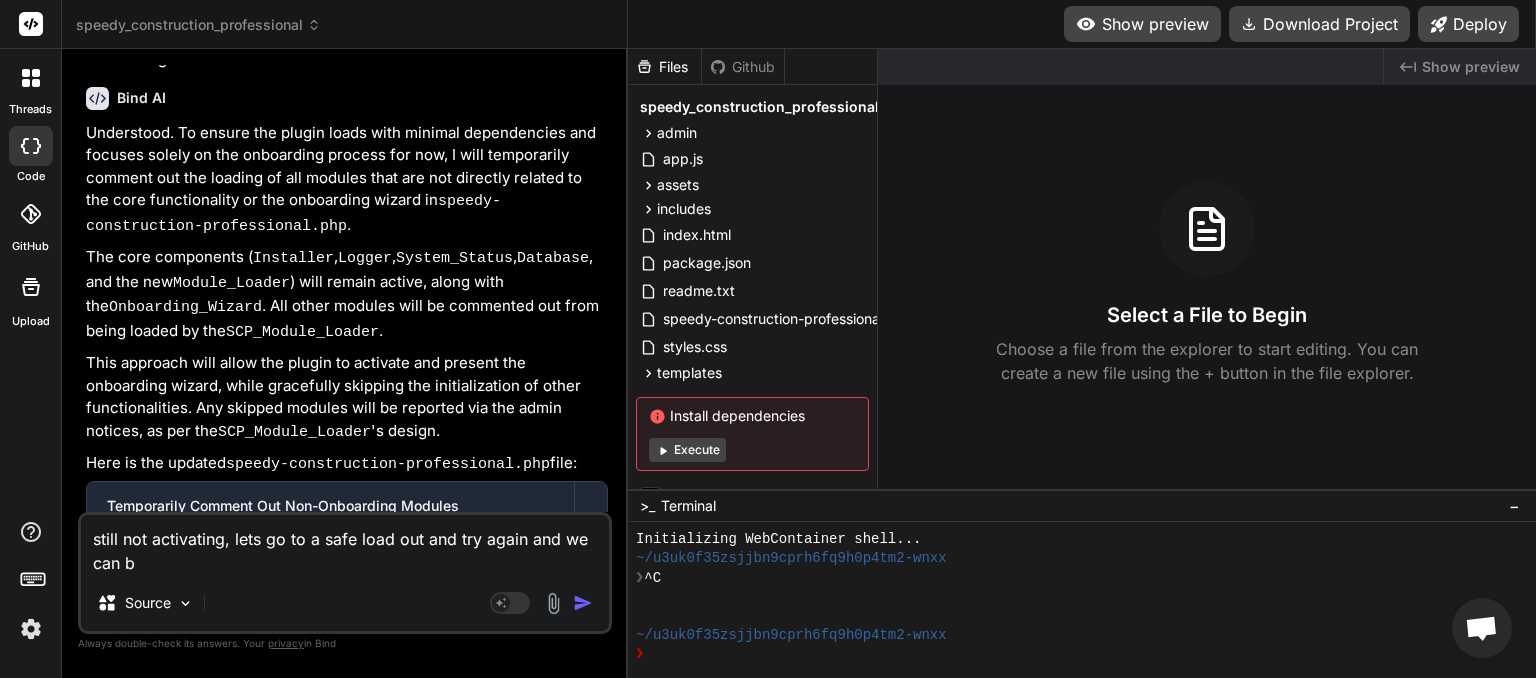 type on "still not activating, lets go to a safe load out and try again and we can bu" 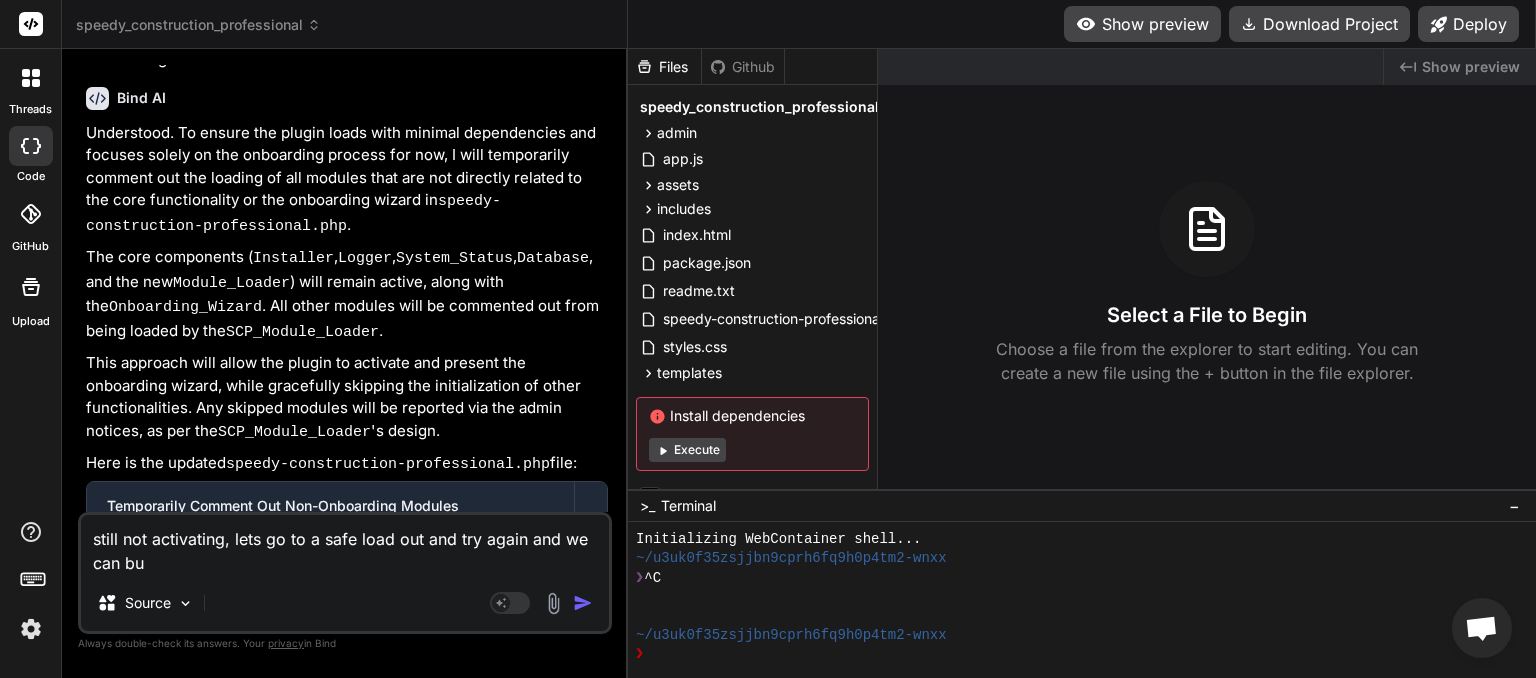 type on "still not activating, lets go to a safe load out and try again and we can bui" 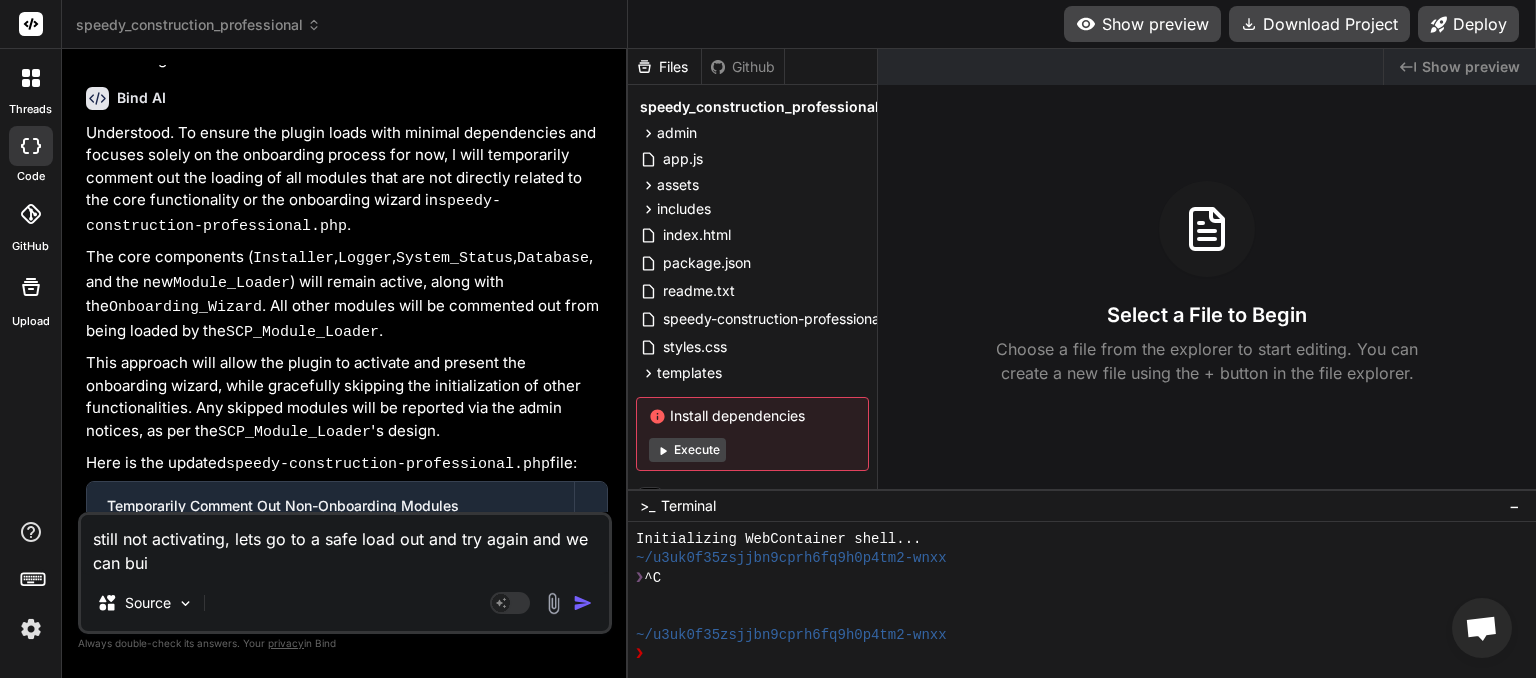 type on "still not activating, lets go to a safe load out and try again and we can buil" 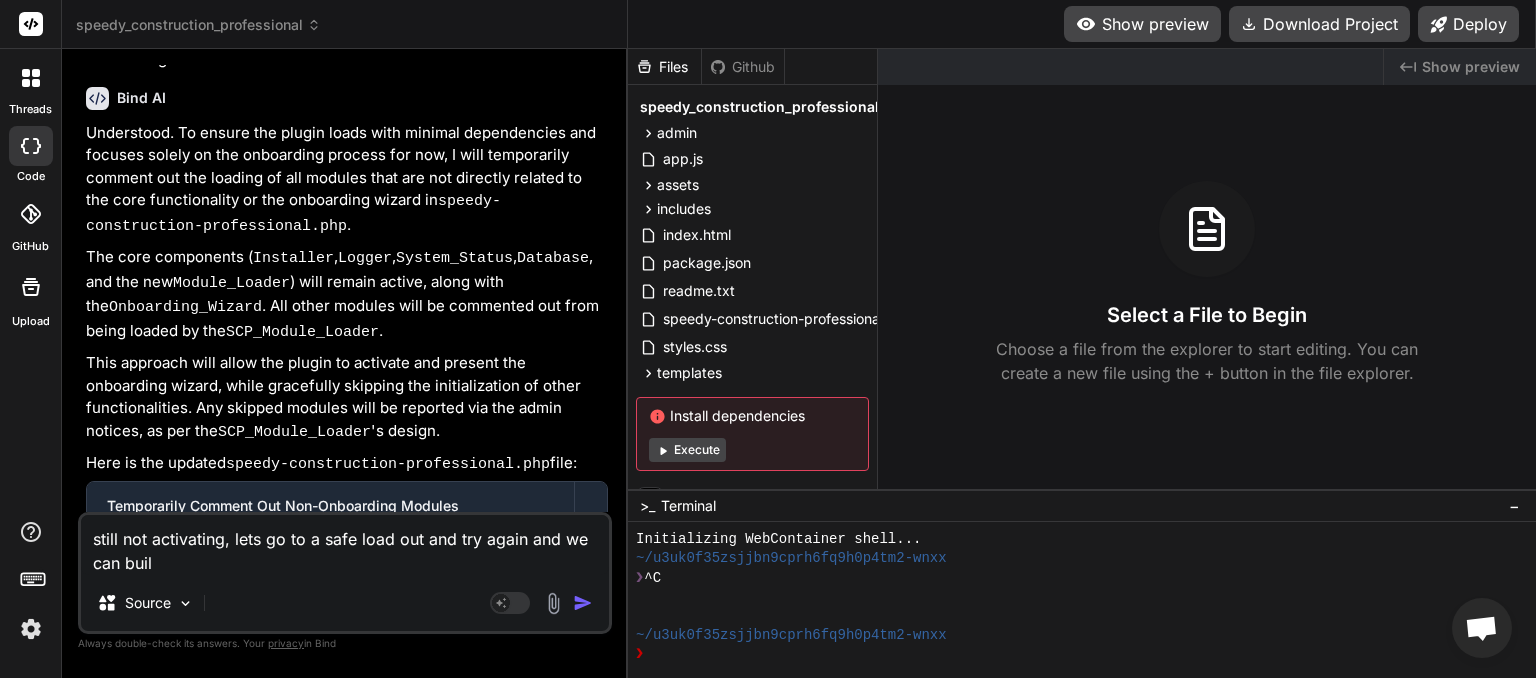 type on "still not activating, lets go to a safe load out and try again and we can build" 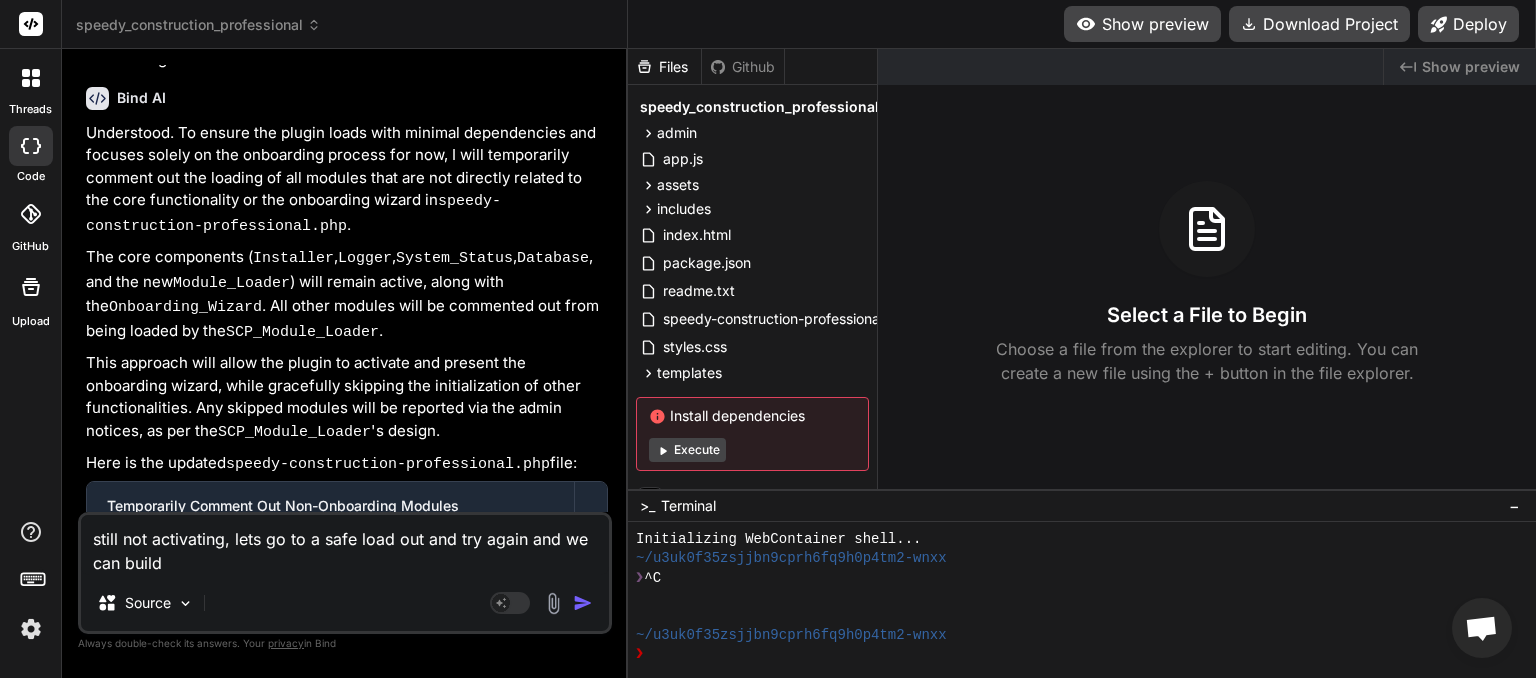 type on "still not activating, lets go to a safe load out and try again and we can build" 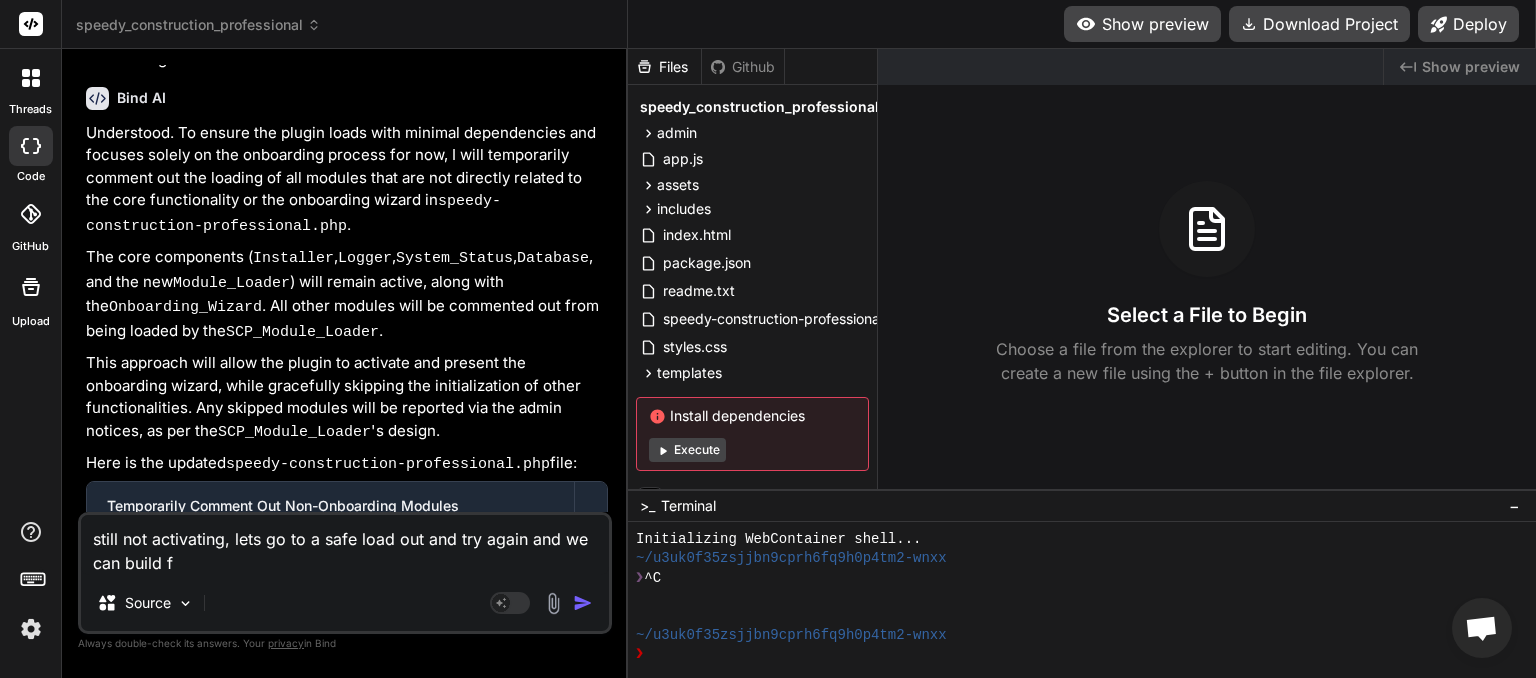type on "still not activating, lets go to a safe load out and try again and we can build fr" 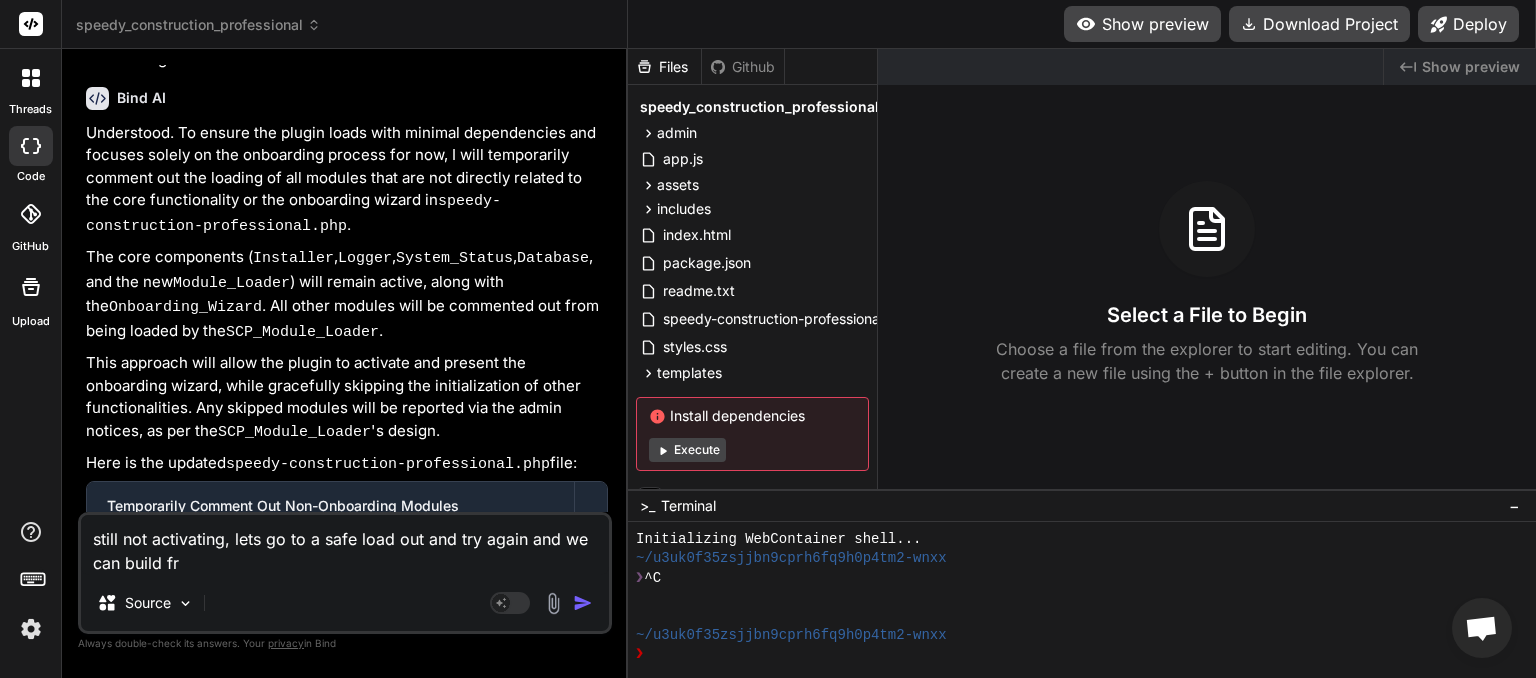 type on "still not activating, lets go to a safe load out and try again and we can build fro" 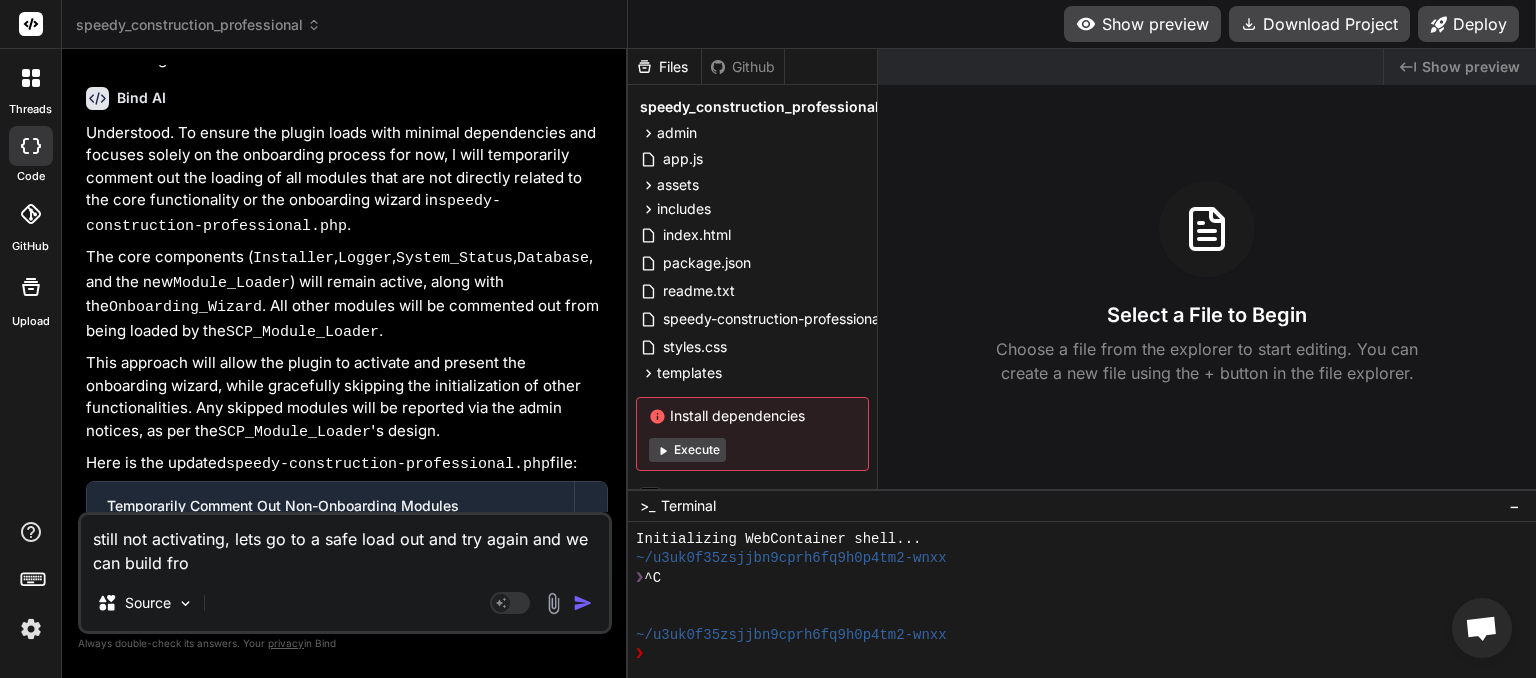 type on "still not activating, lets go to a safe load out and try again and we can build from" 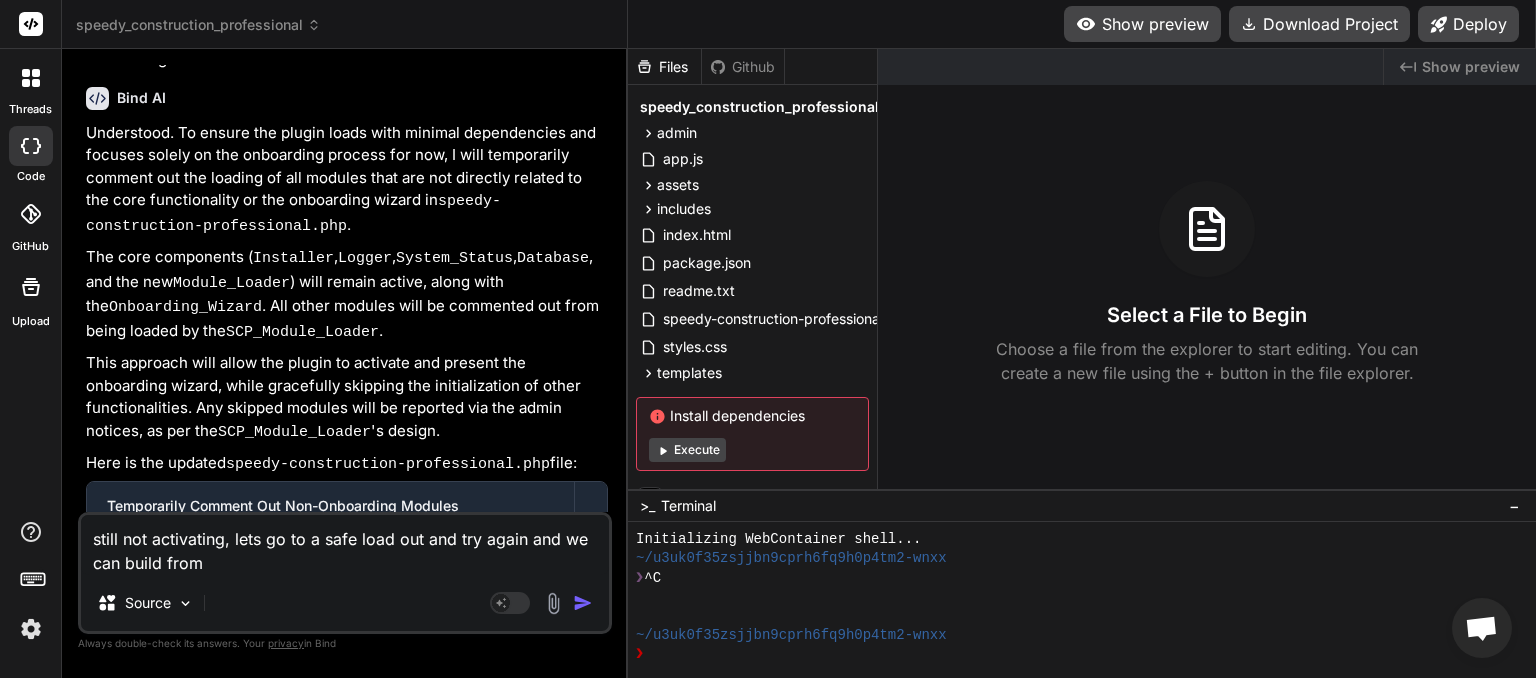 type on "still not activating, lets go to a safe load out and try again and we can build from" 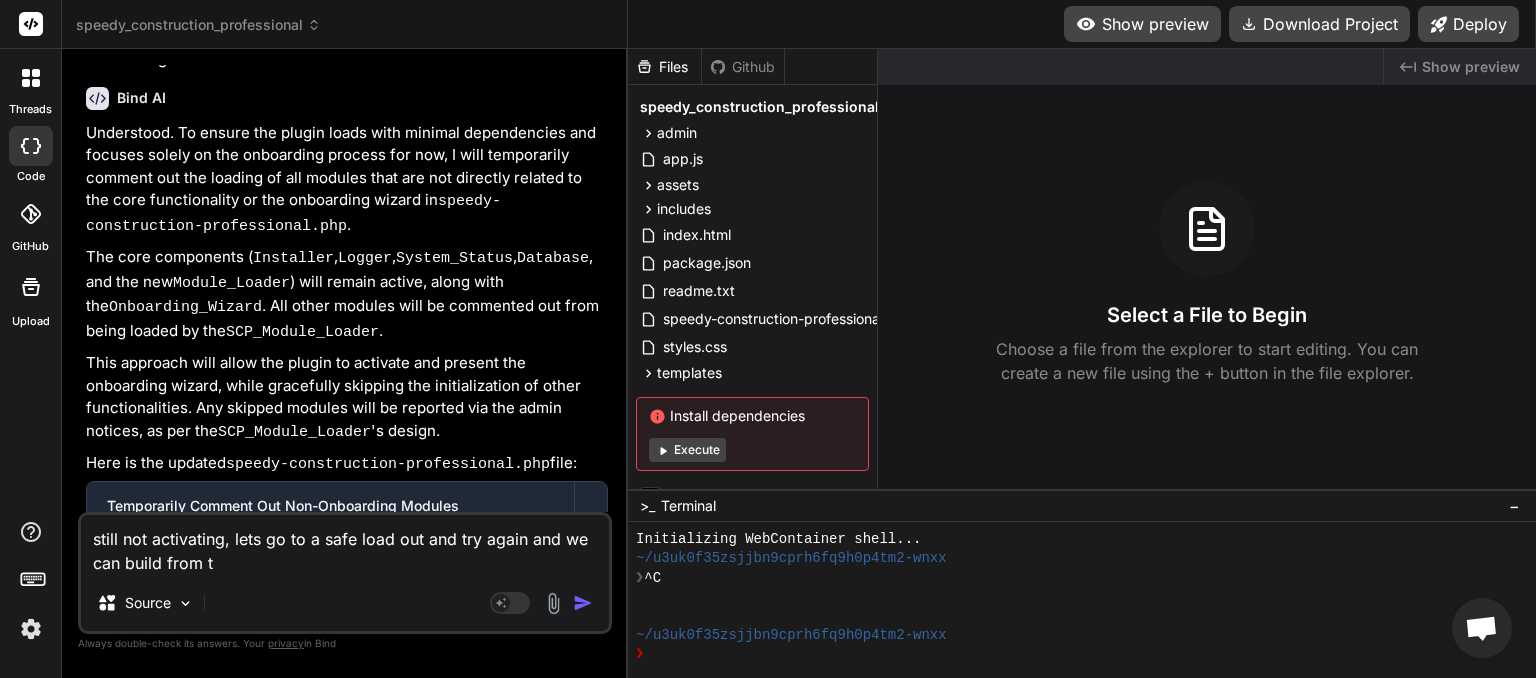 type on "still not activating, lets go to a safe load out and try again and we can build from th" 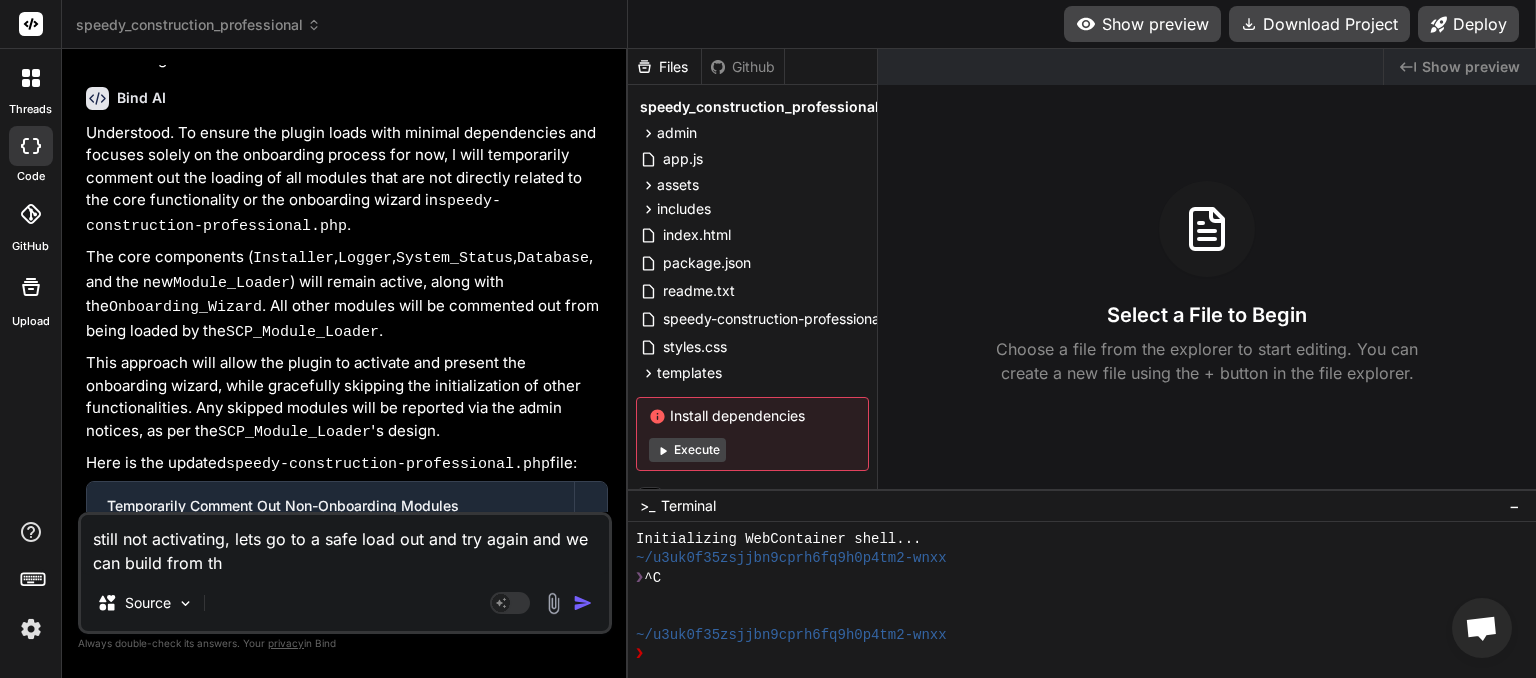 type on "still not activating, lets go to a safe load out and try again and we can build from the" 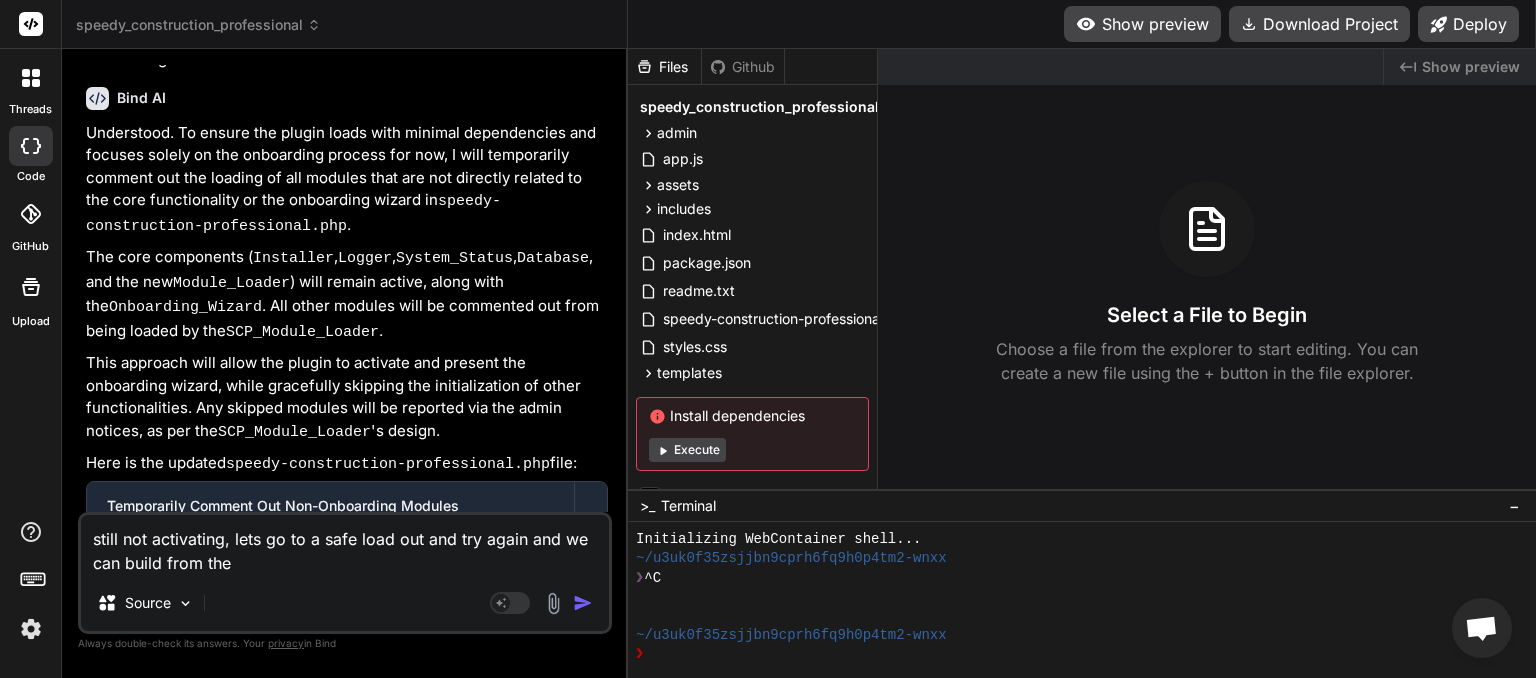 type on "still not activating, lets go to a safe load out and try again and we can build from ther" 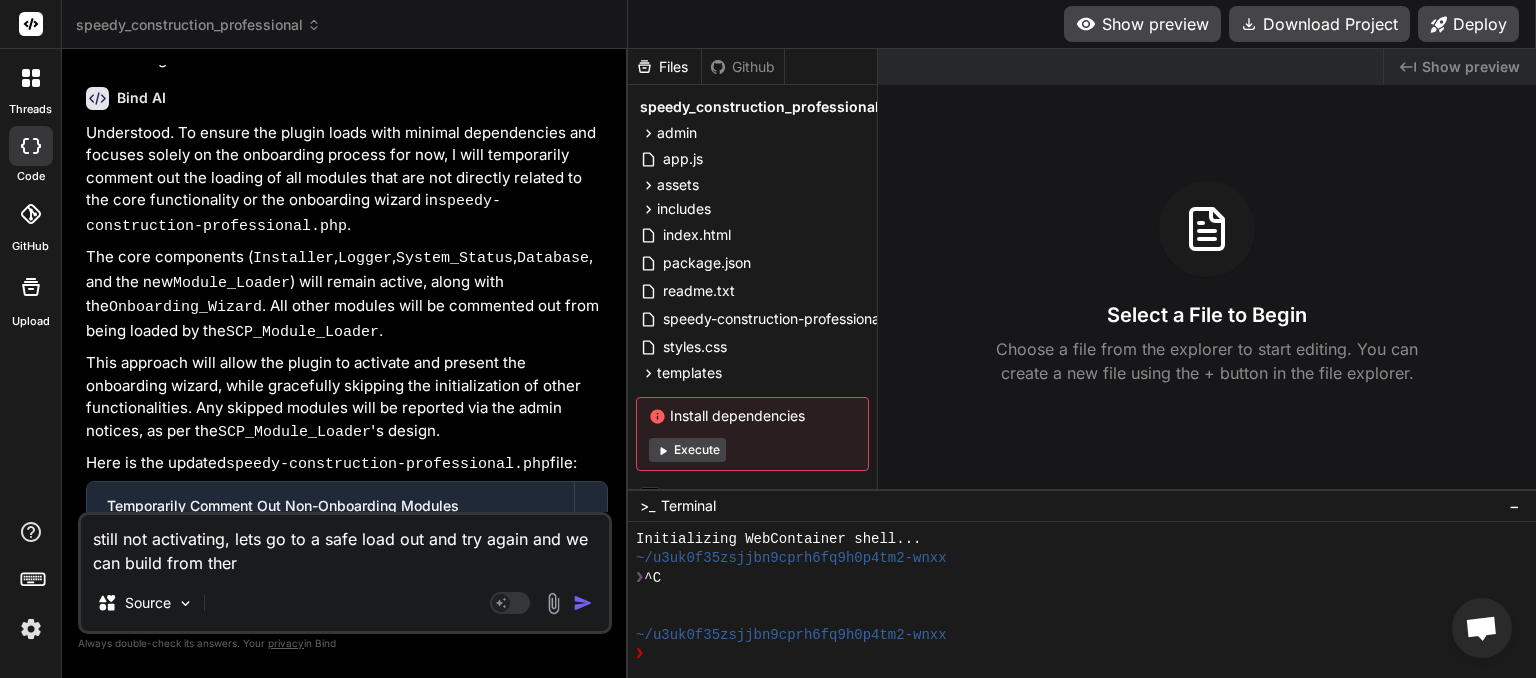 type on "still not activating, lets go to a safe load out and try again and we can build from there" 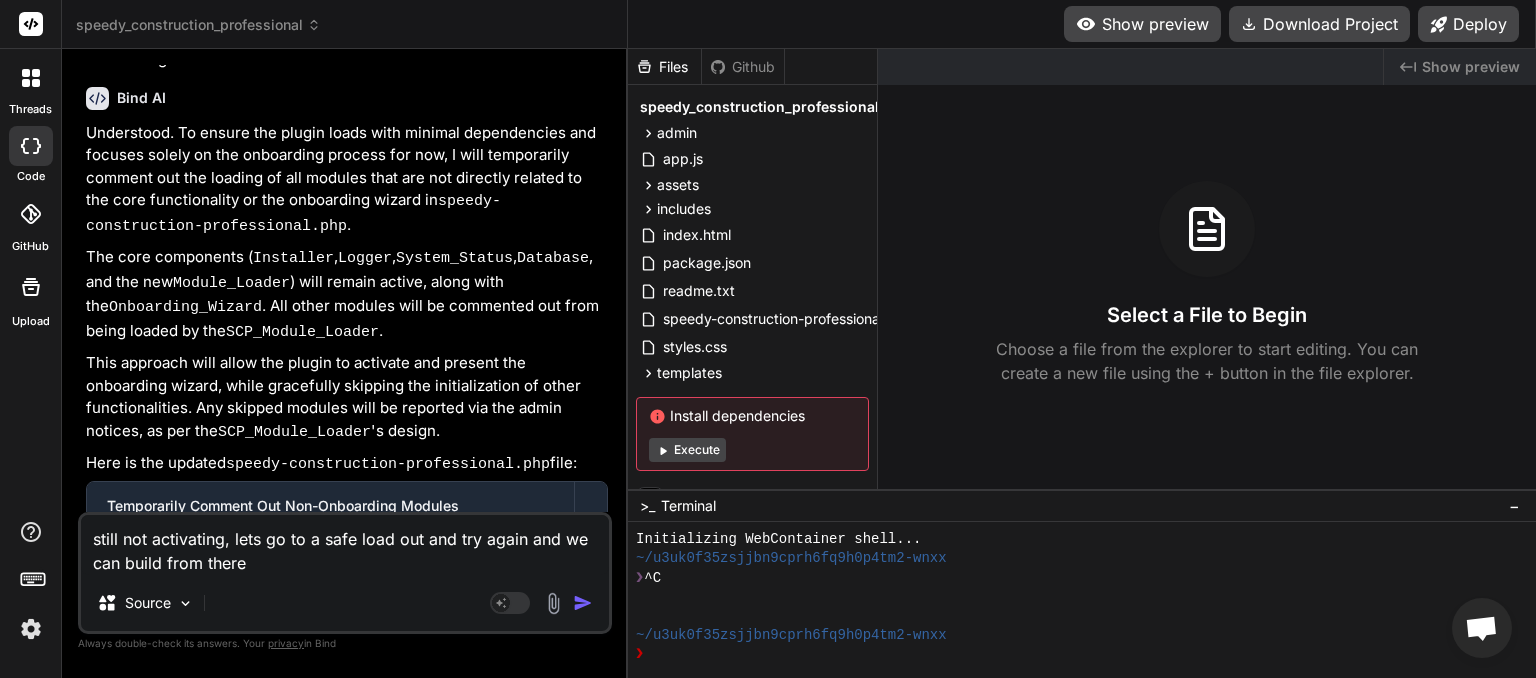 type on "still not activating, lets go to a safe load out and try again and we can build from theree" 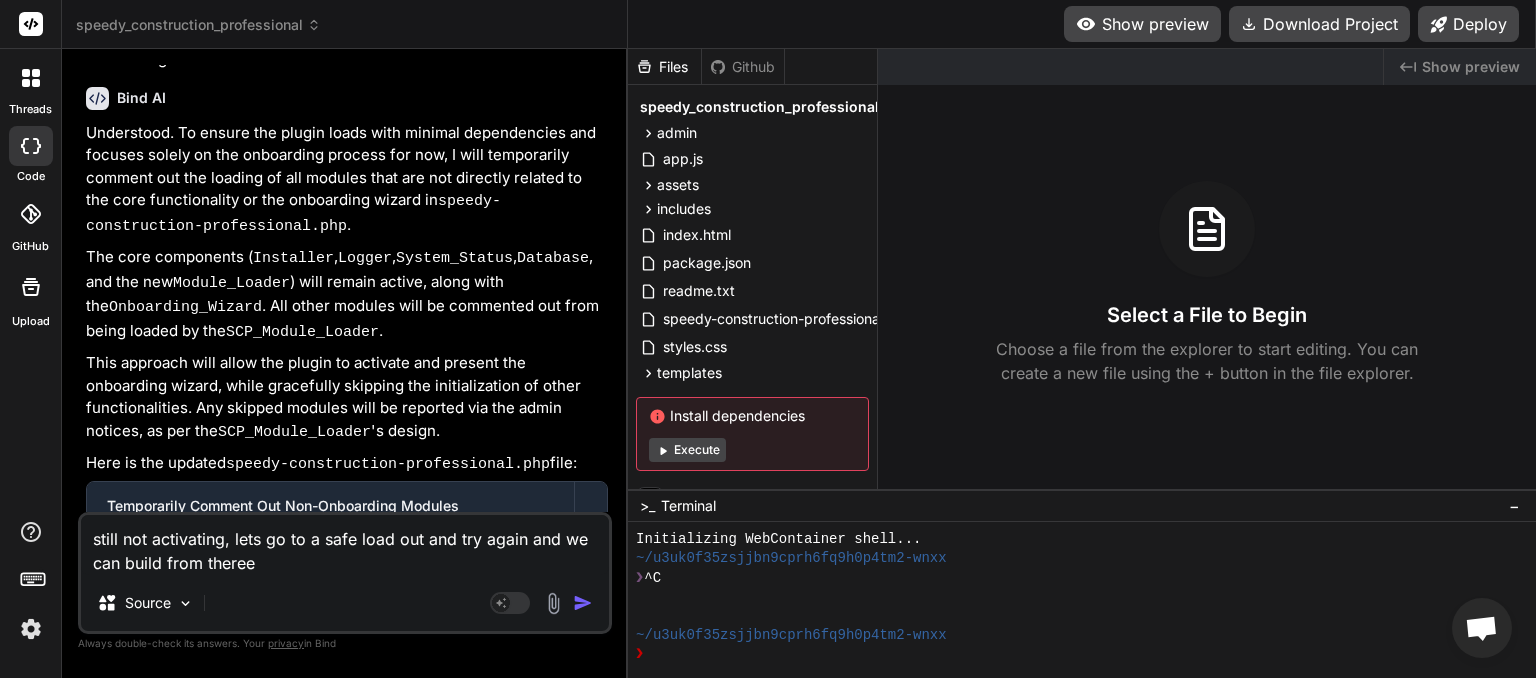 type on "still not activating, lets go to a safe load out and try again and we can build from there" 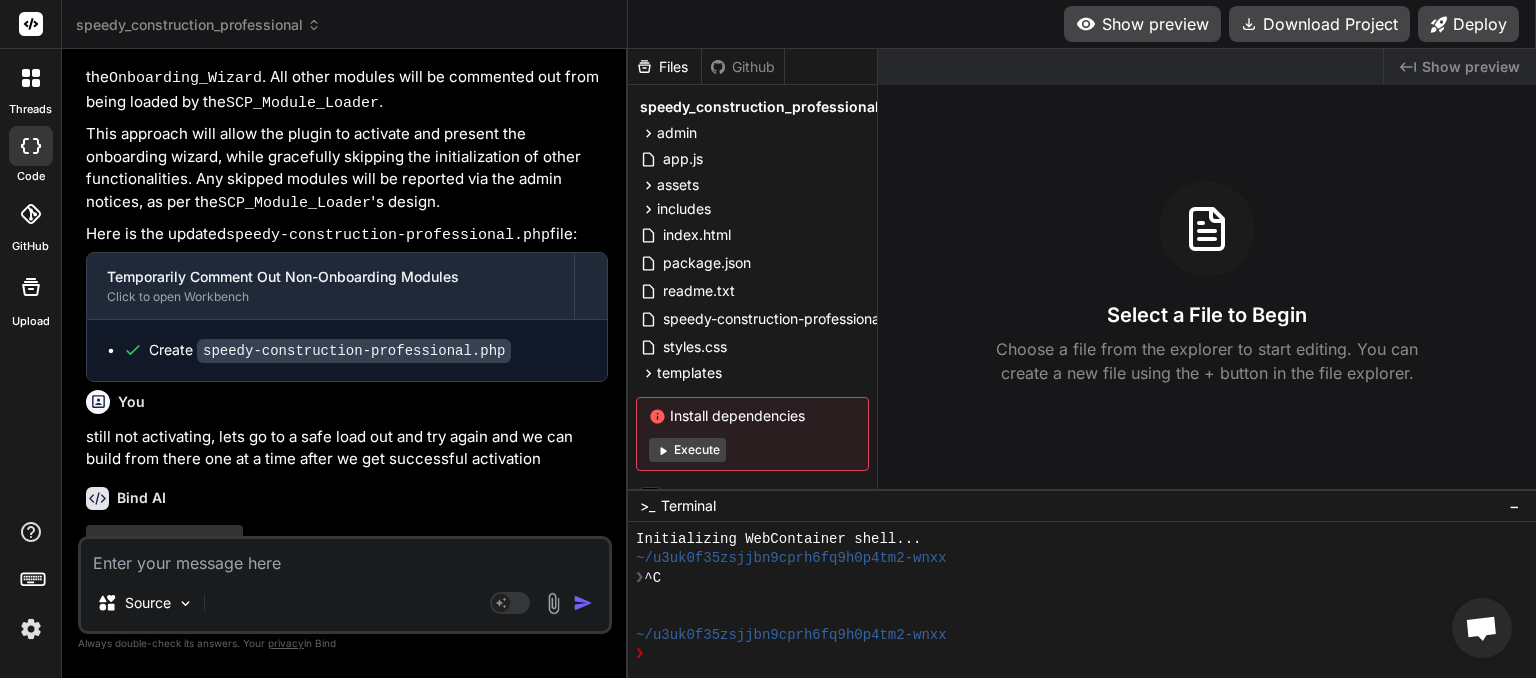 scroll, scrollTop: 4808, scrollLeft: 0, axis: vertical 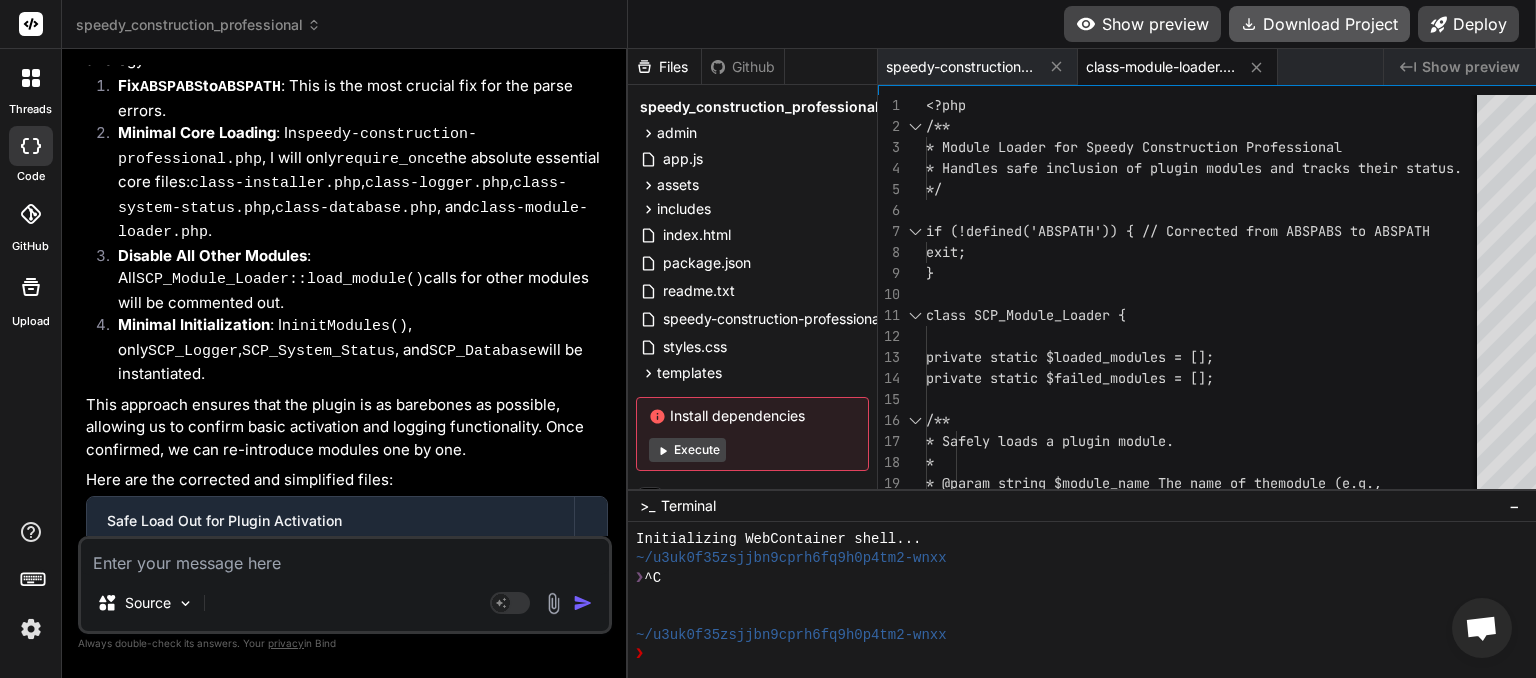 click on "Download Project" at bounding box center [1319, 24] 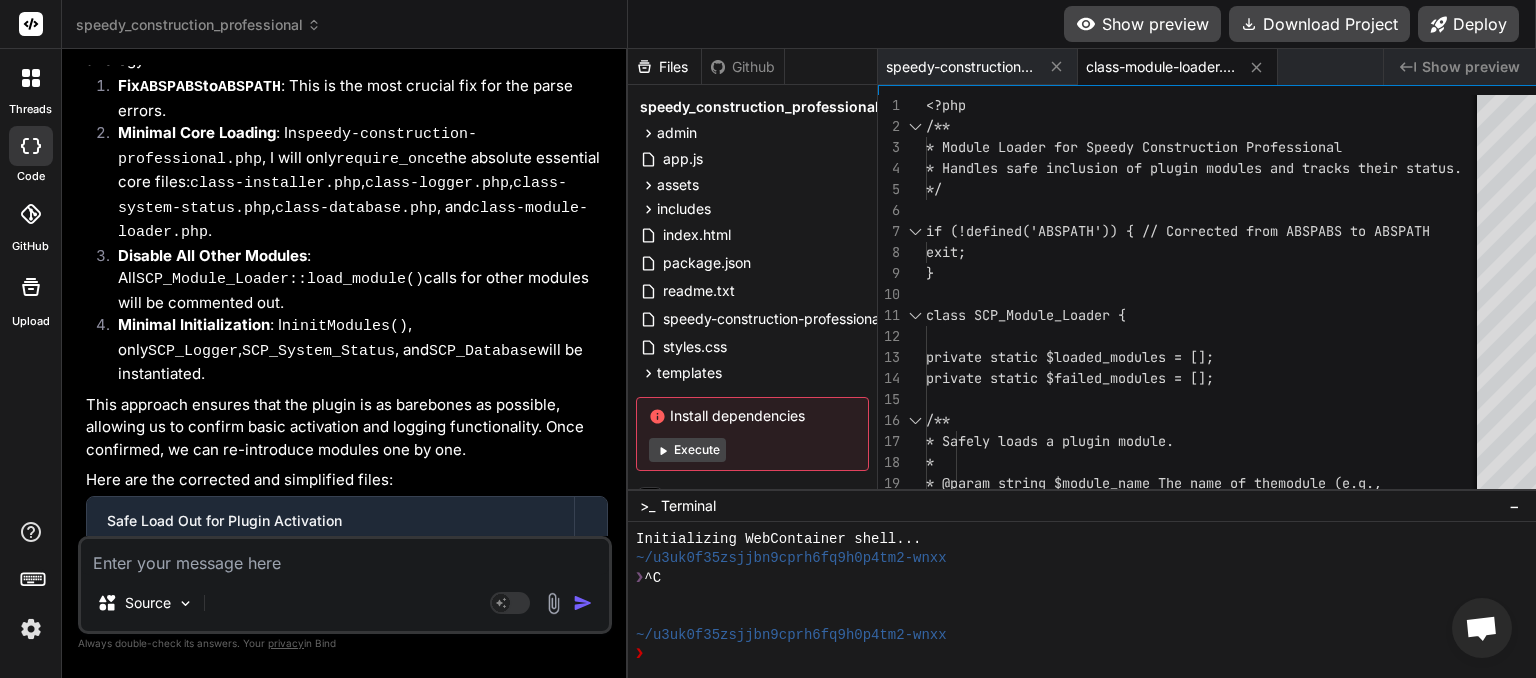 click at bounding box center [345, 557] 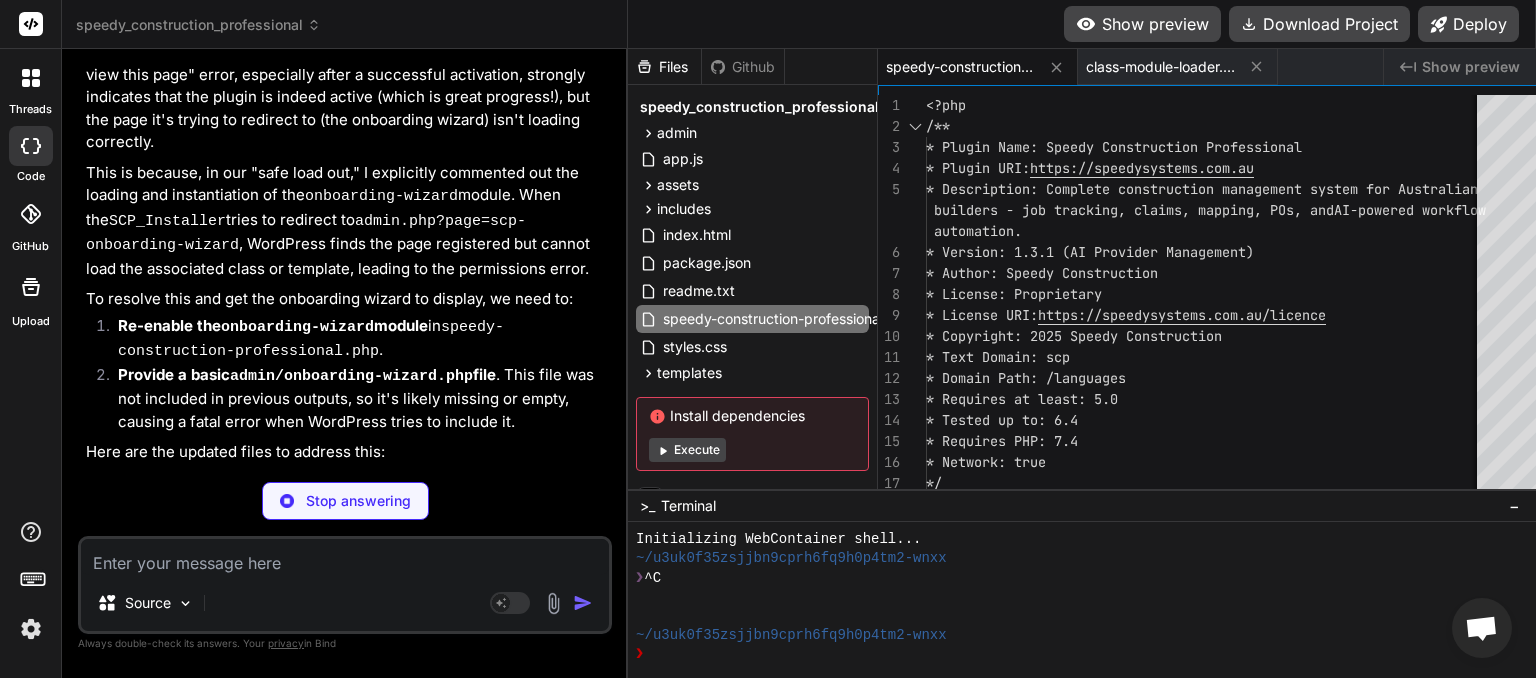 scroll, scrollTop: 6294, scrollLeft: 0, axis: vertical 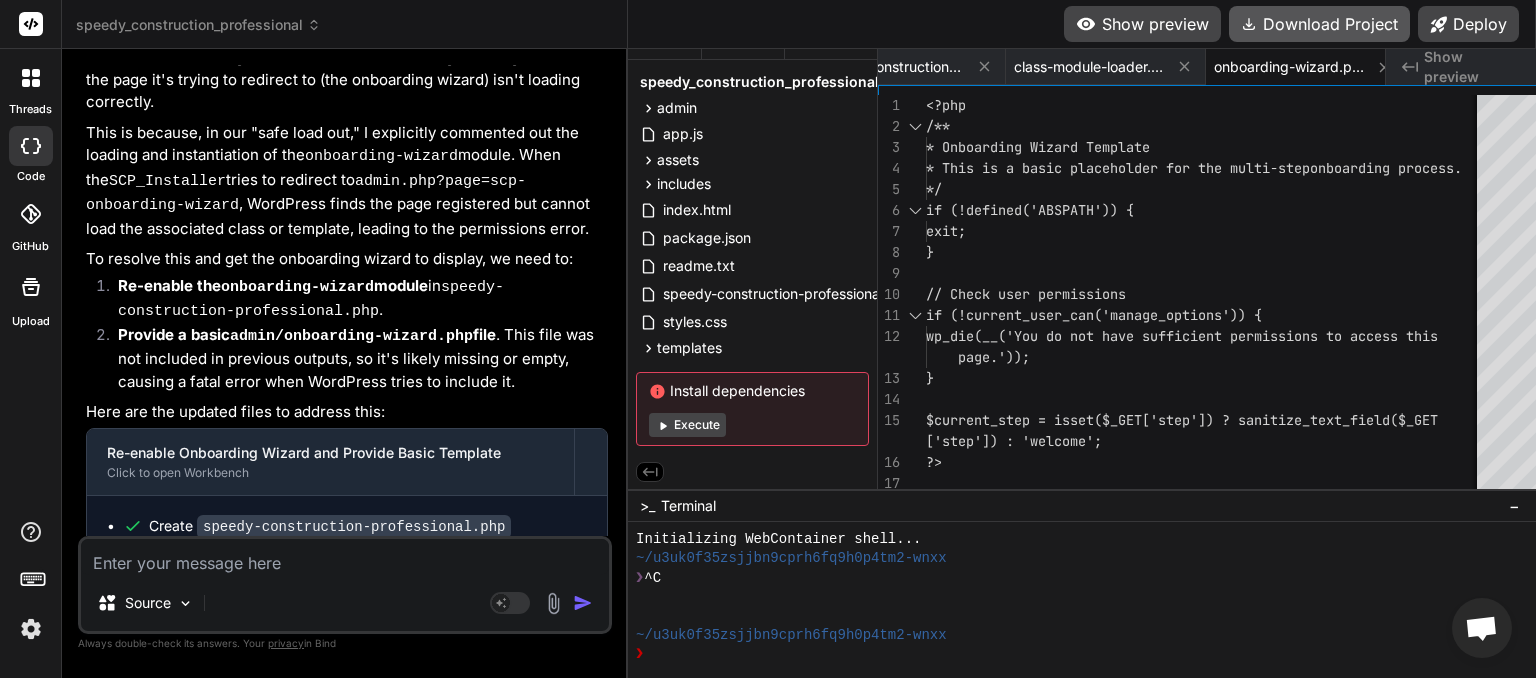 click on "Download Project" at bounding box center [1319, 24] 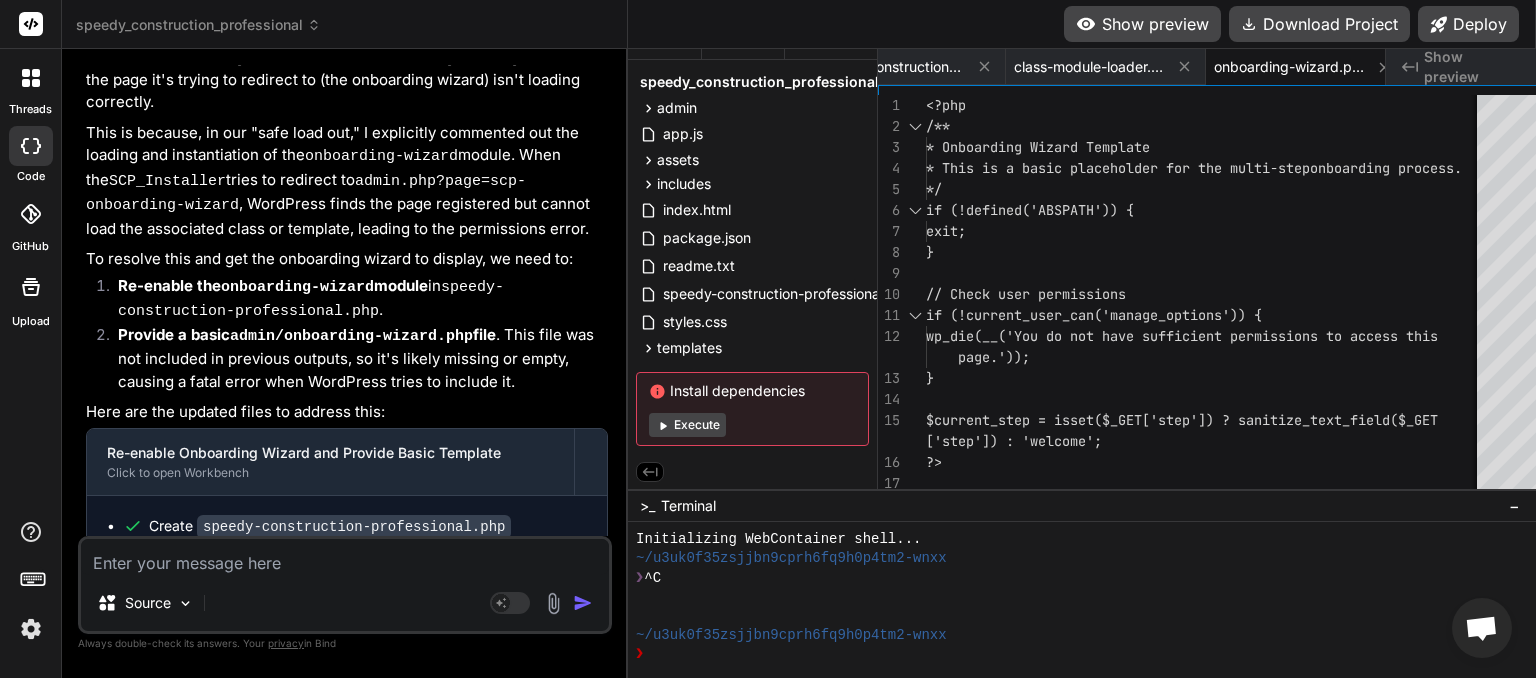 click at bounding box center [345, 557] 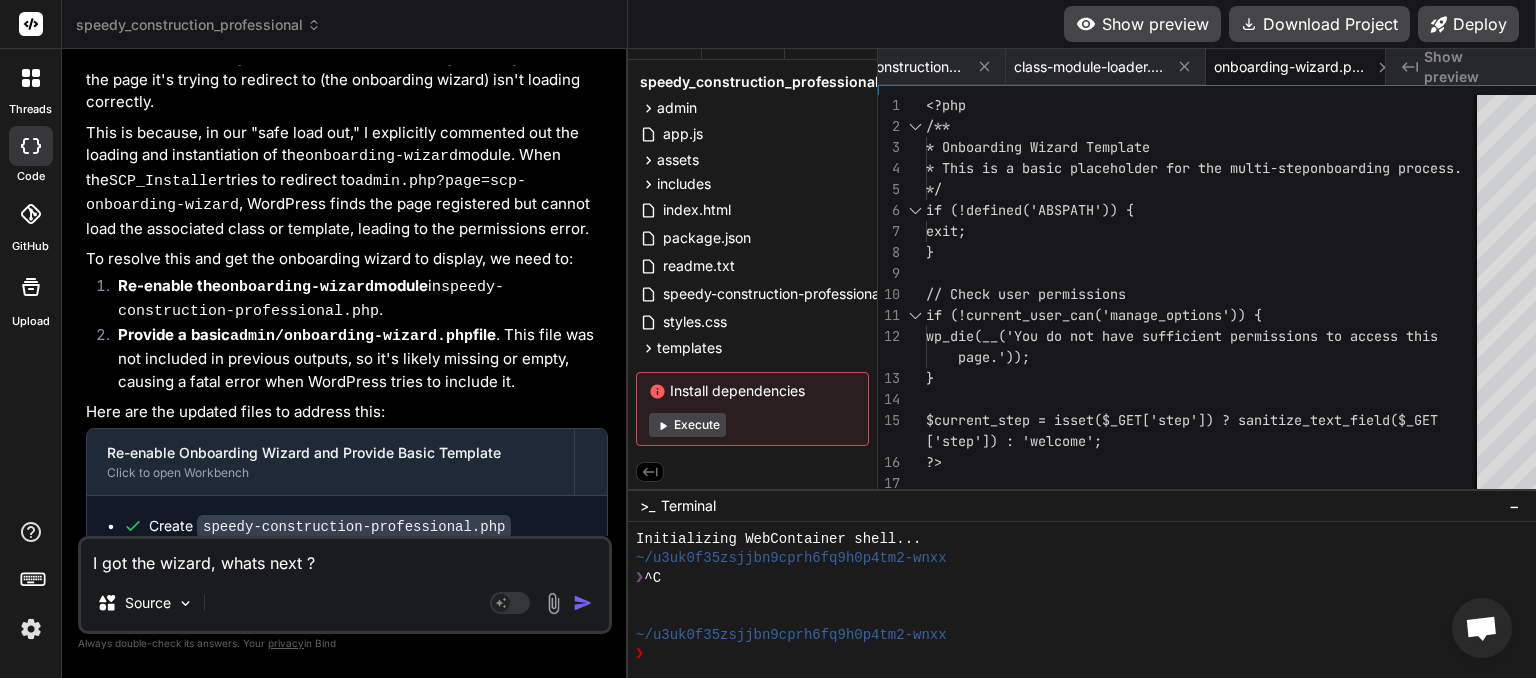 drag, startPoint x: 335, startPoint y: 564, endPoint x: 222, endPoint y: 578, distance: 113.86395 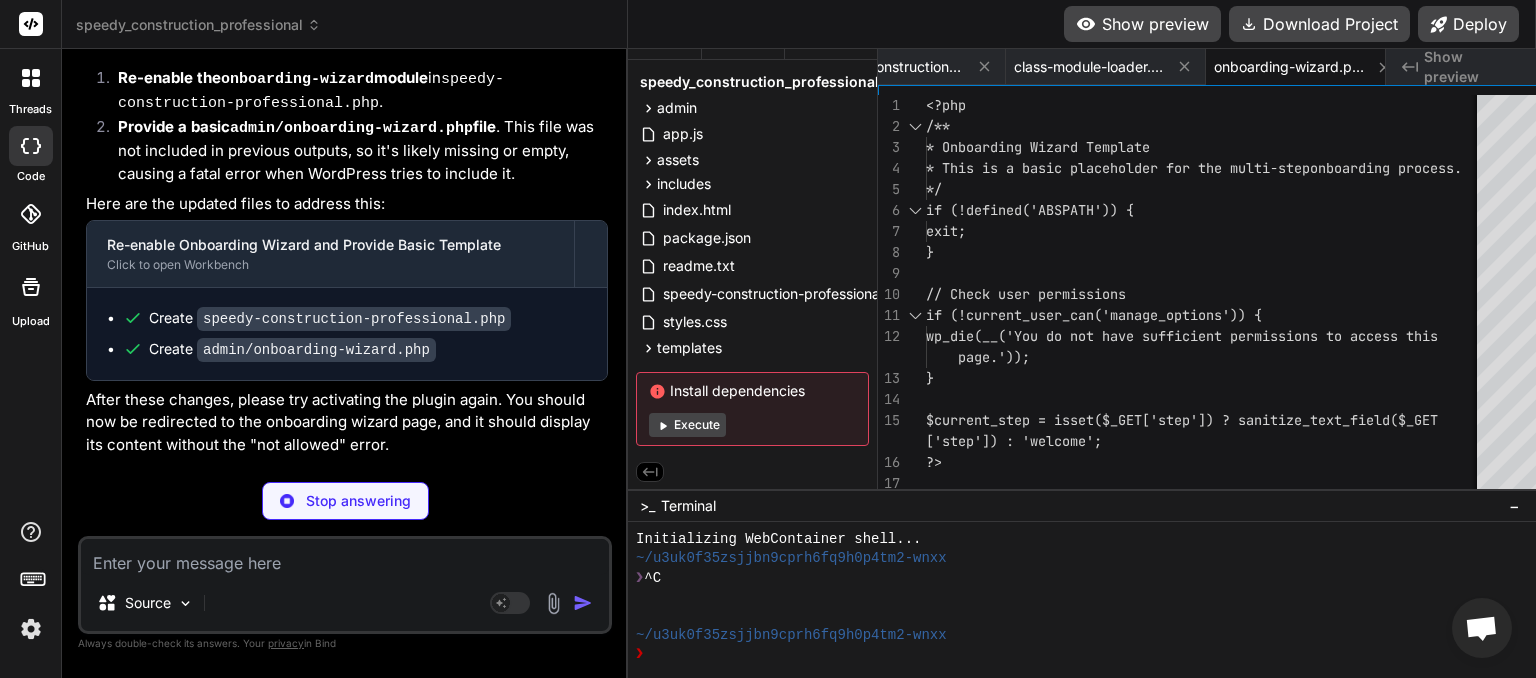scroll, scrollTop: 6491, scrollLeft: 0, axis: vertical 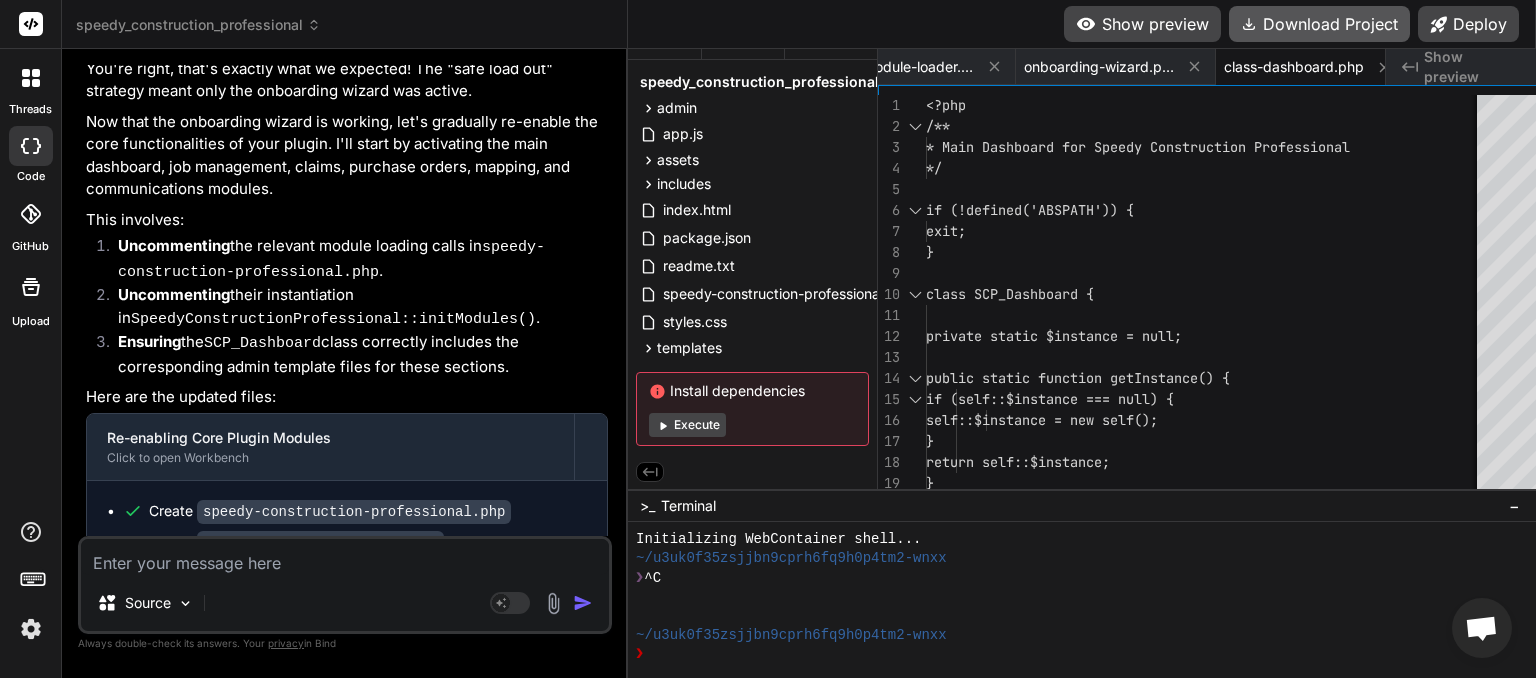 click on "Download Project" at bounding box center (1319, 24) 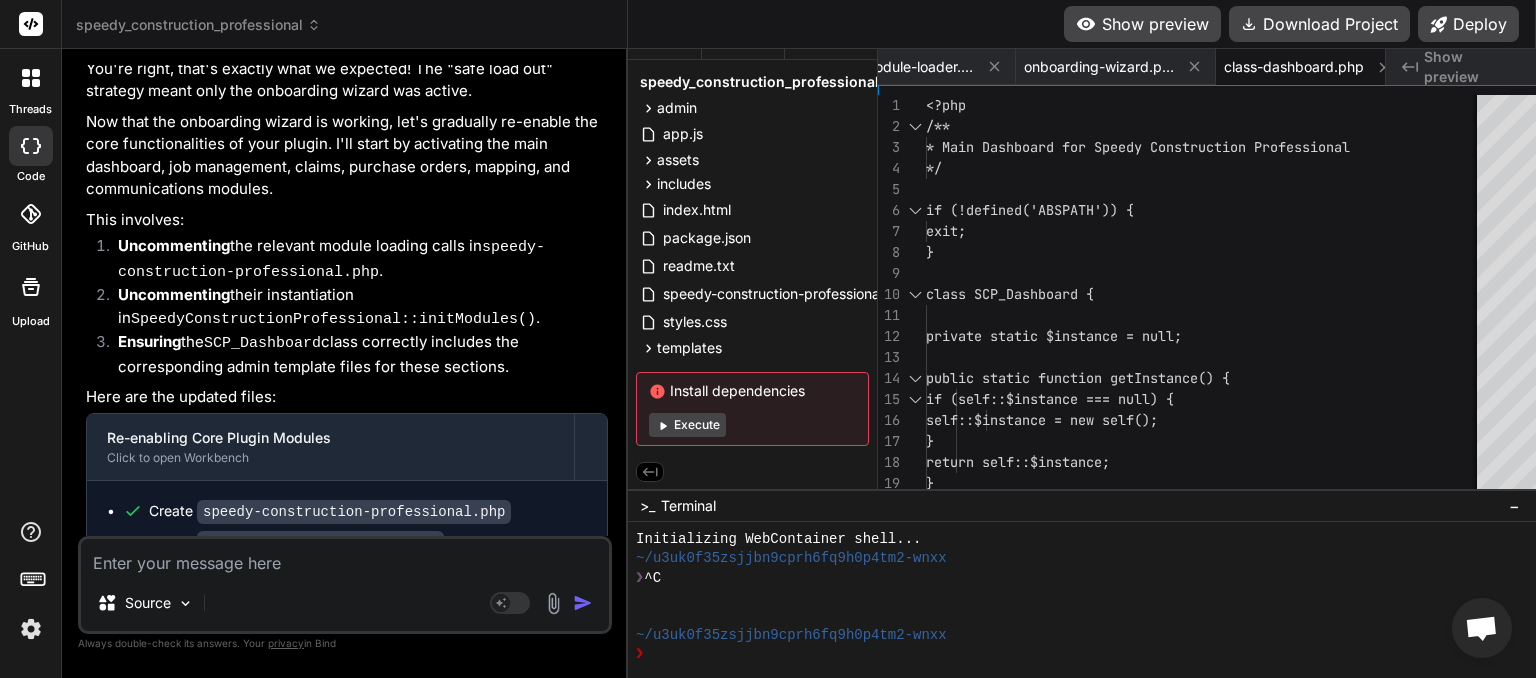 scroll, scrollTop: 0, scrollLeft: 262, axis: horizontal 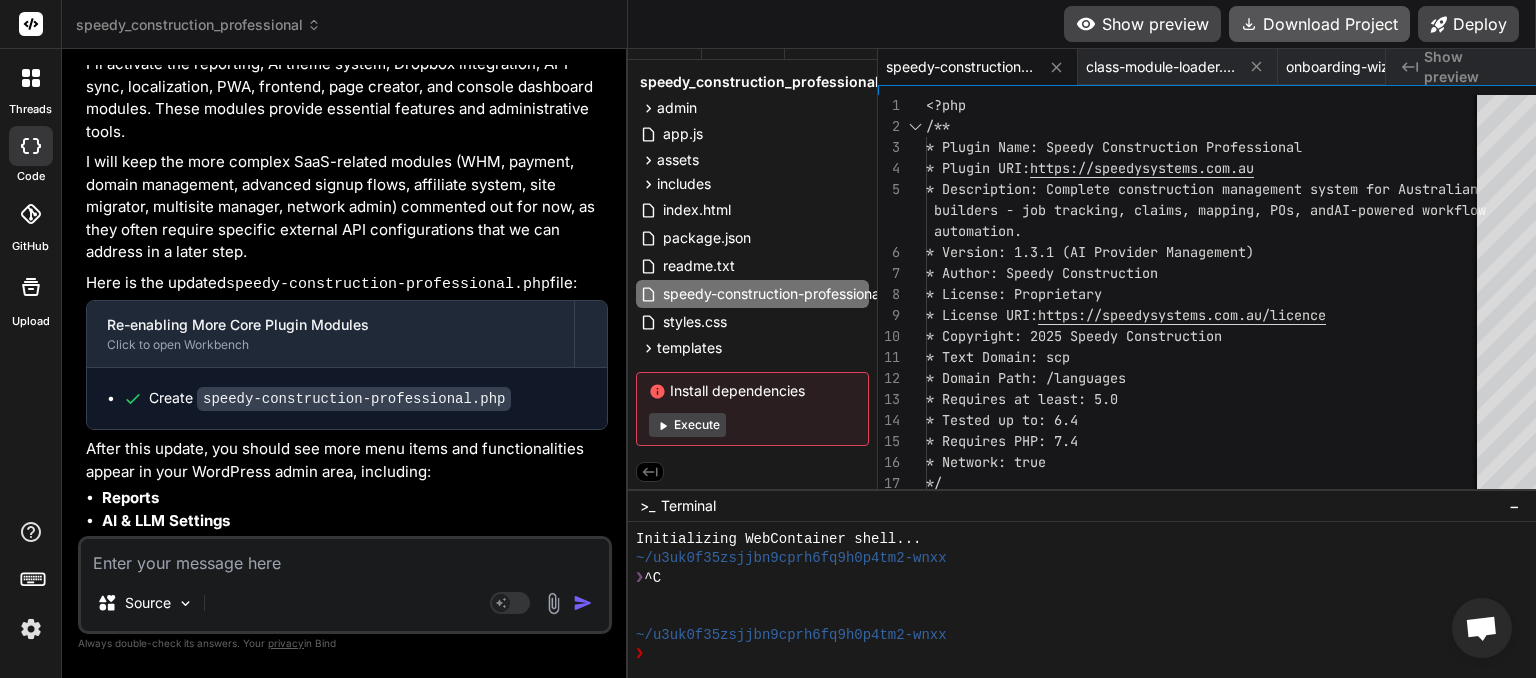 click on "Download Project" at bounding box center (1319, 24) 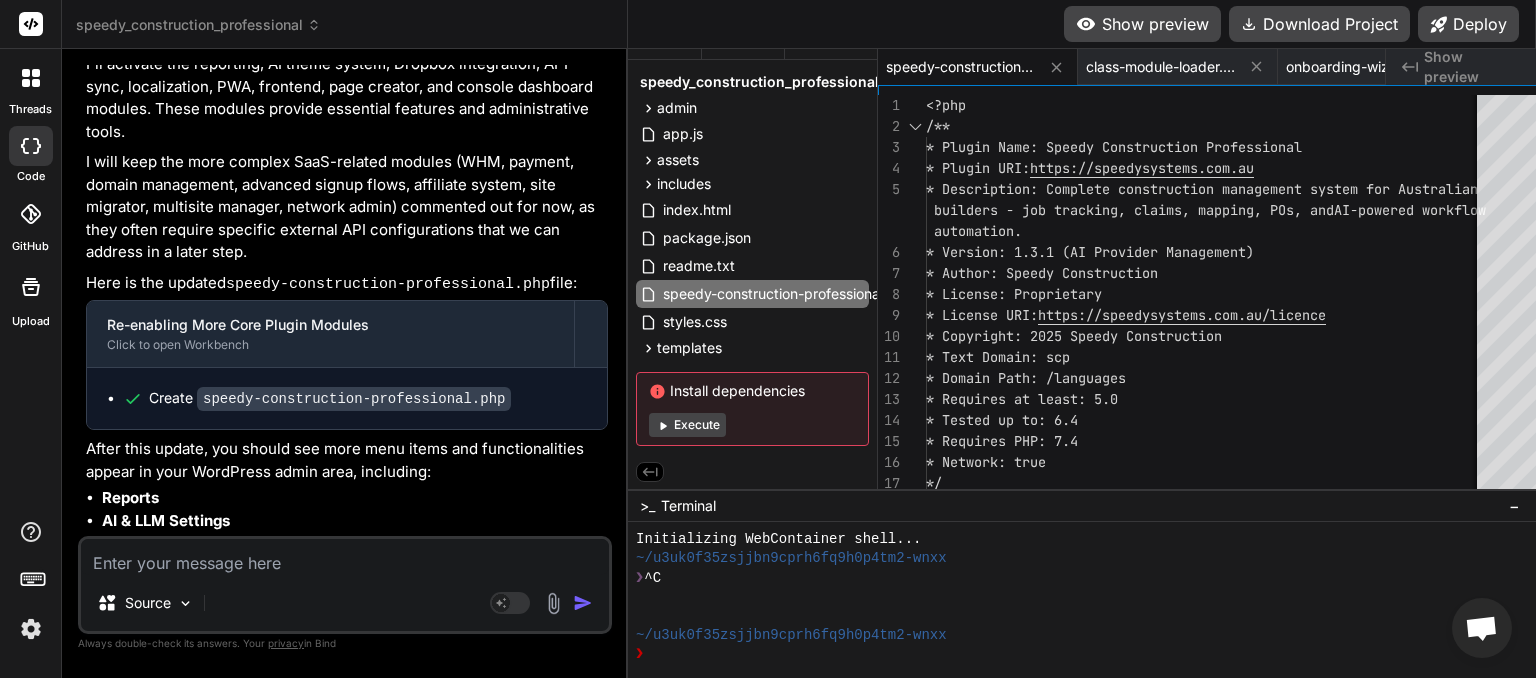 click at bounding box center [345, 557] 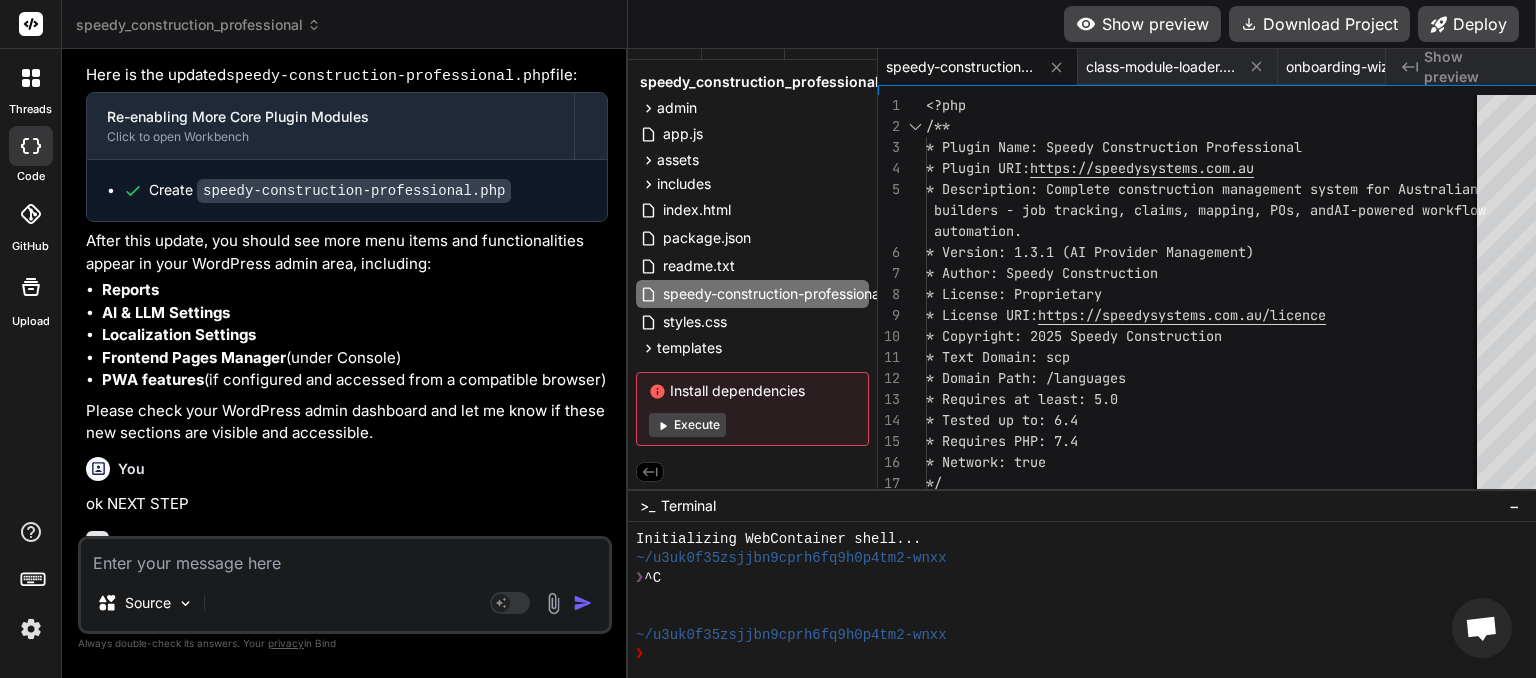 scroll, scrollTop: 8057, scrollLeft: 0, axis: vertical 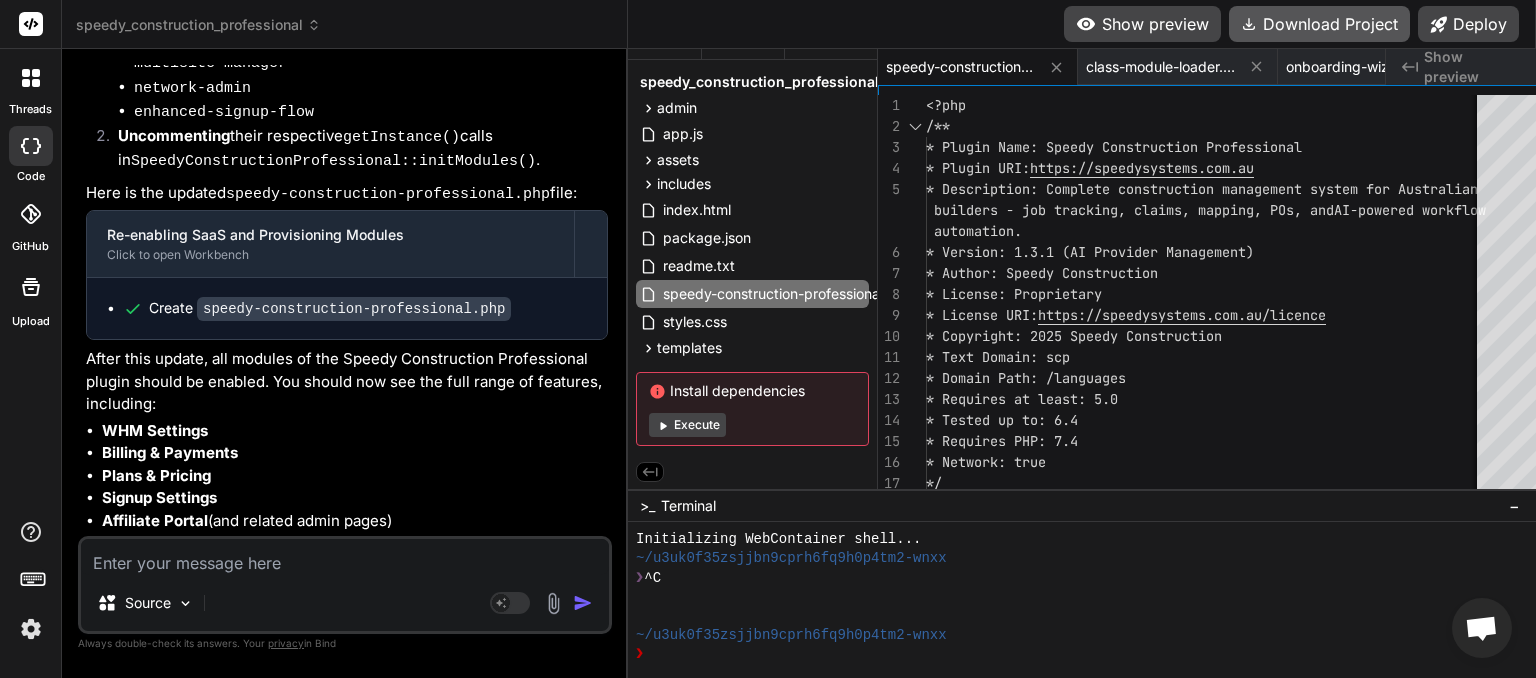 click on "Download Project" at bounding box center (1319, 24) 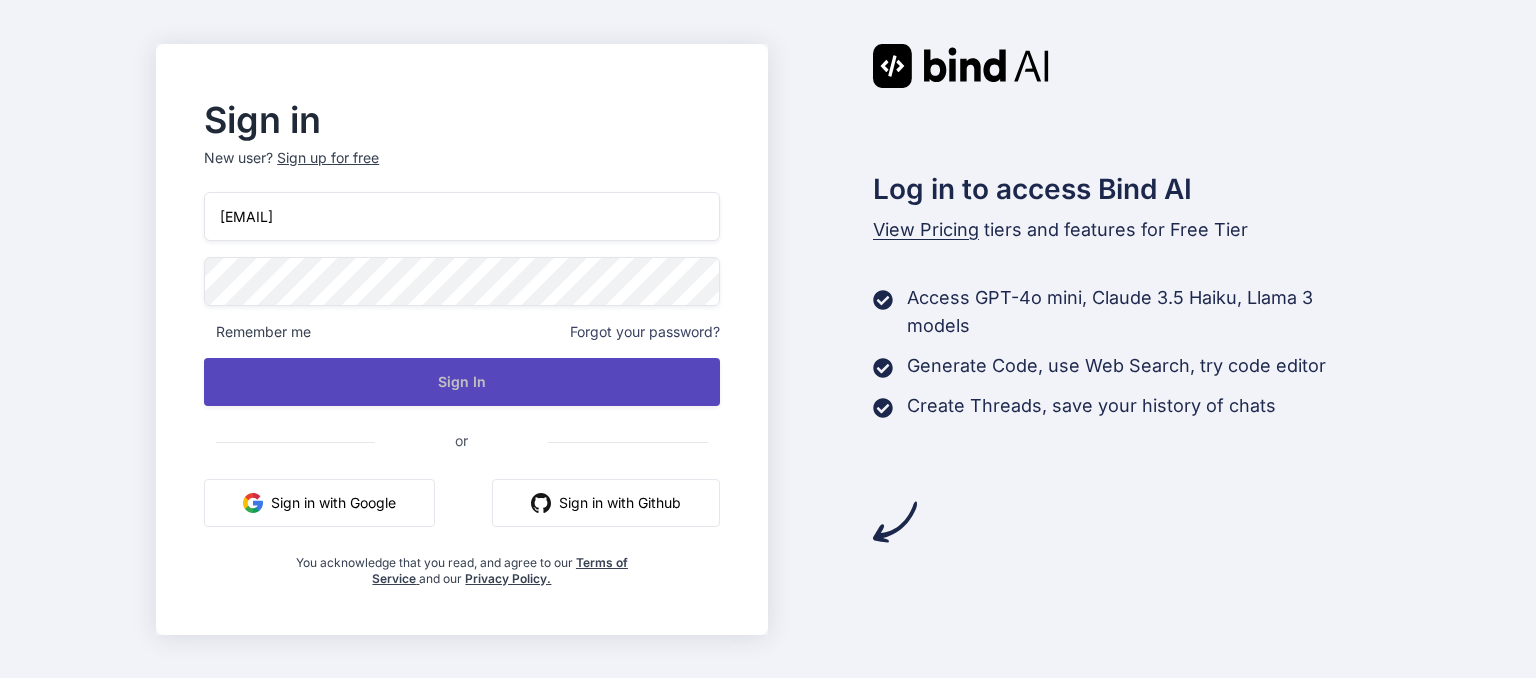 scroll, scrollTop: 0, scrollLeft: 0, axis: both 